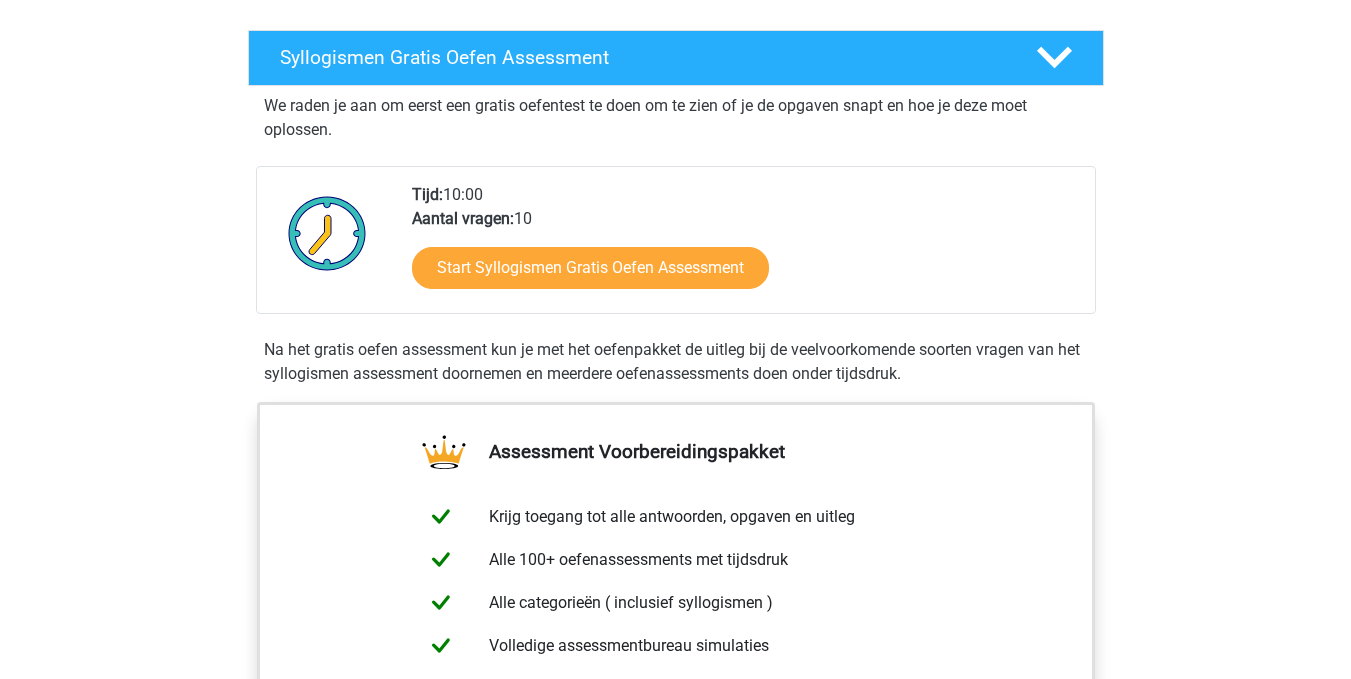 scroll, scrollTop: 400, scrollLeft: 0, axis: vertical 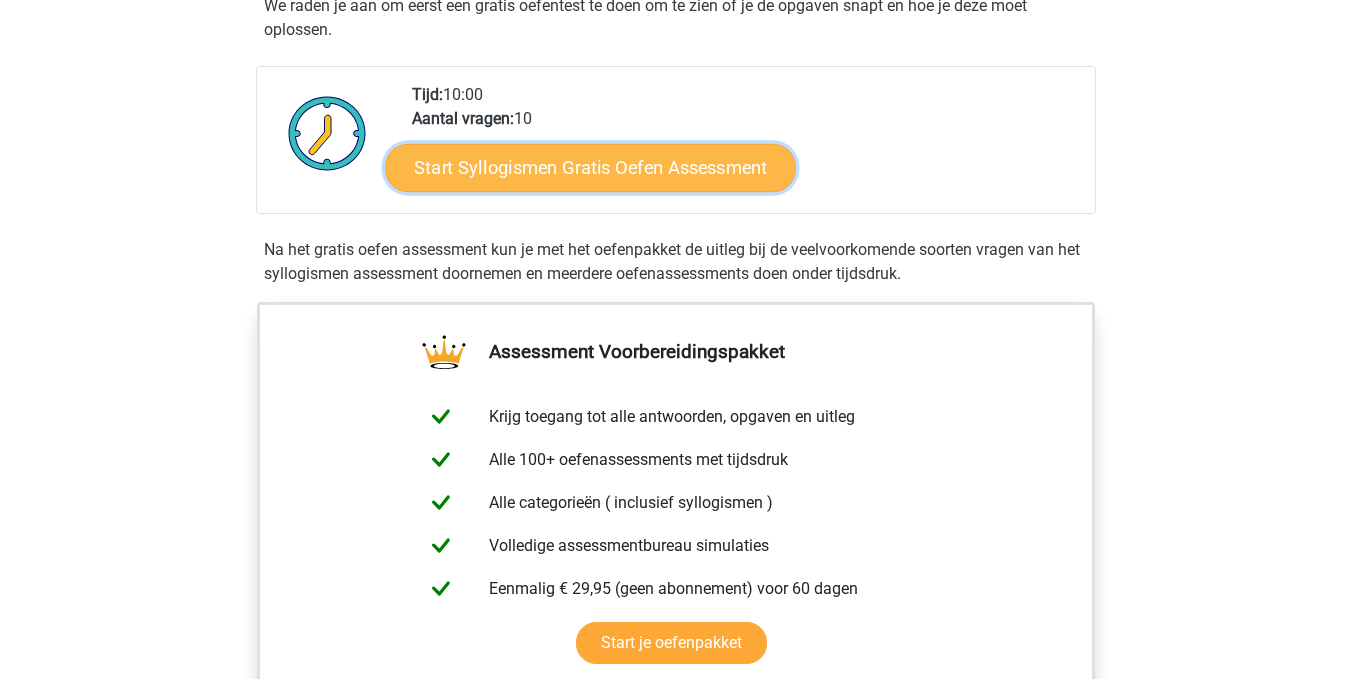click on "Start Syllogismen
Gratis Oefen Assessment" at bounding box center (590, 167) 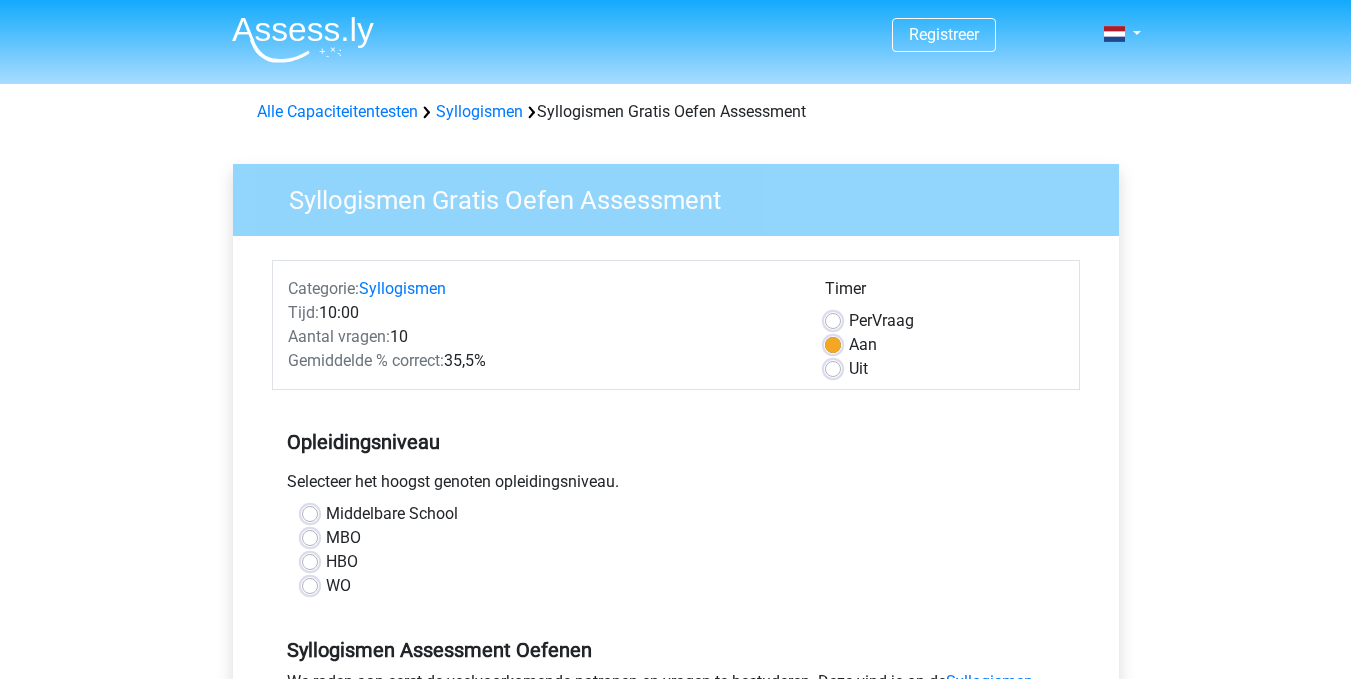 scroll, scrollTop: 100, scrollLeft: 0, axis: vertical 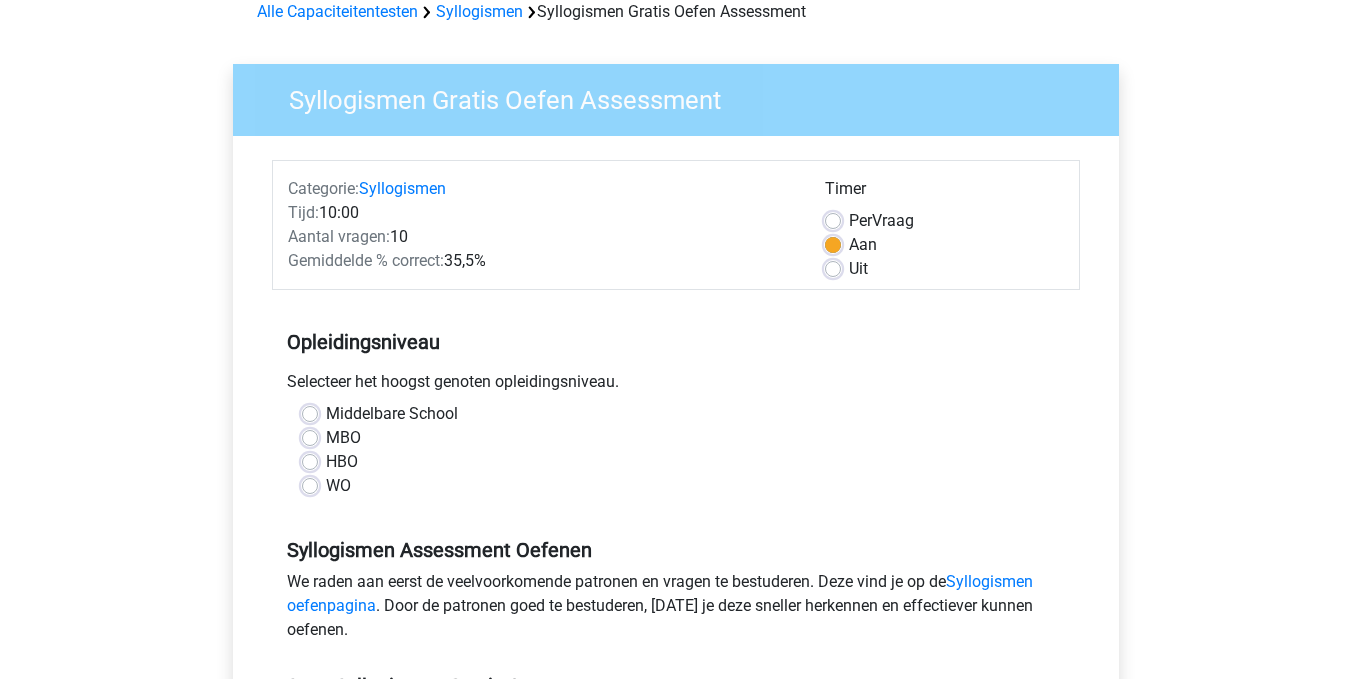 click on "WO" at bounding box center (338, 486) 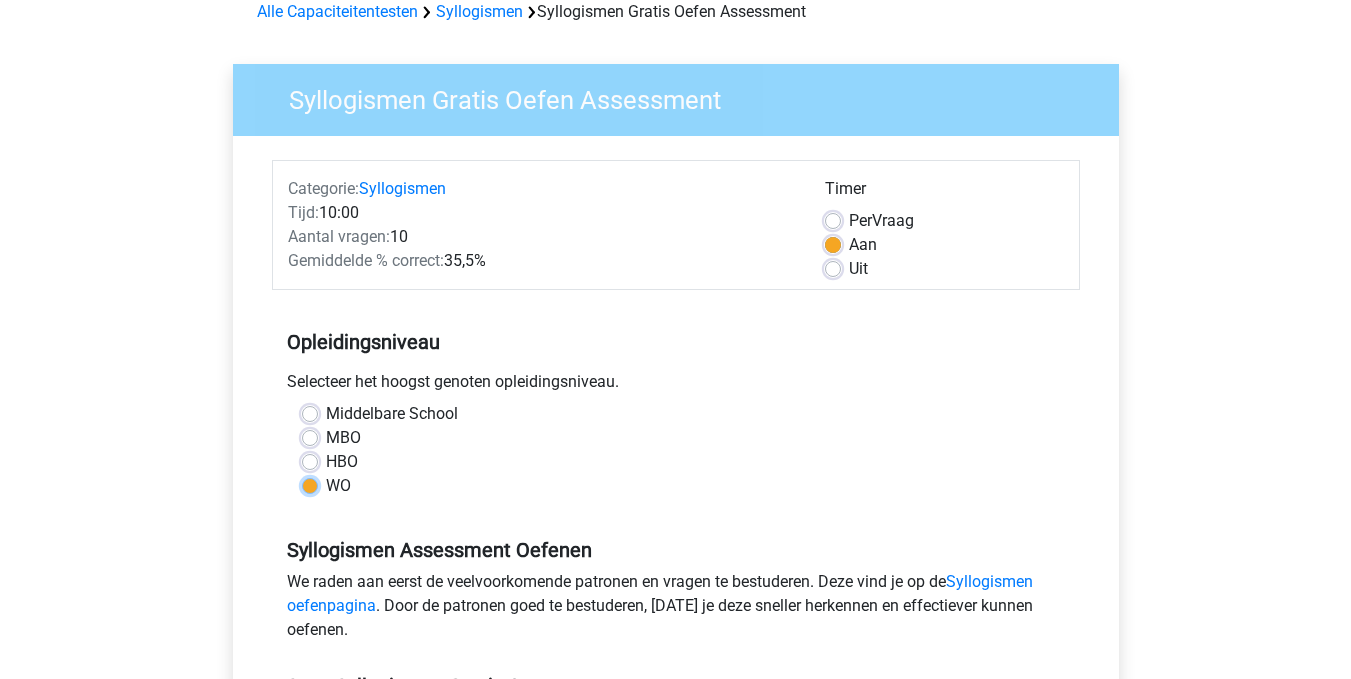 click on "WO" at bounding box center (310, 484) 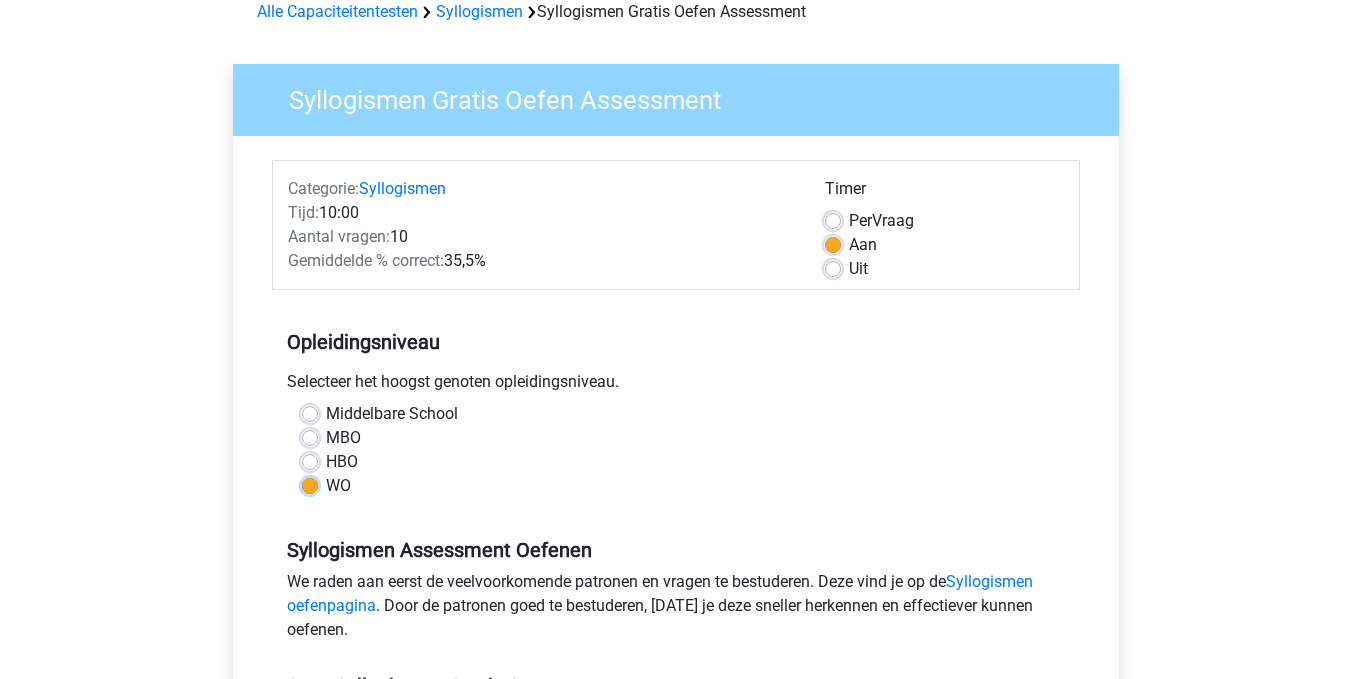 scroll, scrollTop: 300, scrollLeft: 0, axis: vertical 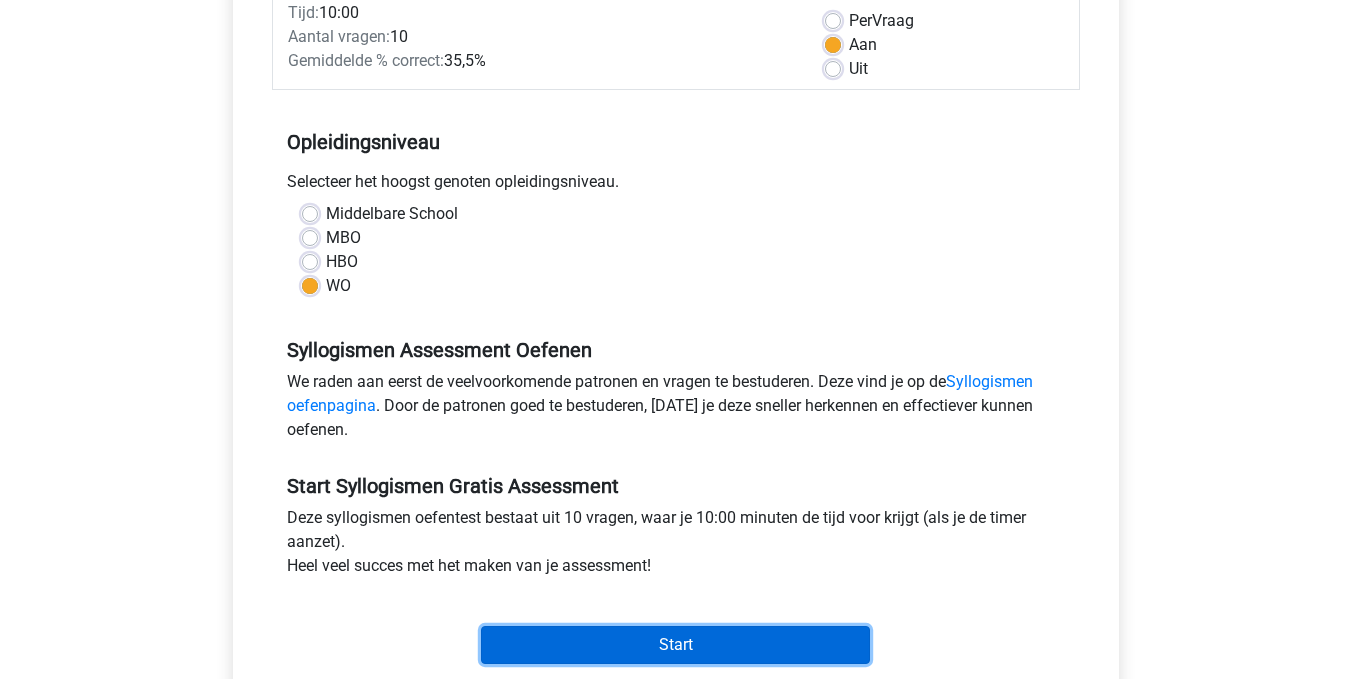 click on "Start" at bounding box center (675, 645) 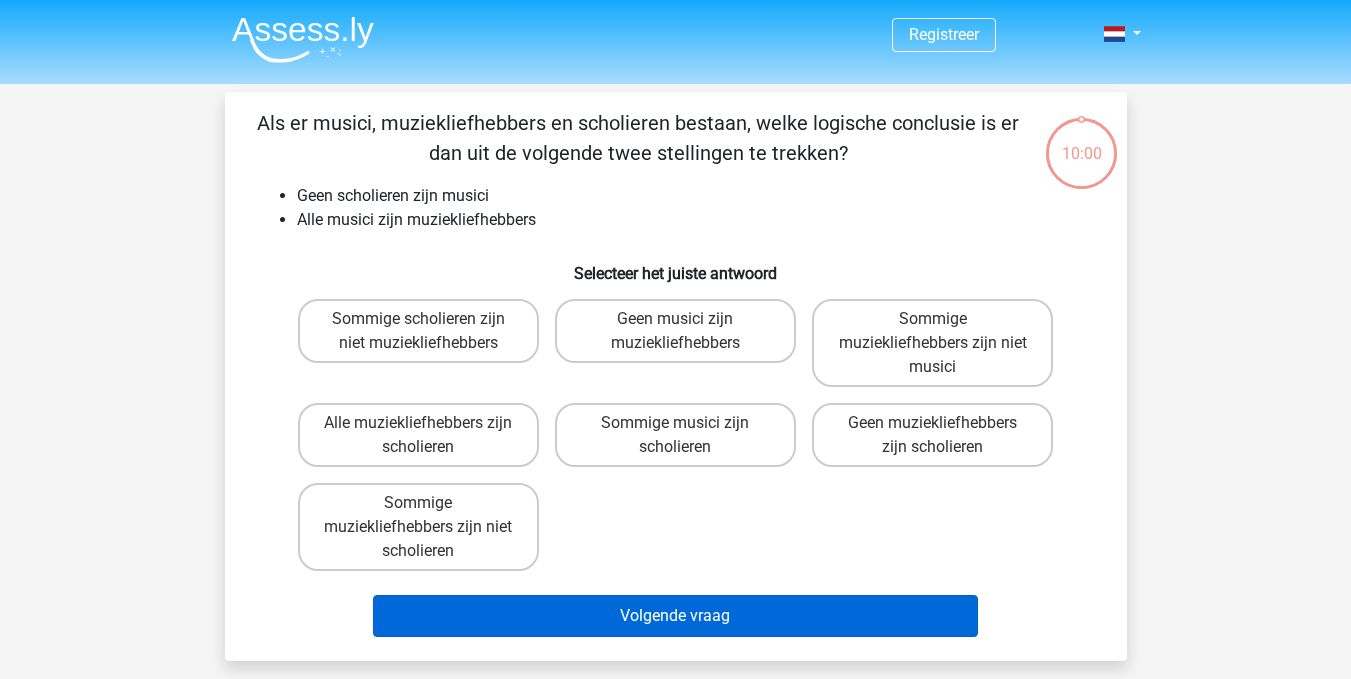 scroll, scrollTop: 0, scrollLeft: 0, axis: both 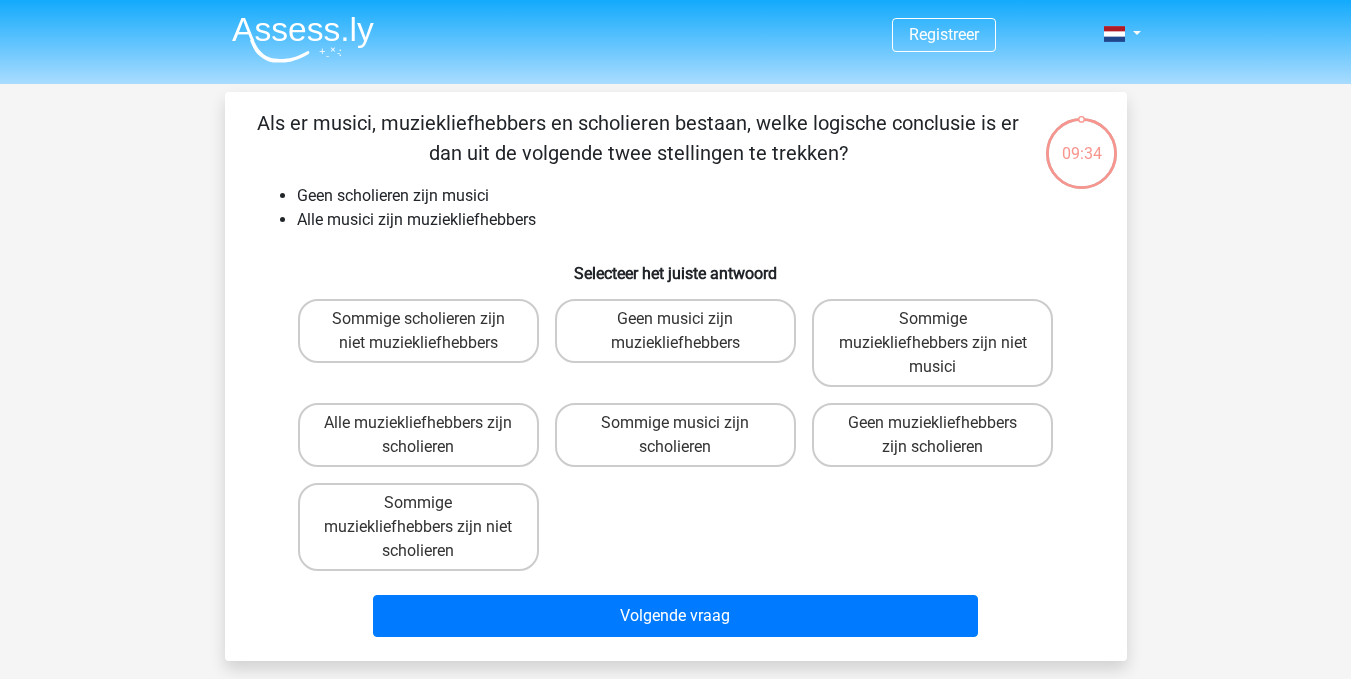 drag, startPoint x: 454, startPoint y: 216, endPoint x: 295, endPoint y: 287, distance: 174.13214 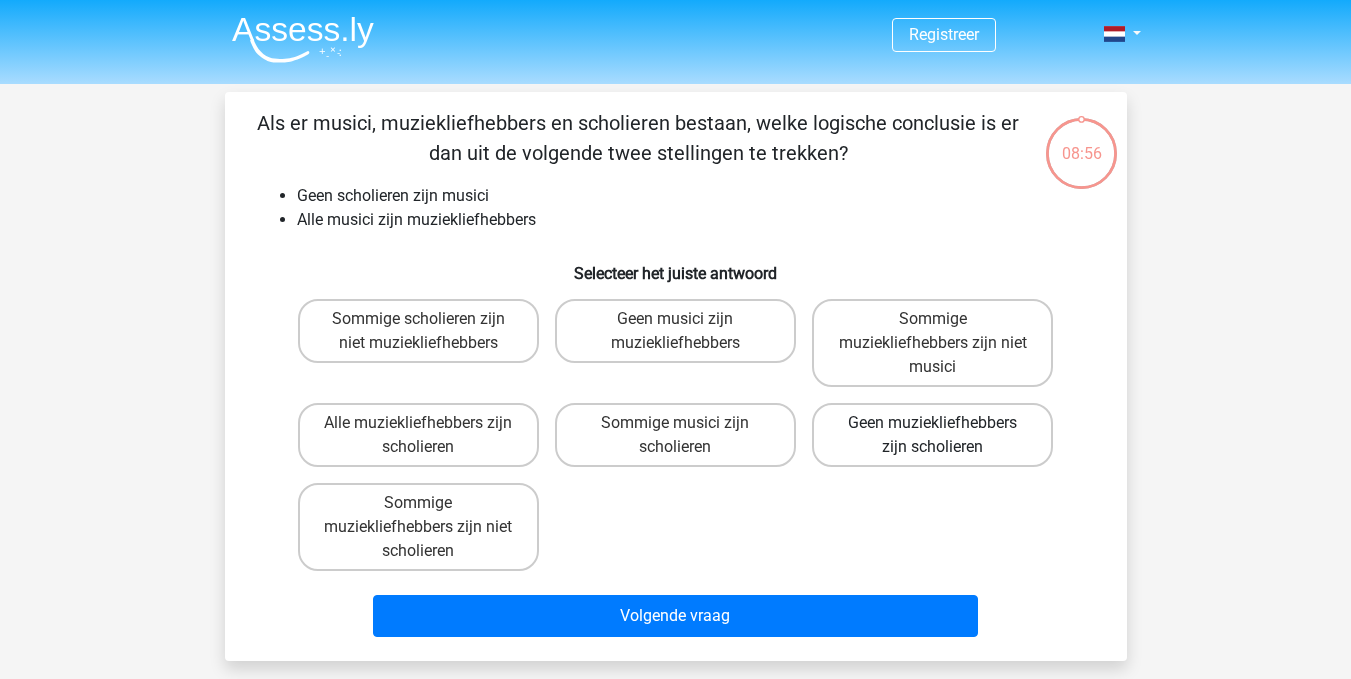 click on "Geen muziekliefhebbers zijn scholieren" at bounding box center (932, 435) 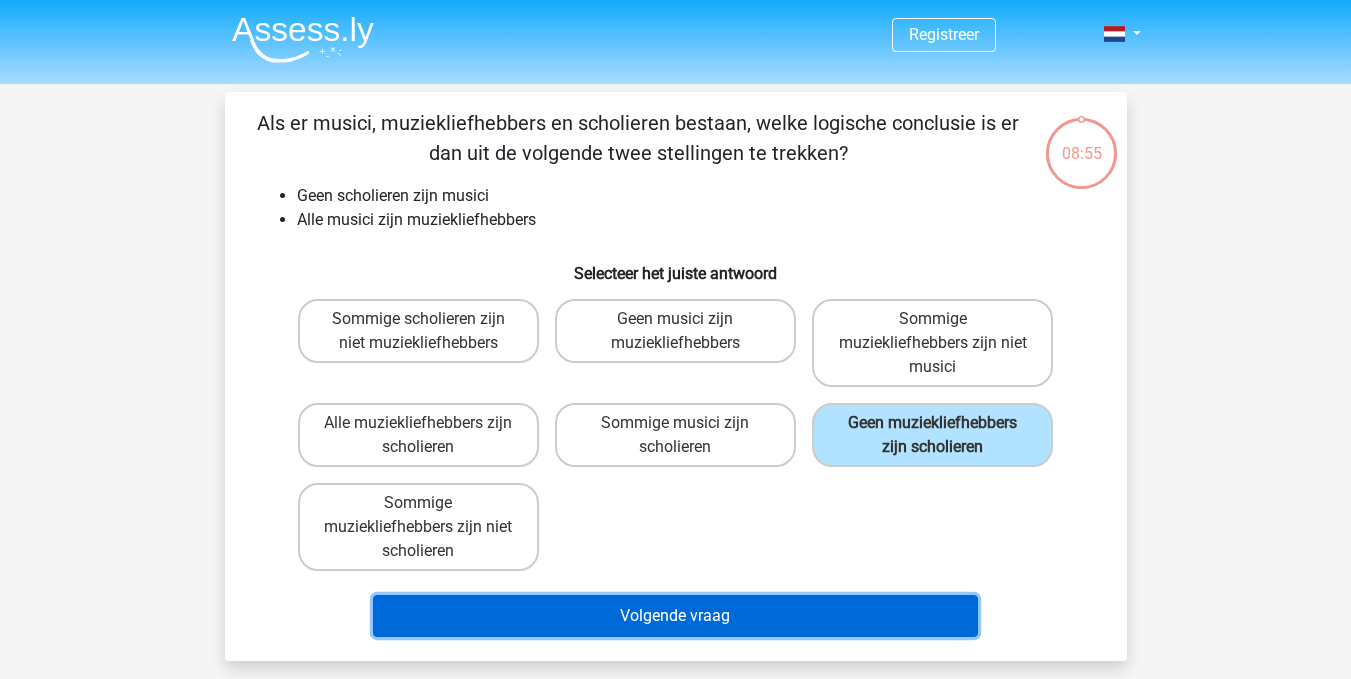 click on "Volgende vraag" at bounding box center [675, 616] 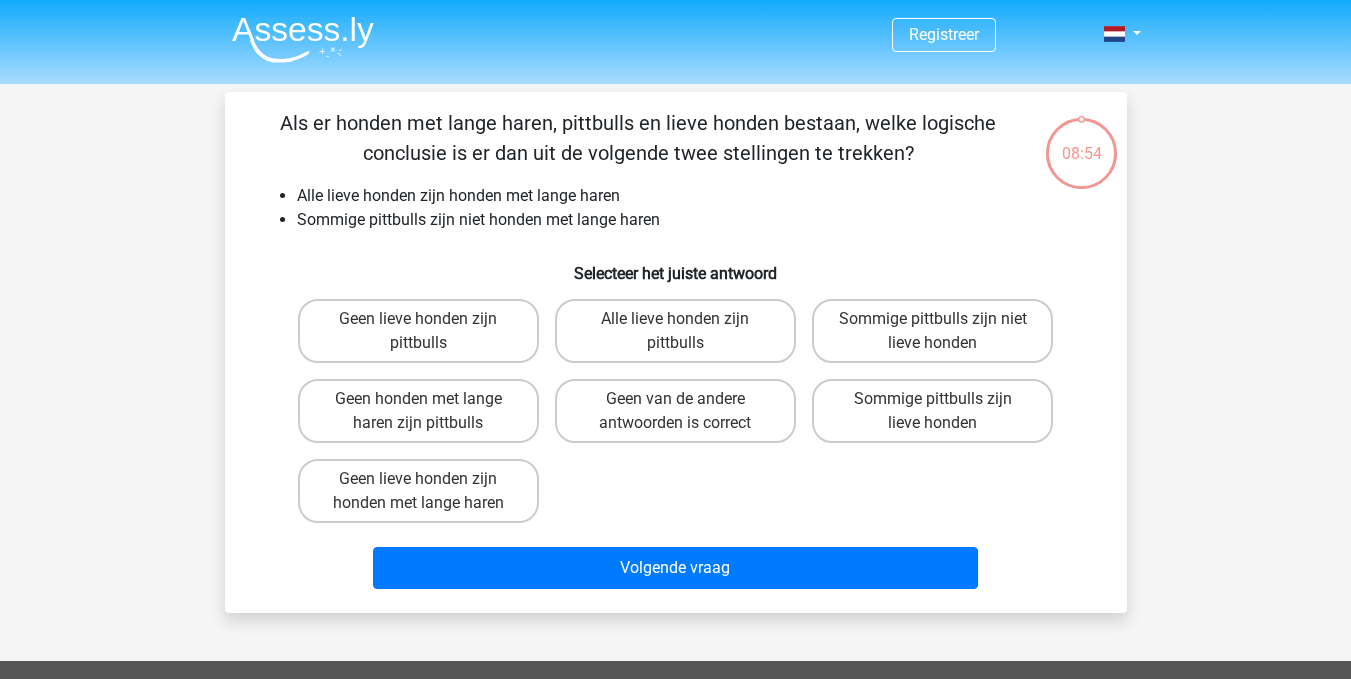 scroll, scrollTop: 92, scrollLeft: 0, axis: vertical 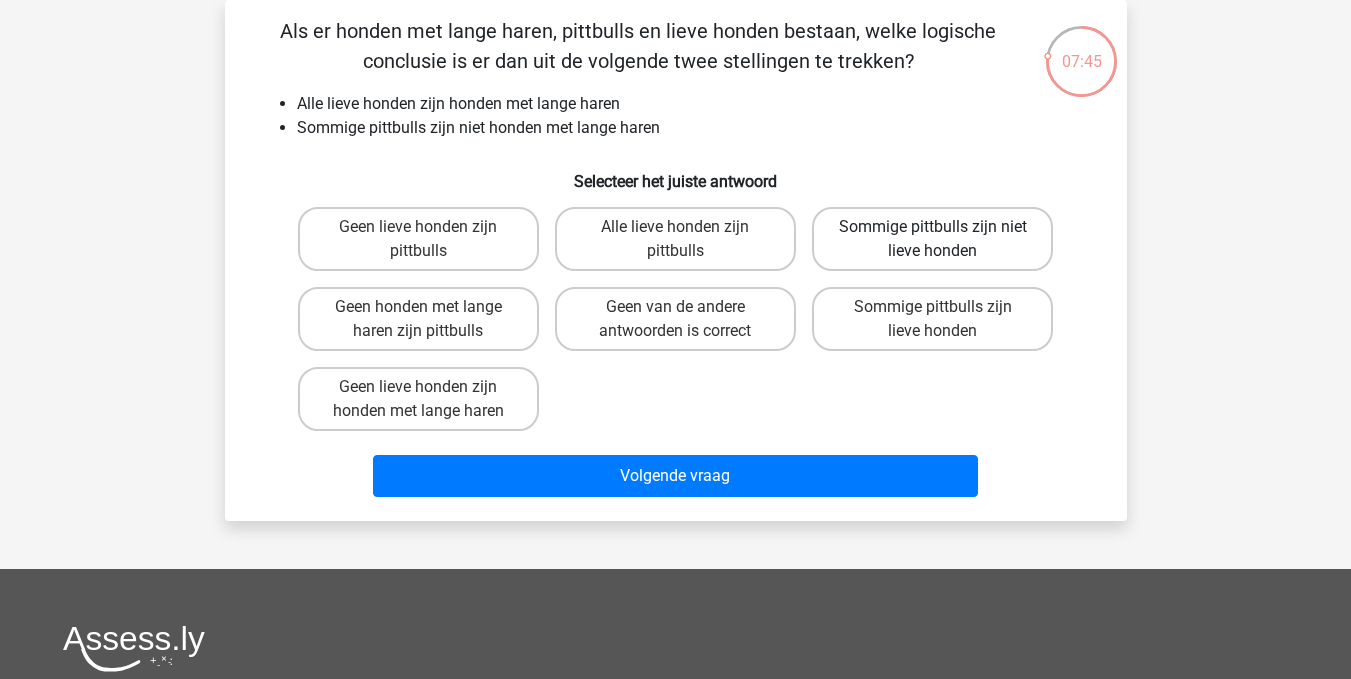 click on "Sommige pittbulls zijn niet lieve honden" at bounding box center (932, 239) 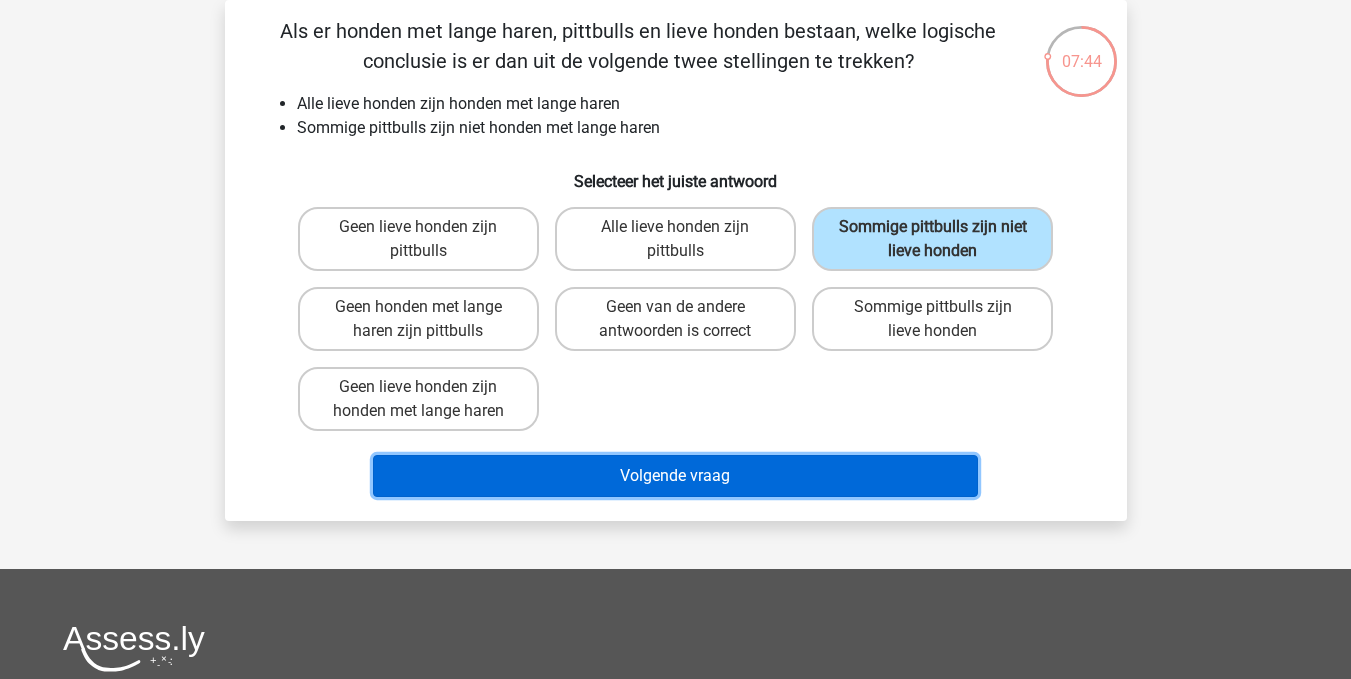 click on "Volgende vraag" at bounding box center (675, 476) 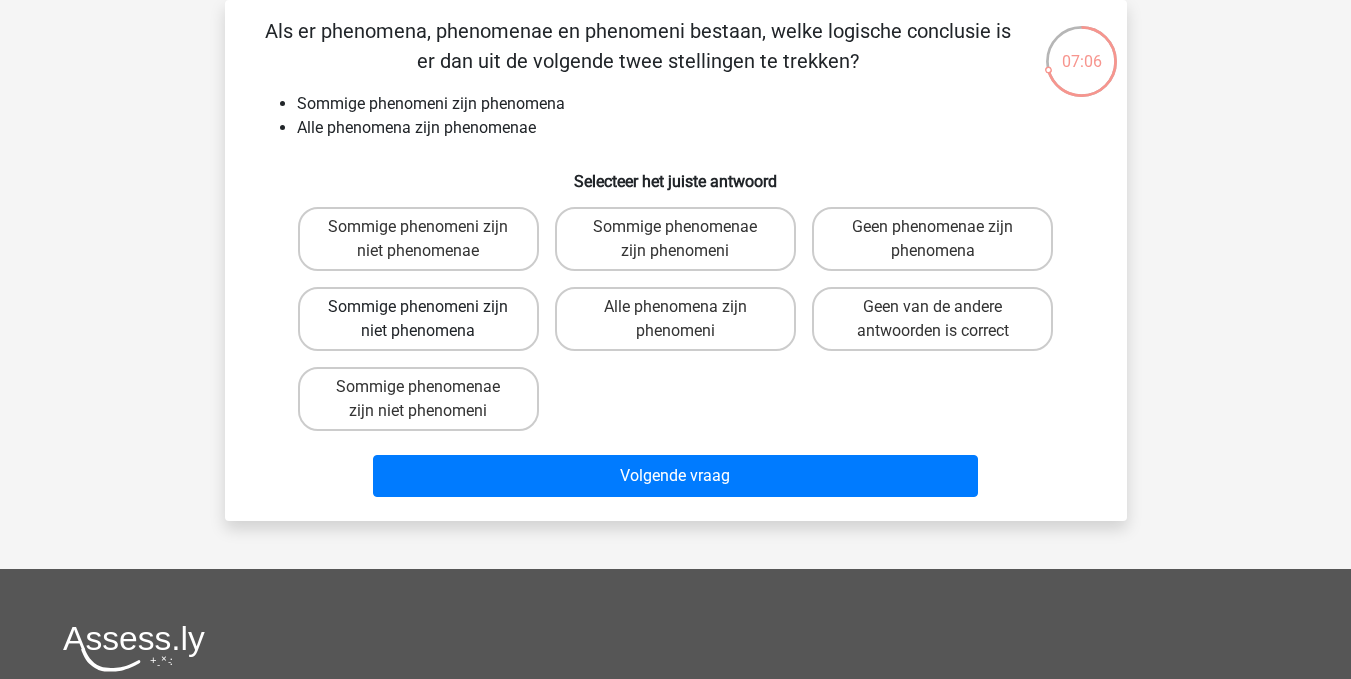 click on "Sommige phenomeni zijn niet phenomena" at bounding box center (418, 319) 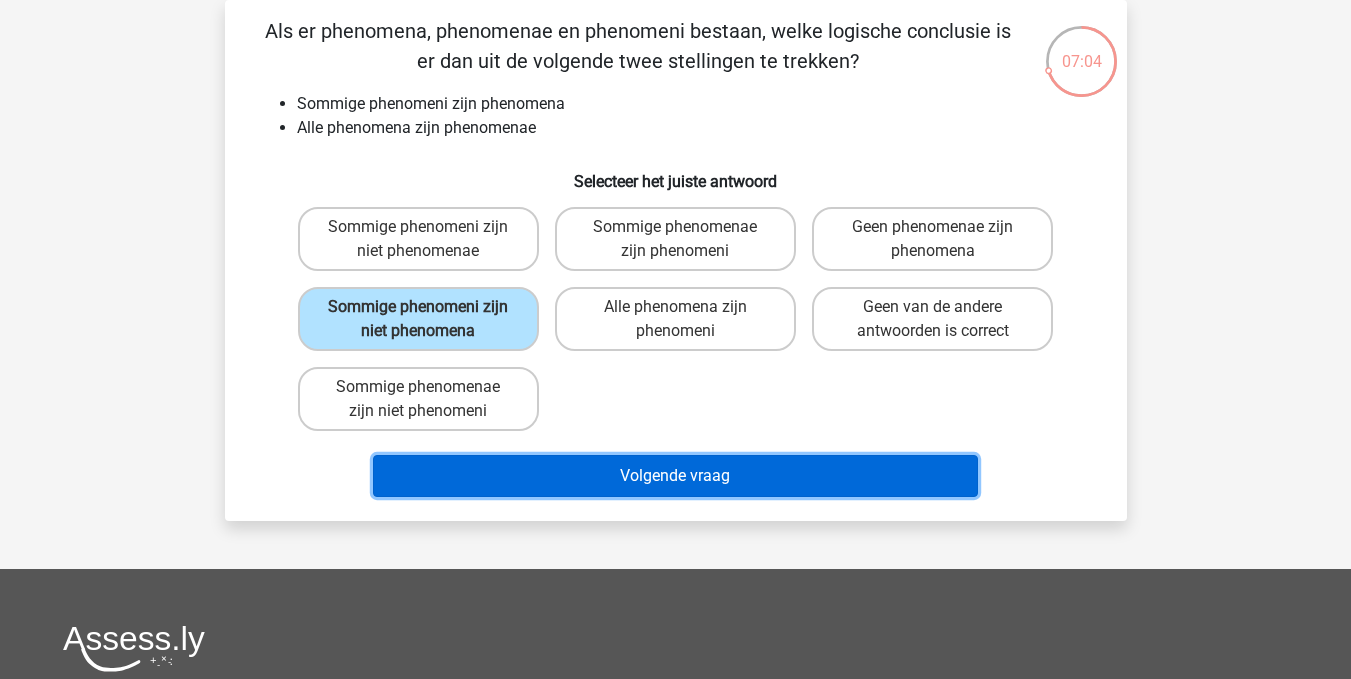 click on "Volgende vraag" at bounding box center (675, 476) 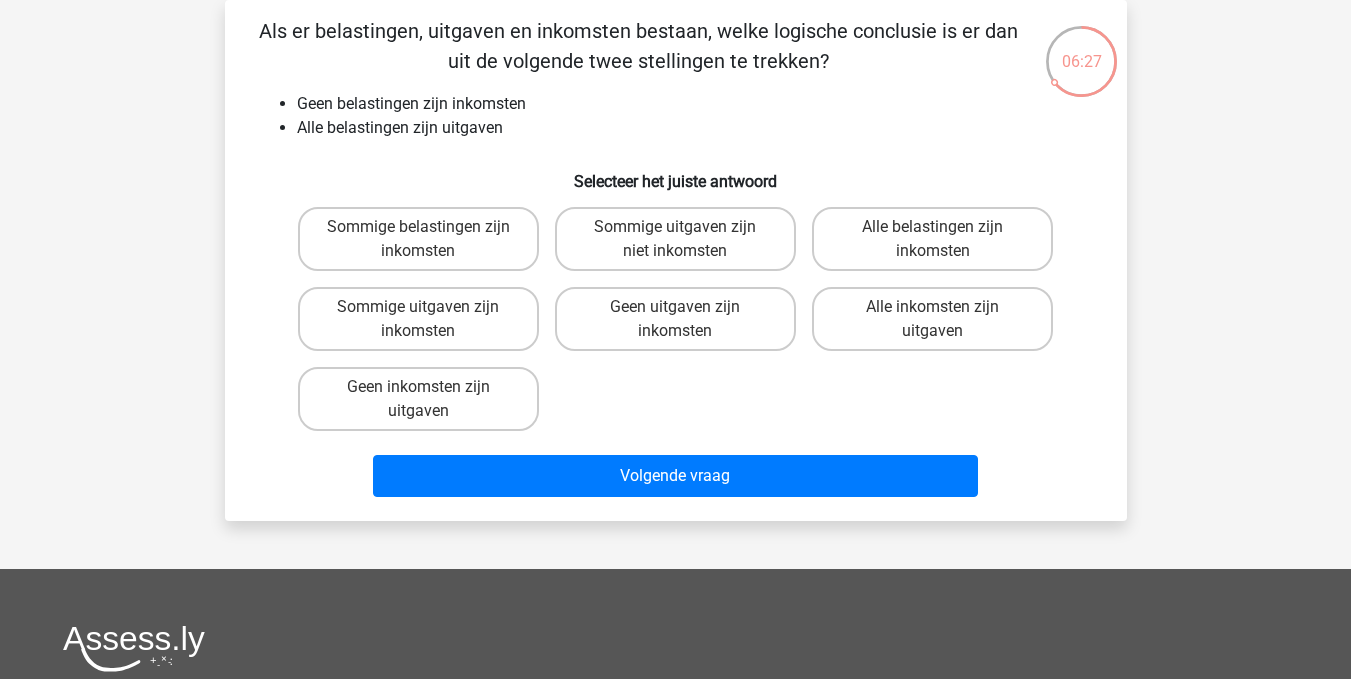 drag, startPoint x: 703, startPoint y: 322, endPoint x: 635, endPoint y: 392, distance: 97.59098 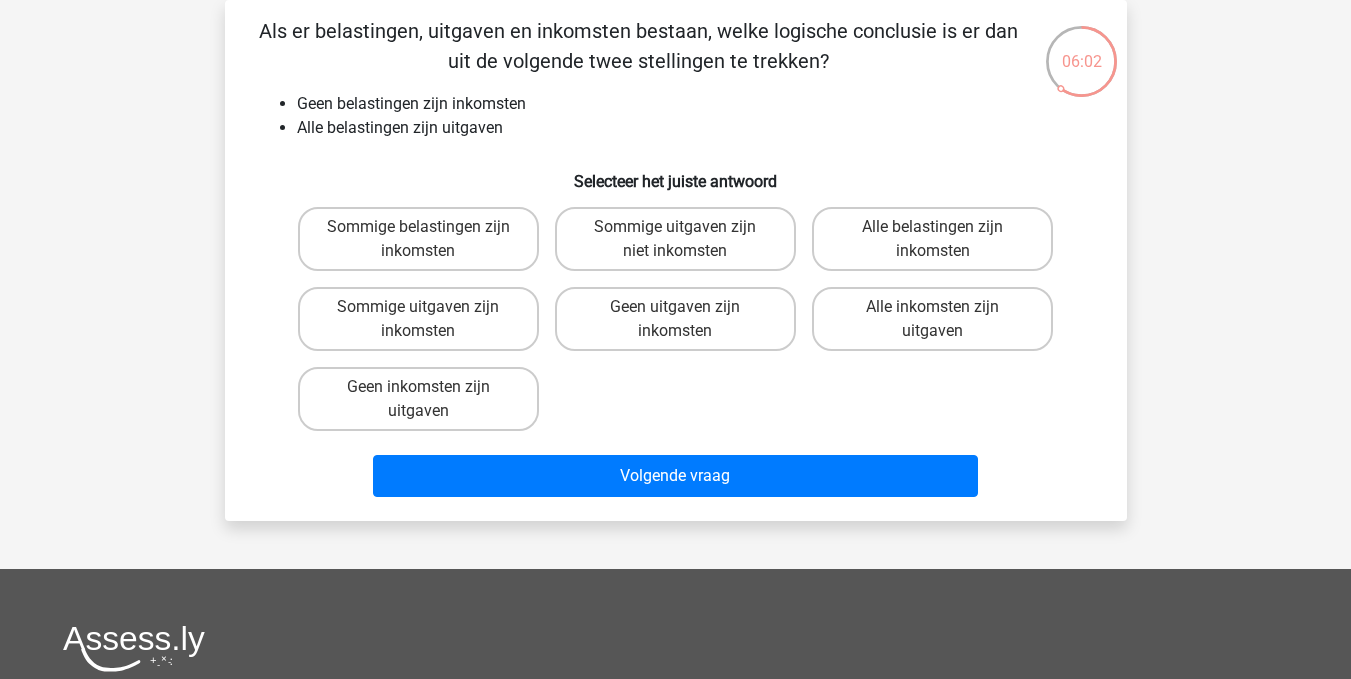 drag, startPoint x: 690, startPoint y: 310, endPoint x: 891, endPoint y: 125, distance: 273.1776 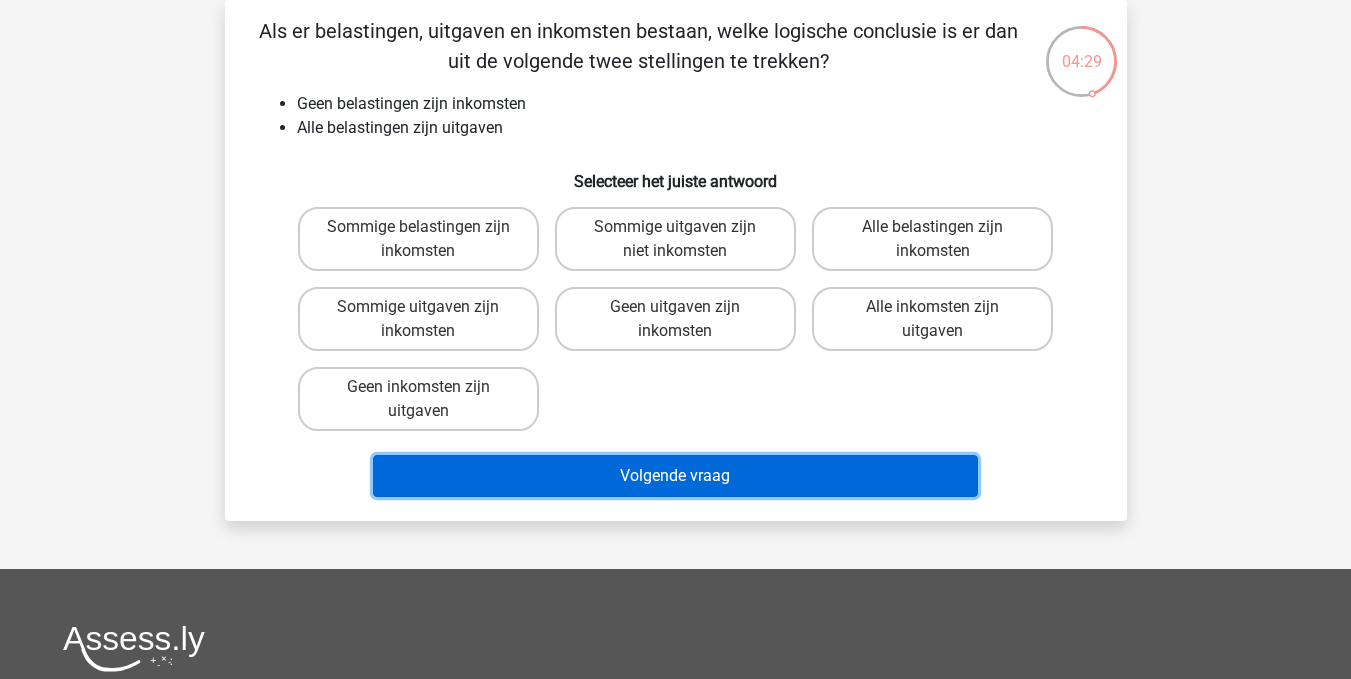 click on "Volgende vraag" at bounding box center (675, 476) 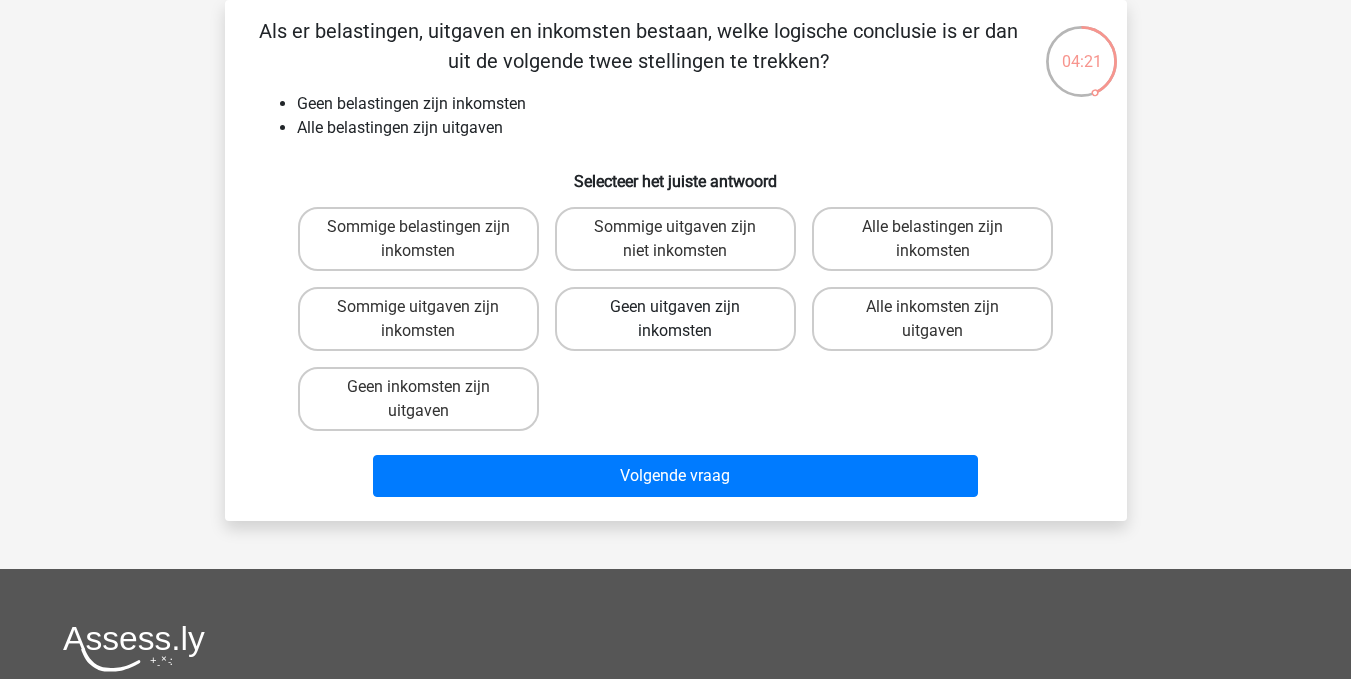 click on "Geen uitgaven zijn inkomsten" at bounding box center [675, 319] 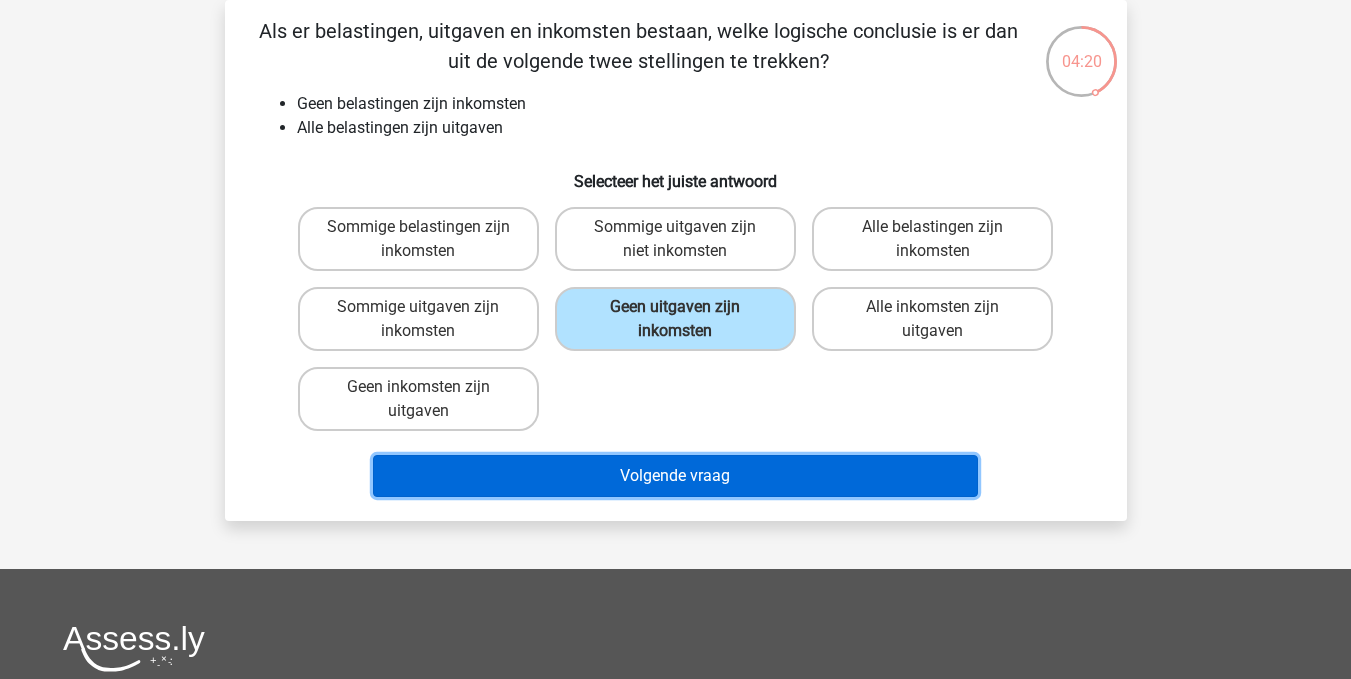 click on "Volgende vraag" at bounding box center (675, 476) 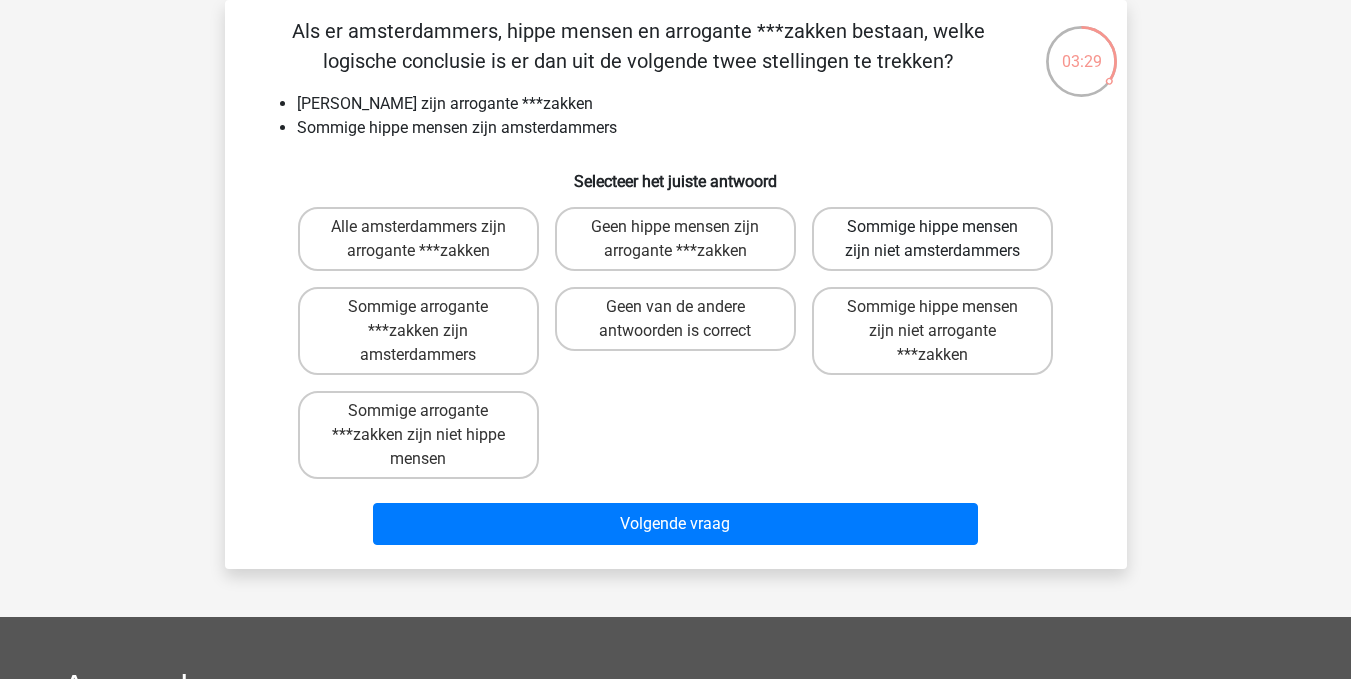 click on "Sommige hippe mensen zijn niet amsterdammers" at bounding box center (932, 239) 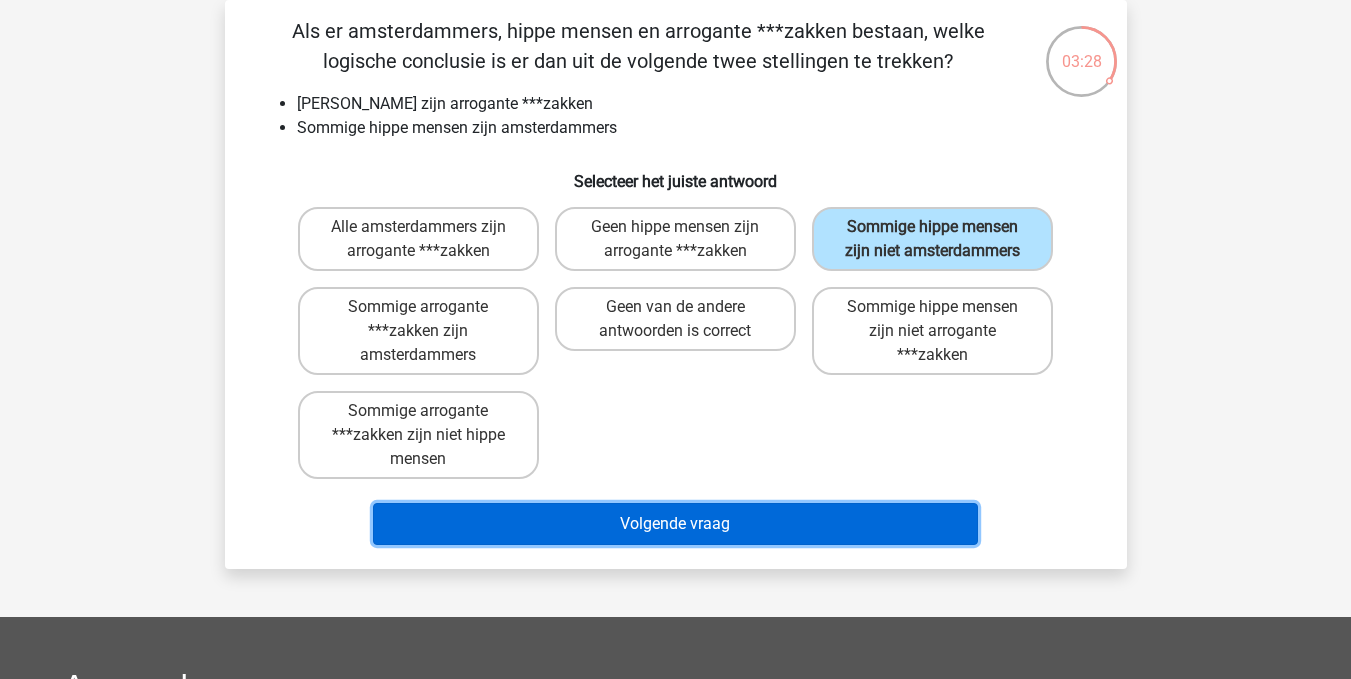 click on "Volgende vraag" at bounding box center (675, 524) 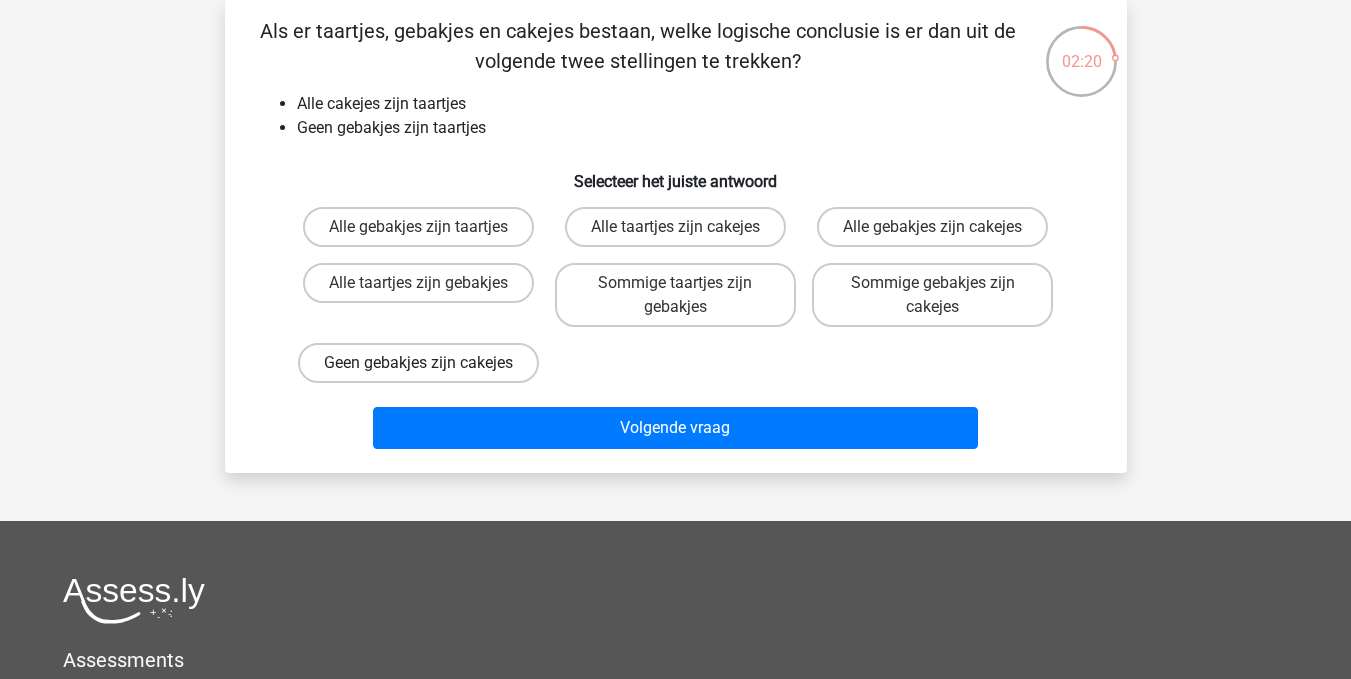 click on "Geen gebakjes zijn cakejes" at bounding box center (418, 363) 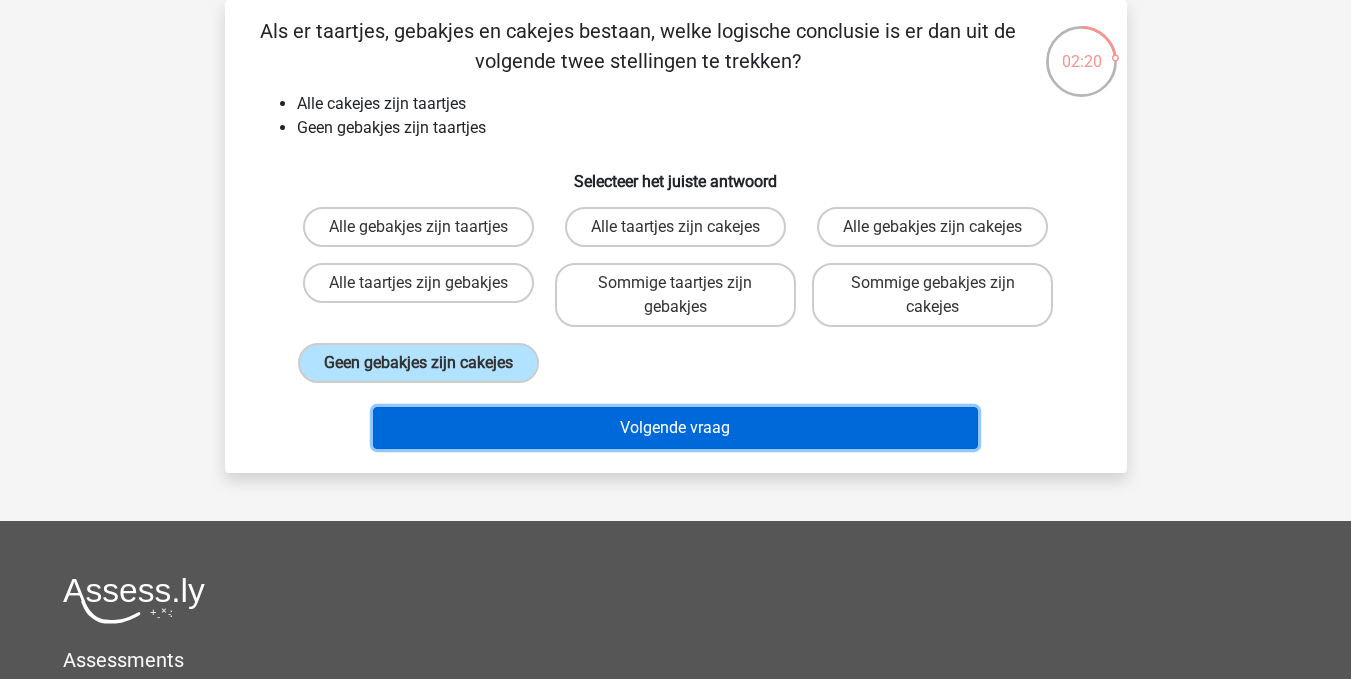click on "Volgende vraag" at bounding box center (675, 428) 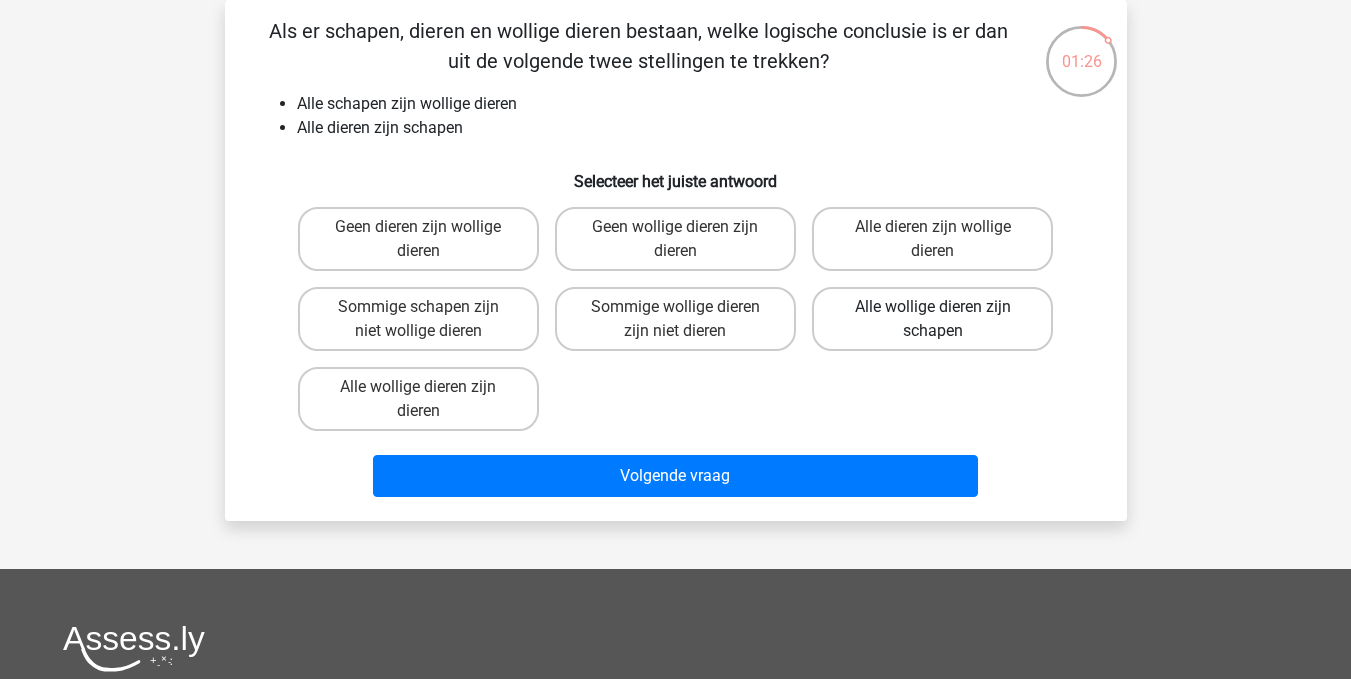 click on "Alle wollige dieren zijn schapen" at bounding box center [932, 319] 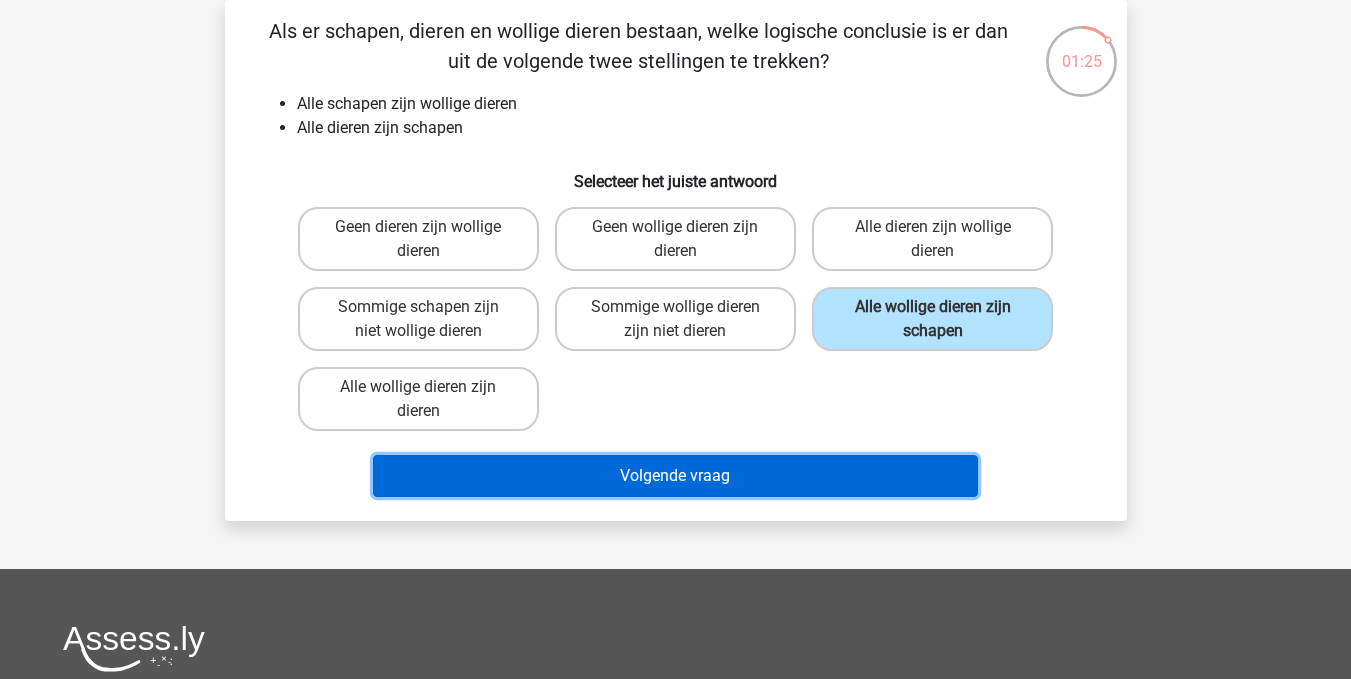 click on "Volgende vraag" at bounding box center [675, 476] 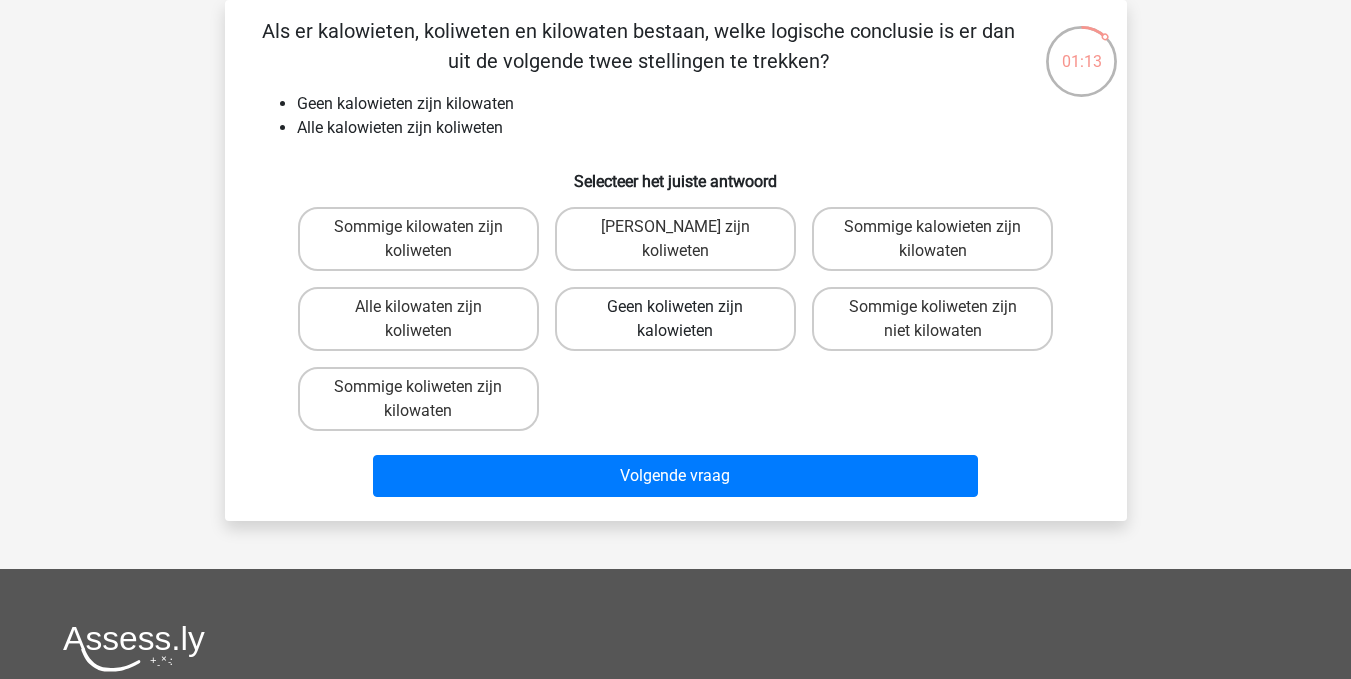 click on "Geen koliweten zijn kalowieten" at bounding box center [675, 319] 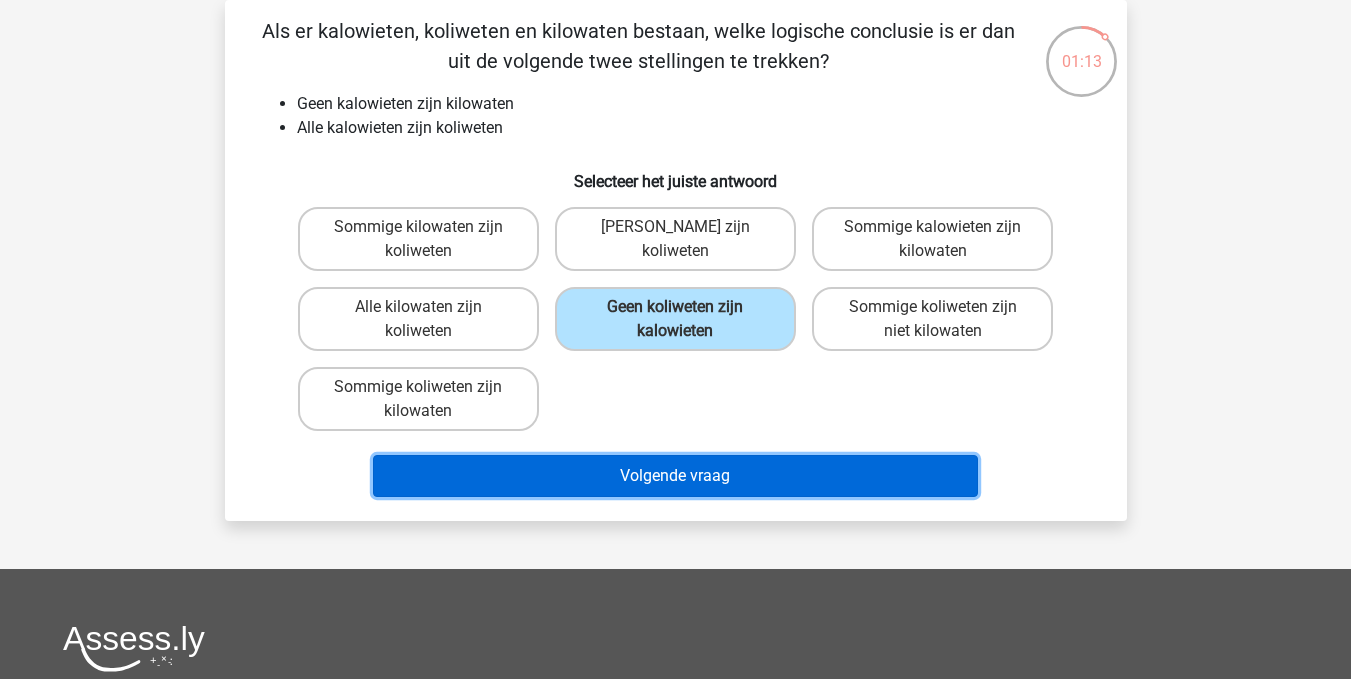 click on "Volgende vraag" at bounding box center (675, 476) 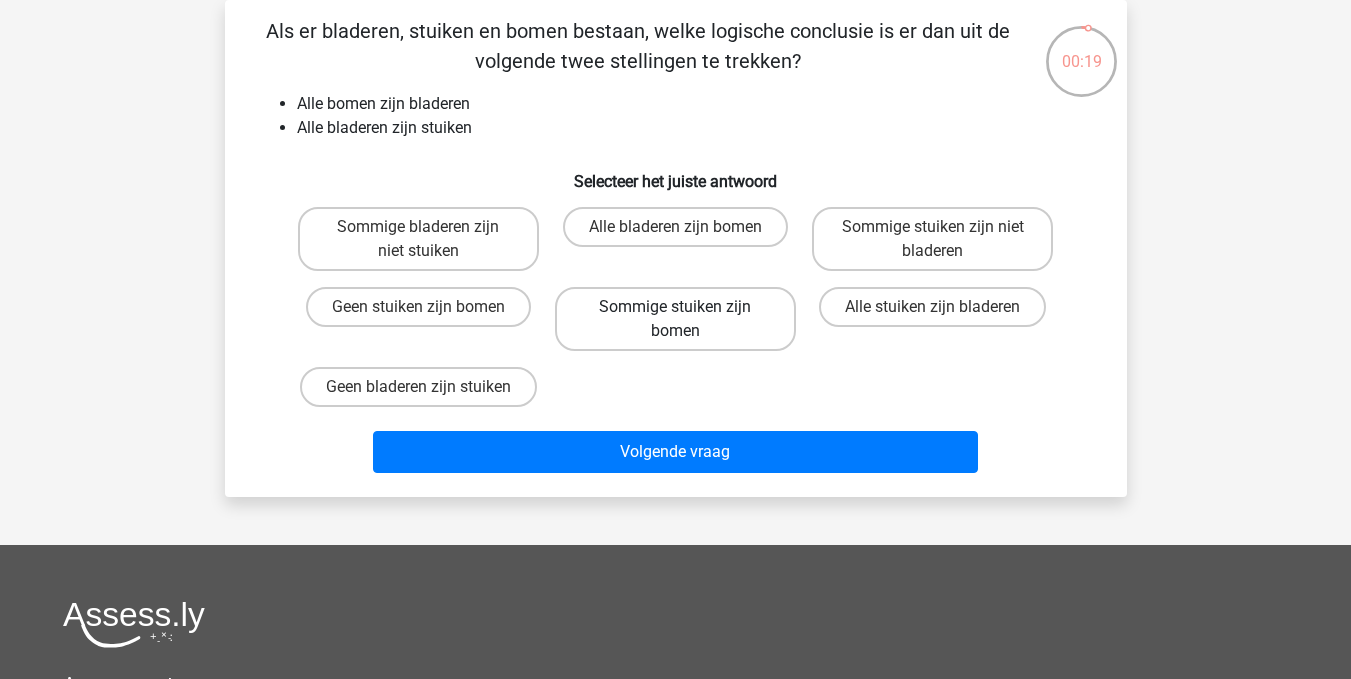 click on "Sommige stuiken zijn bomen" at bounding box center [675, 319] 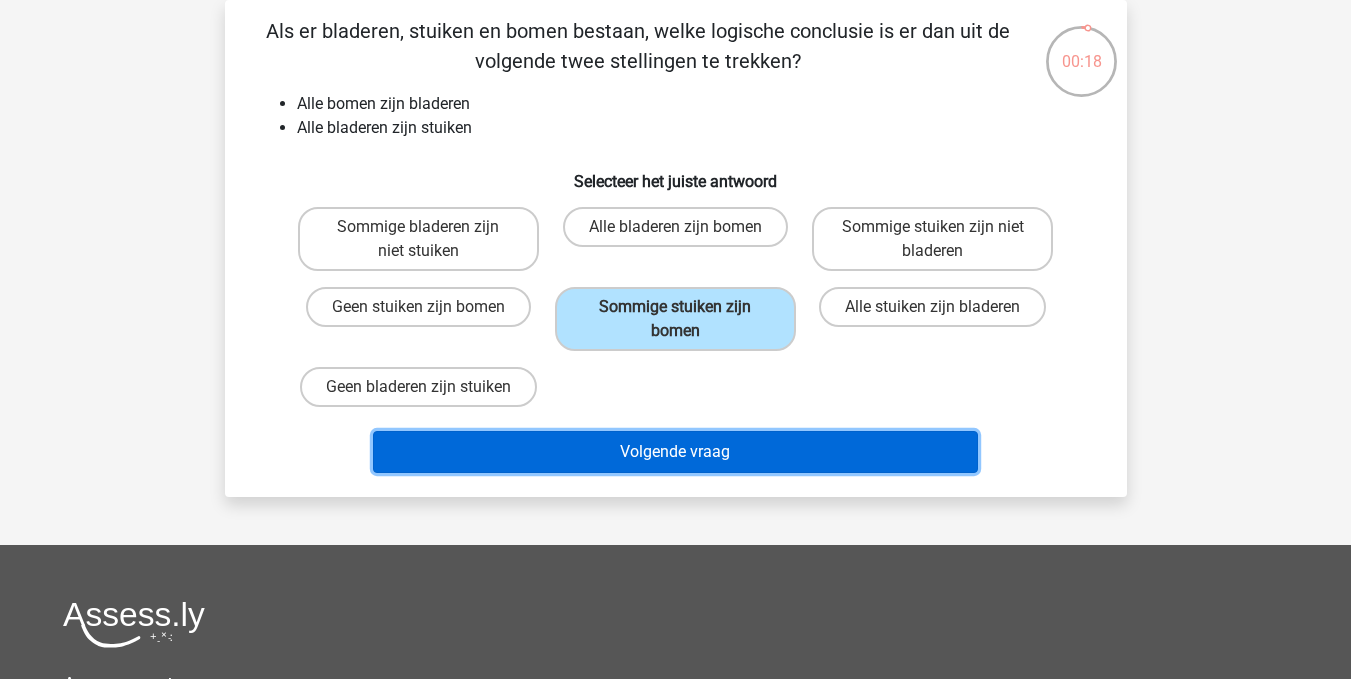 click on "Volgende vraag" at bounding box center [675, 452] 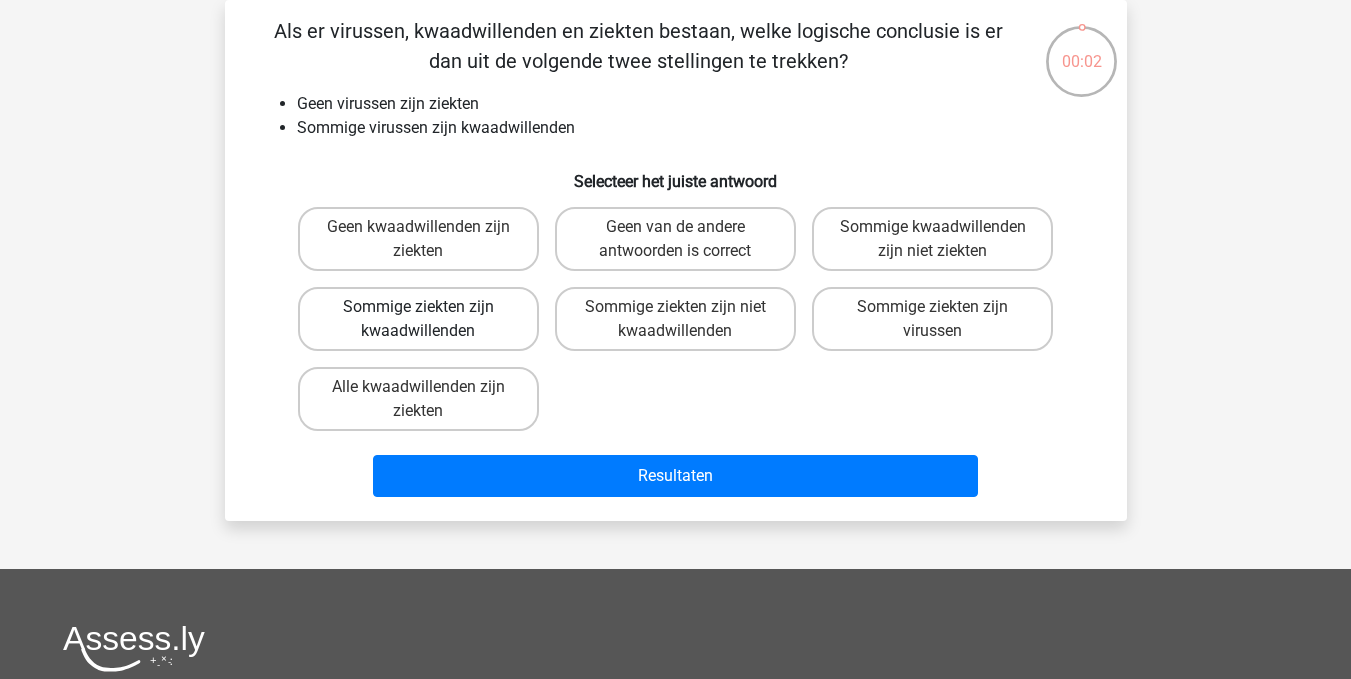 click on "Sommige ziekten zijn kwaadwillenden" at bounding box center (418, 319) 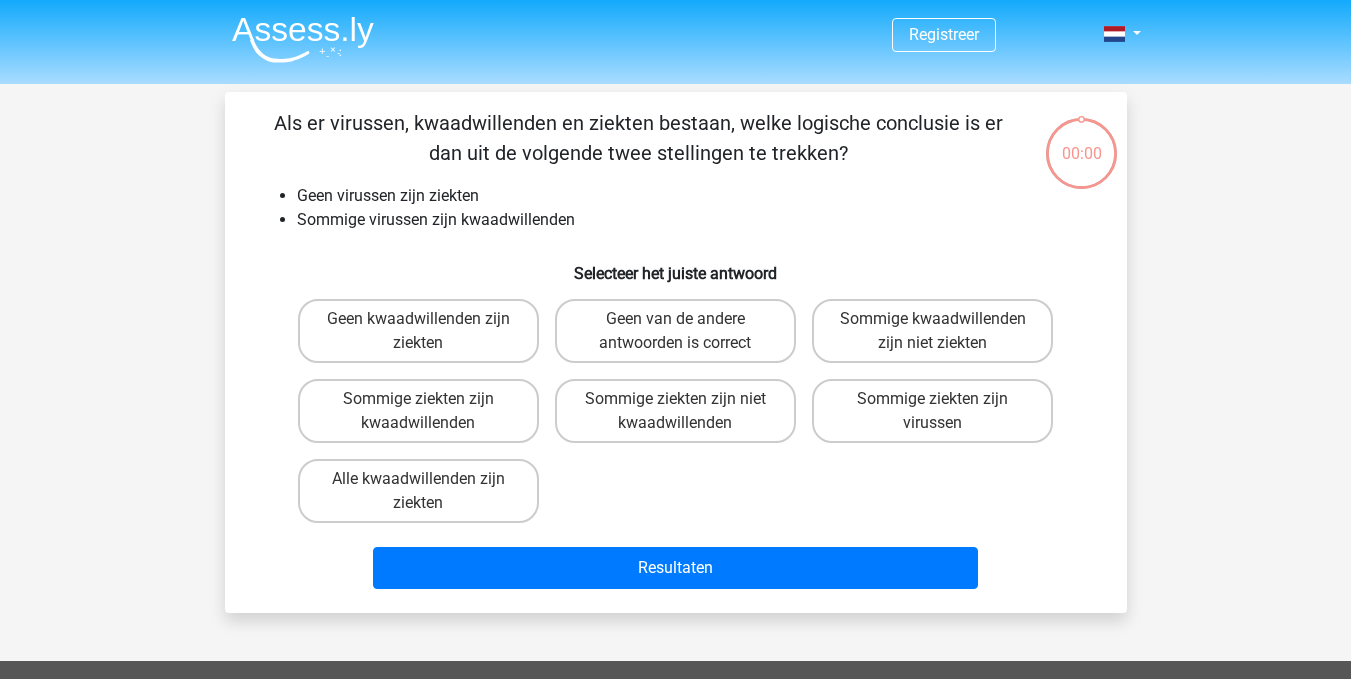 scroll, scrollTop: 92, scrollLeft: 0, axis: vertical 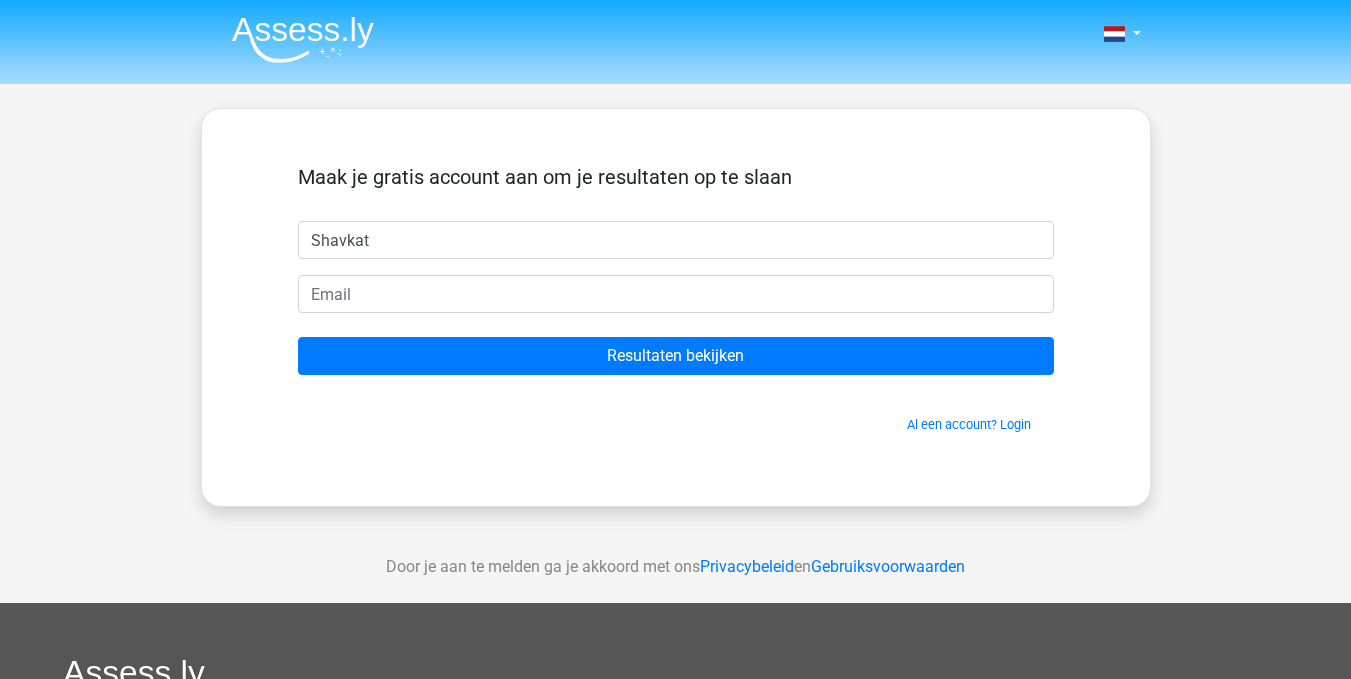 type on "Shavkat" 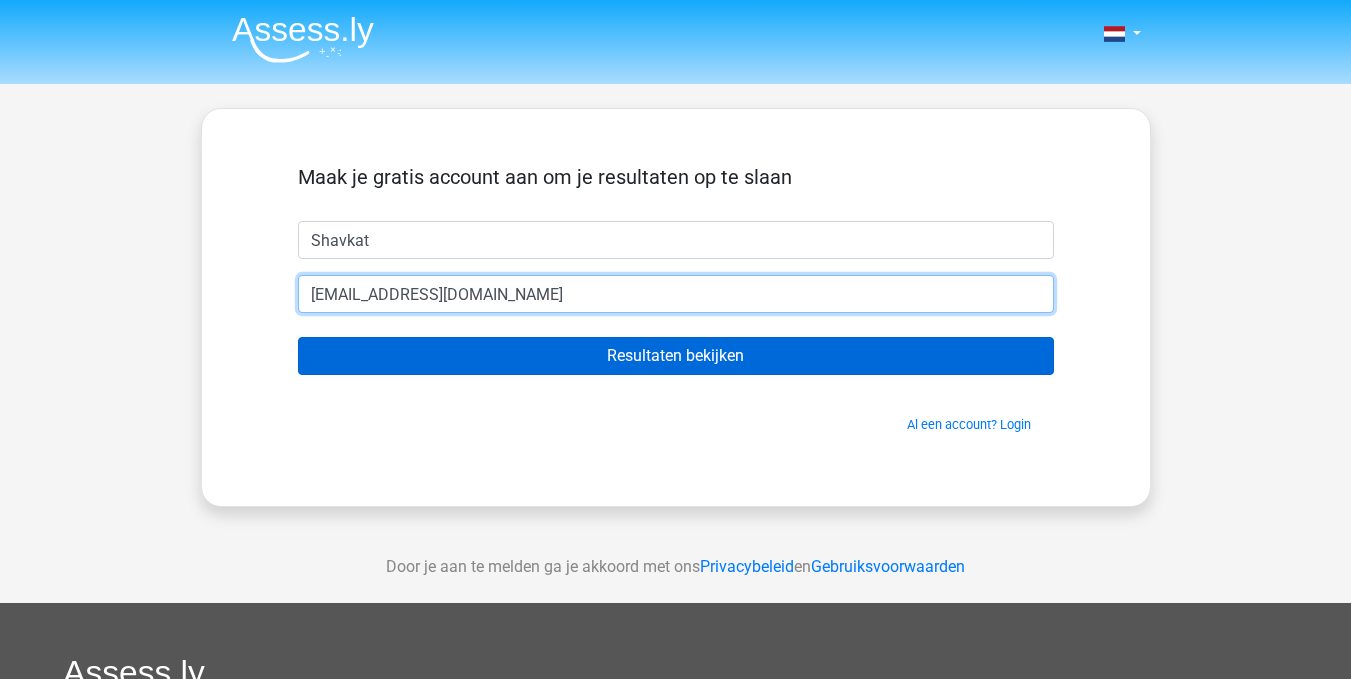 type on "shavkatabc@yahoo.com" 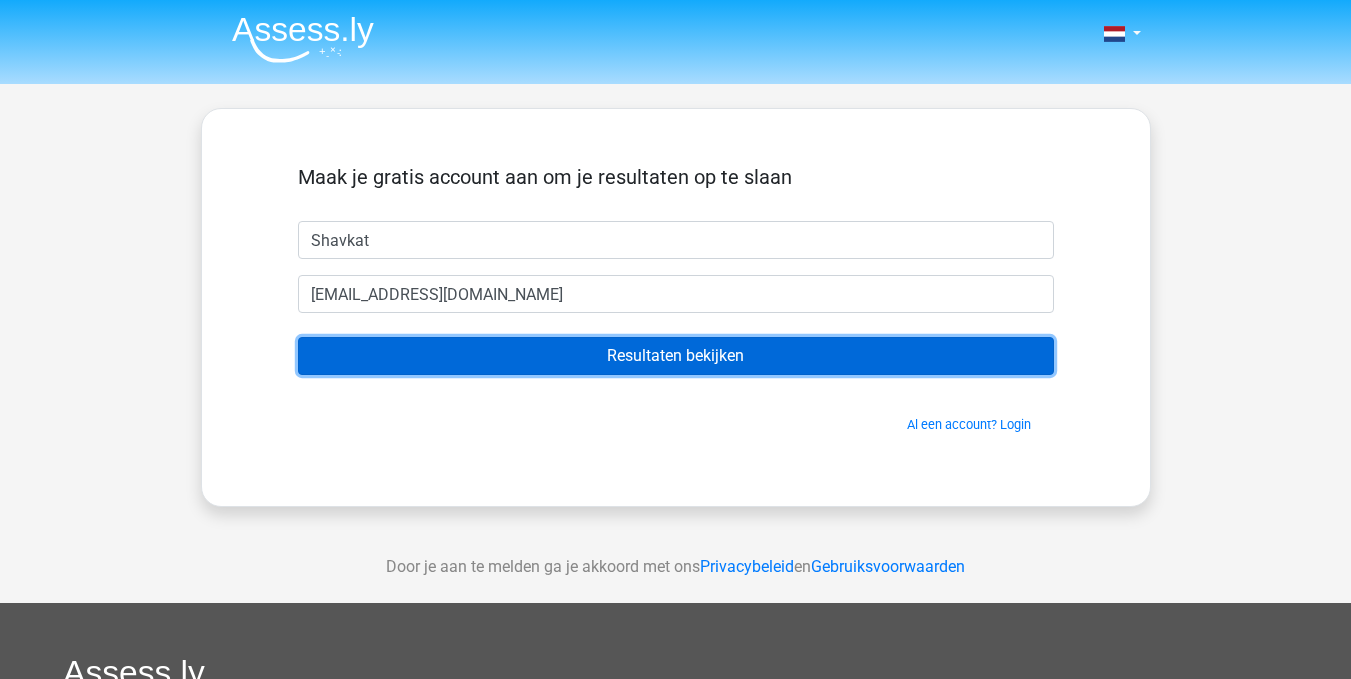 click on "Resultaten bekijken" at bounding box center (676, 356) 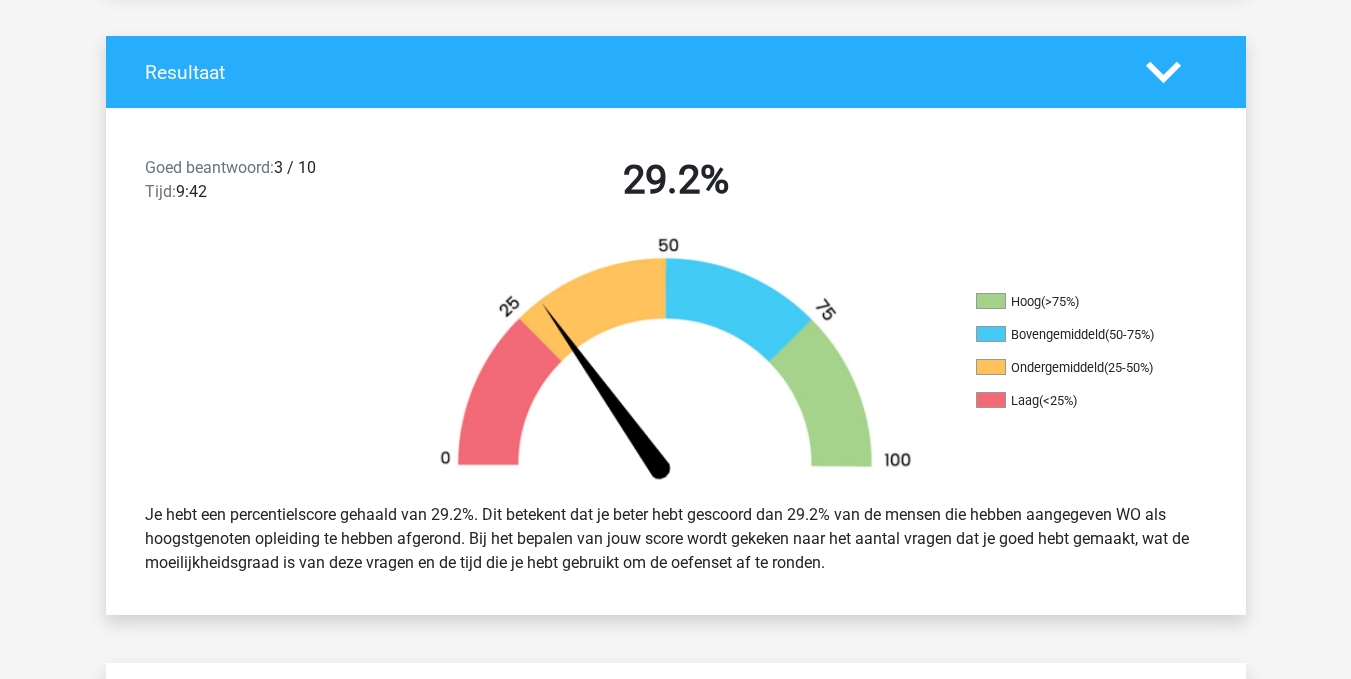 scroll, scrollTop: 500, scrollLeft: 0, axis: vertical 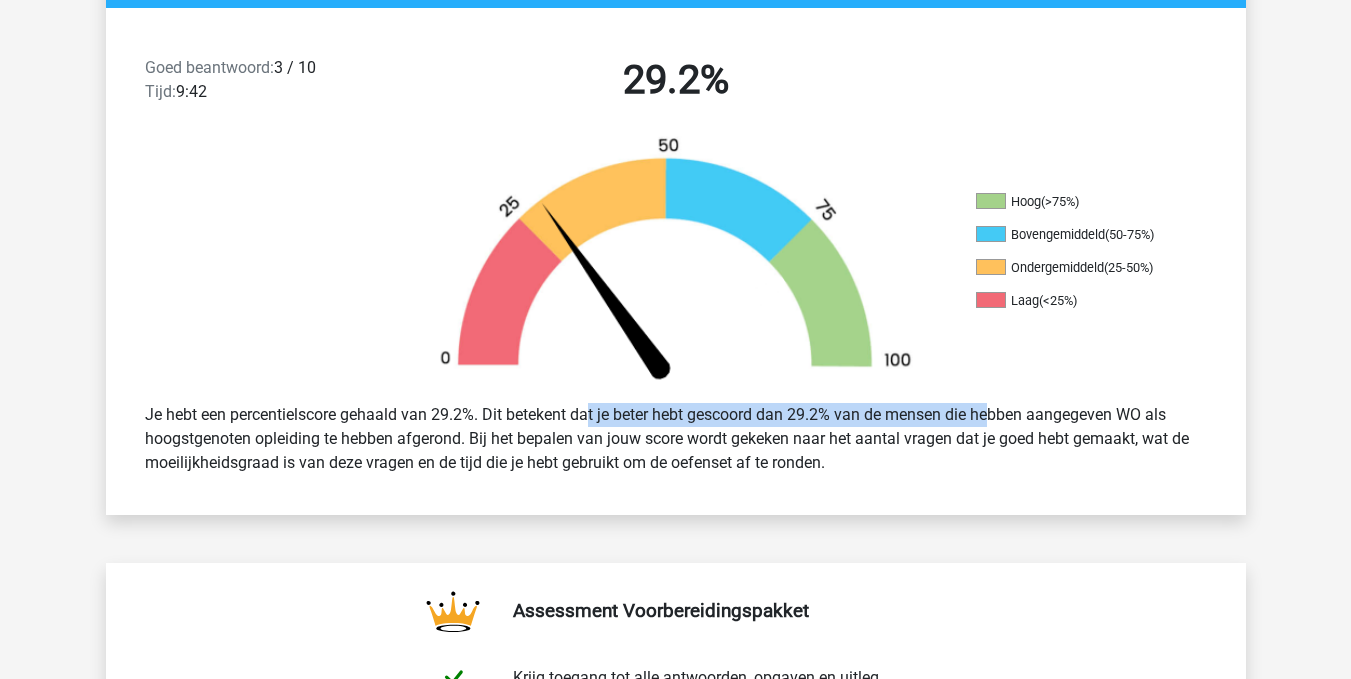 drag, startPoint x: 531, startPoint y: 420, endPoint x: 930, endPoint y: 418, distance: 399.005 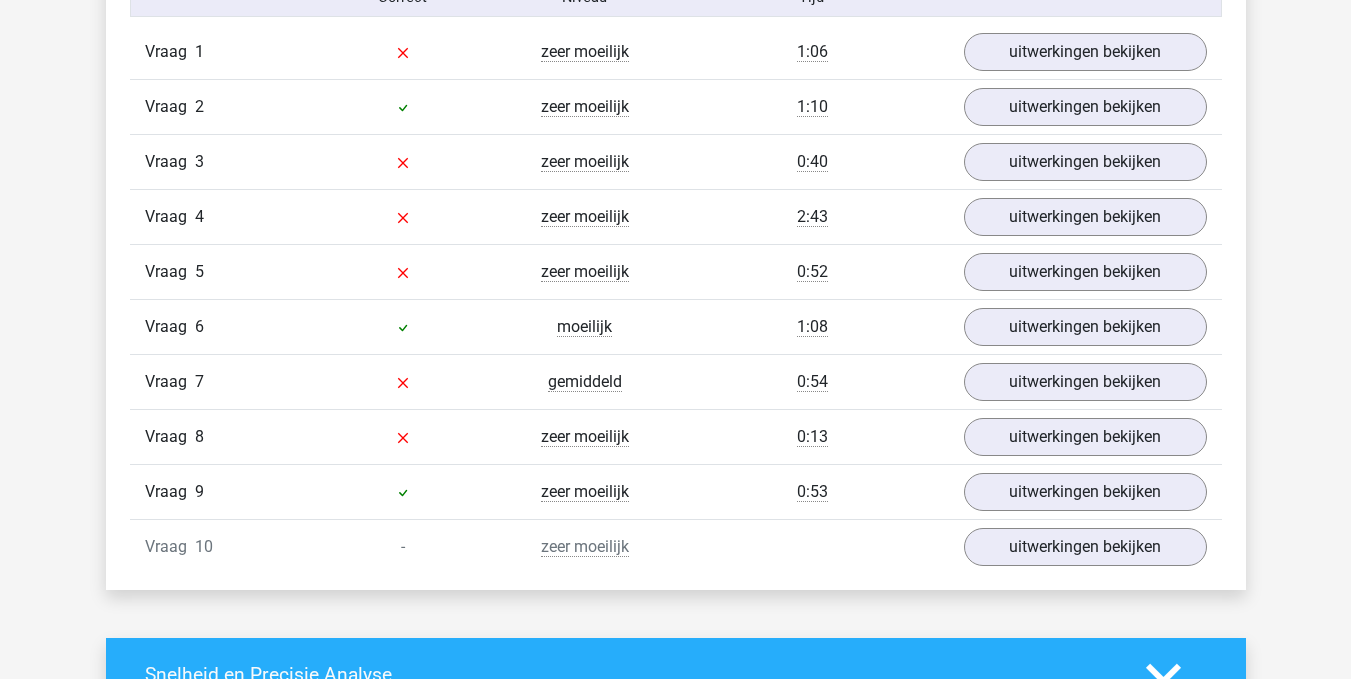 scroll, scrollTop: 1600, scrollLeft: 0, axis: vertical 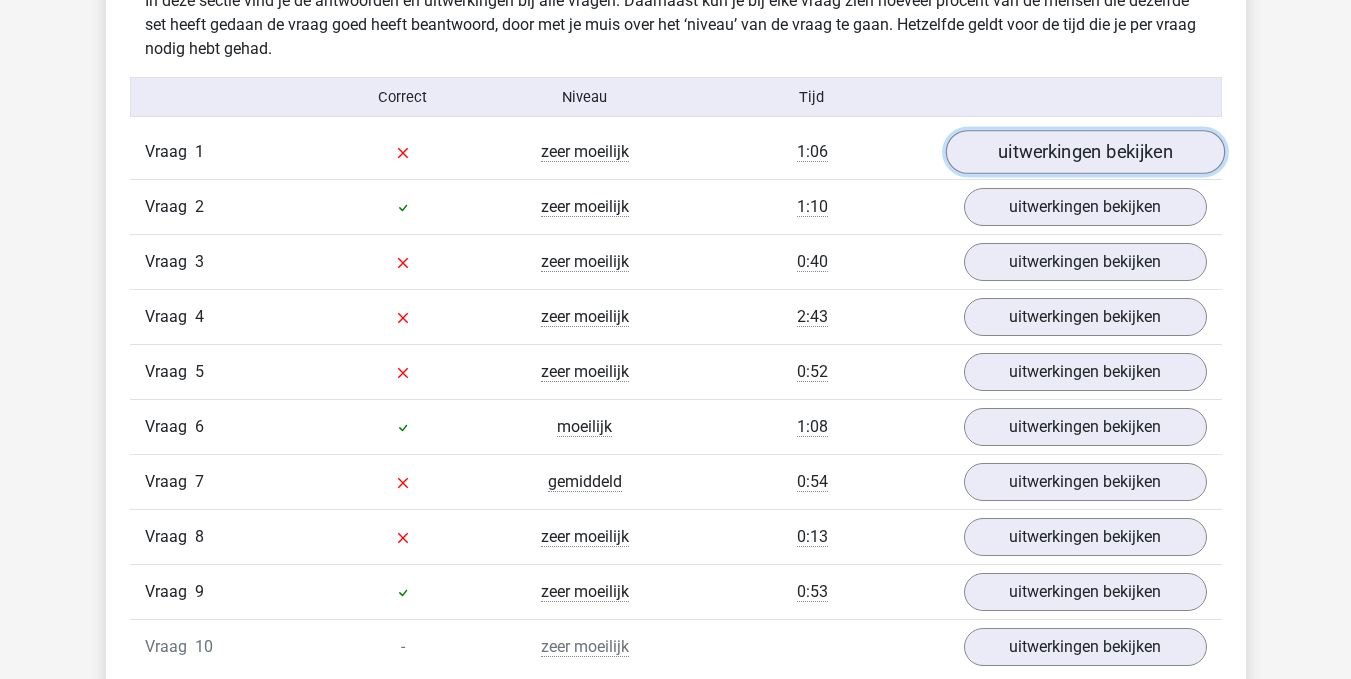 click on "uitwerkingen bekijken" at bounding box center (1084, 152) 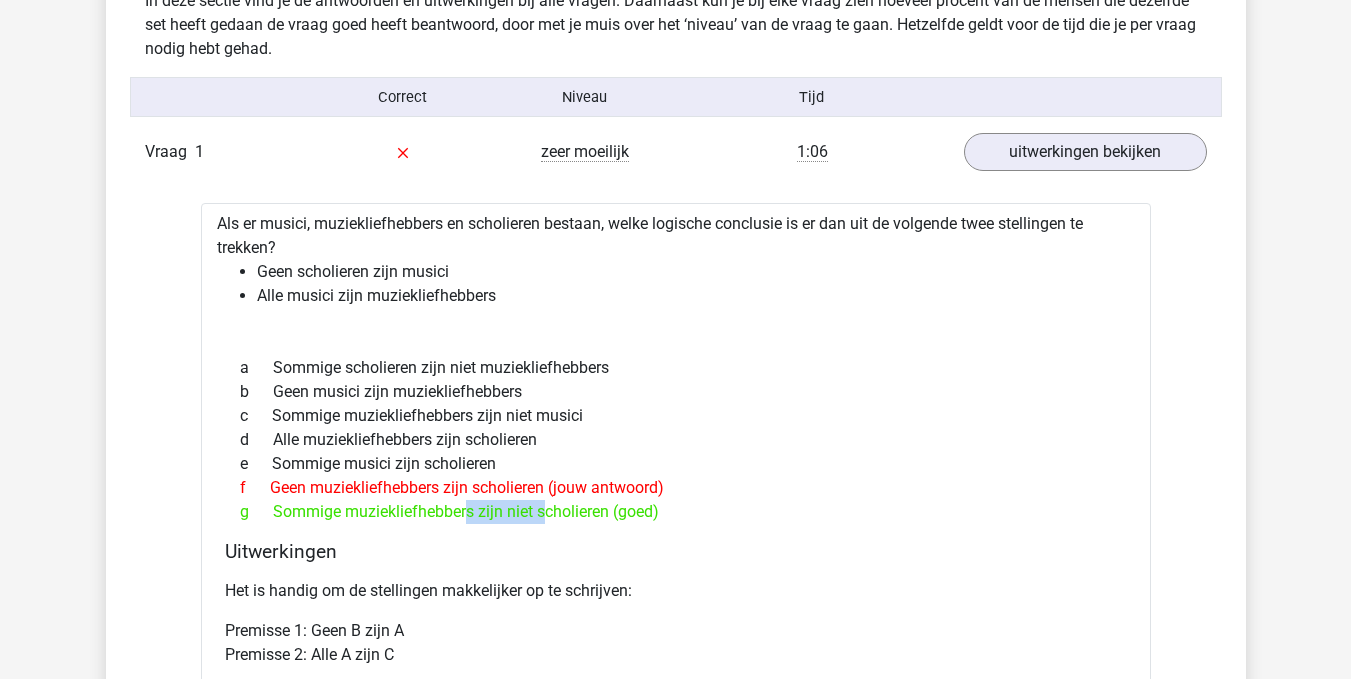 drag, startPoint x: 420, startPoint y: 514, endPoint x: 505, endPoint y: 523, distance: 85.47514 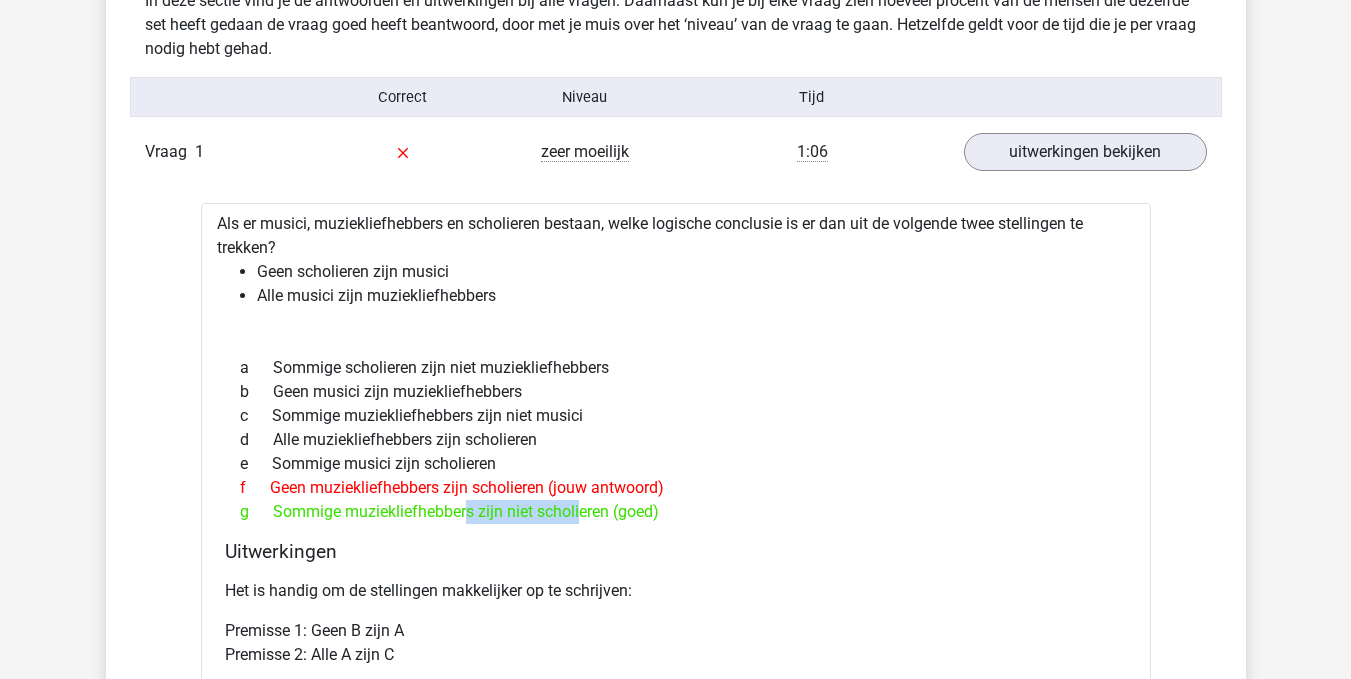 drag, startPoint x: 531, startPoint y: 522, endPoint x: 642, endPoint y: 529, distance: 111.220505 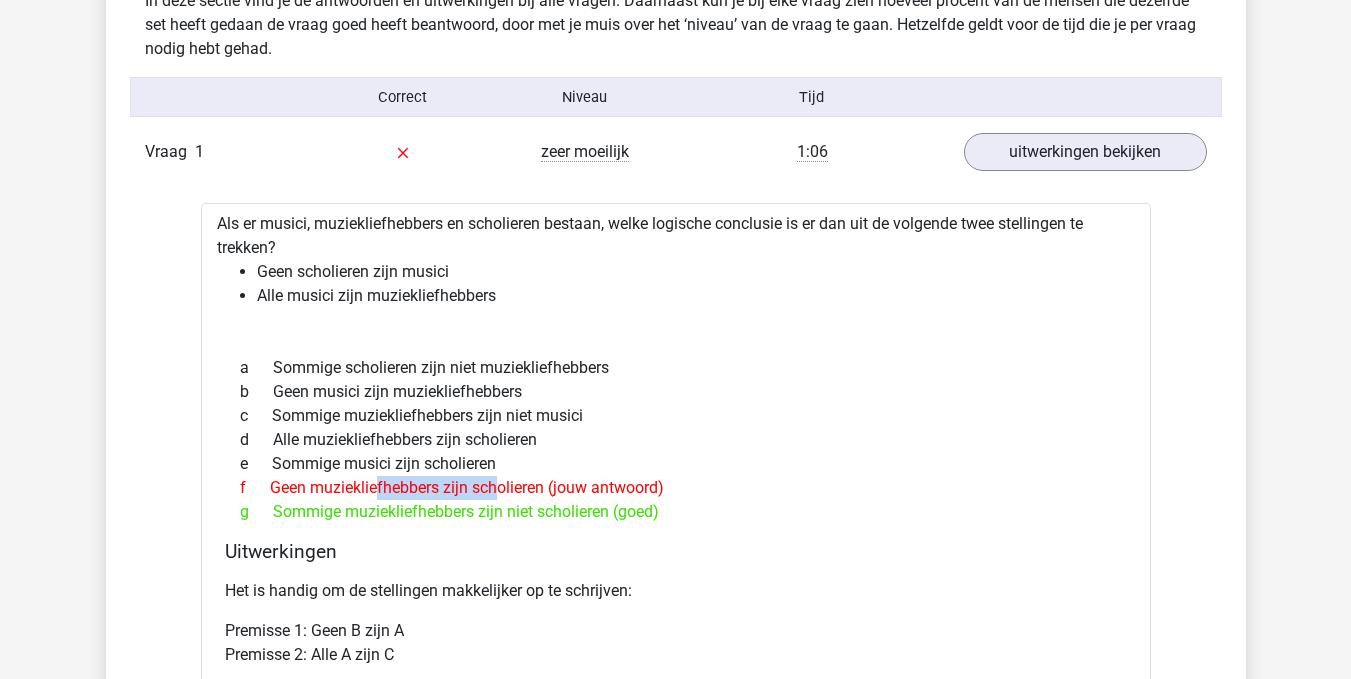 drag, startPoint x: 280, startPoint y: 492, endPoint x: 475, endPoint y: 490, distance: 195.01025 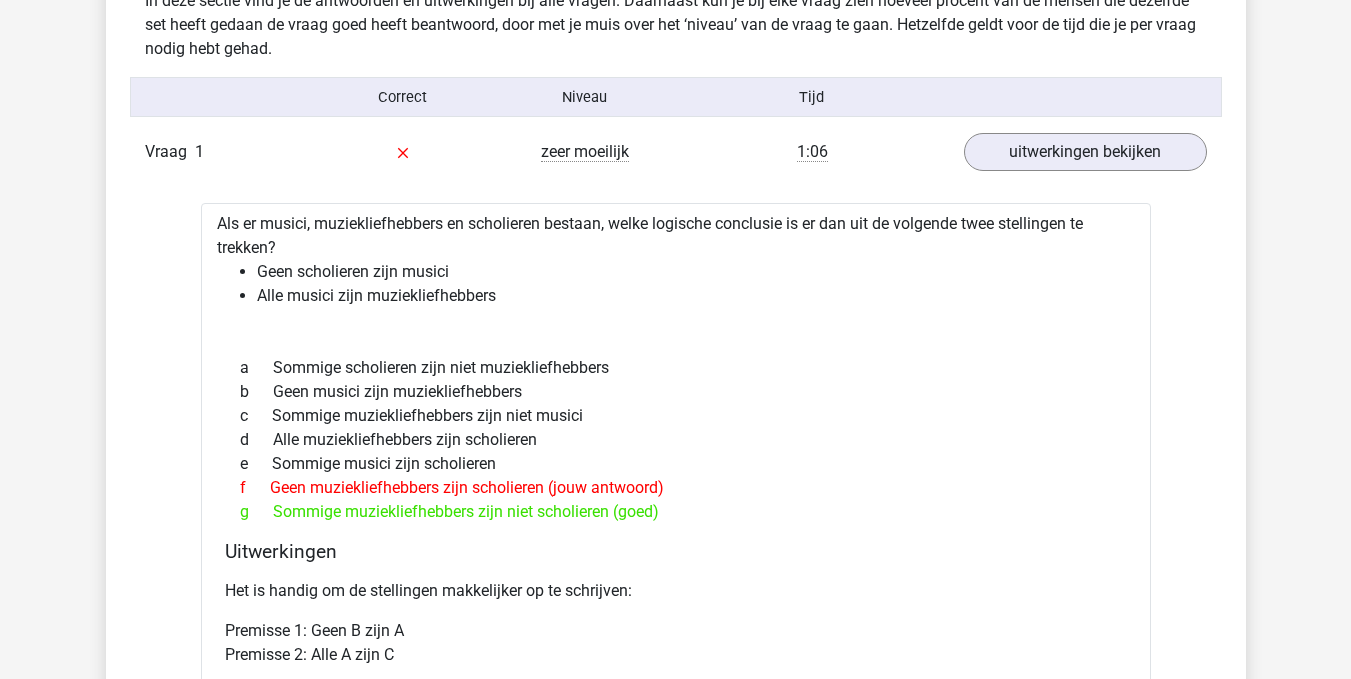 click on "f
Geen muziekliefhebbers zijn scholieren
(jouw antwoord)" at bounding box center (676, 488) 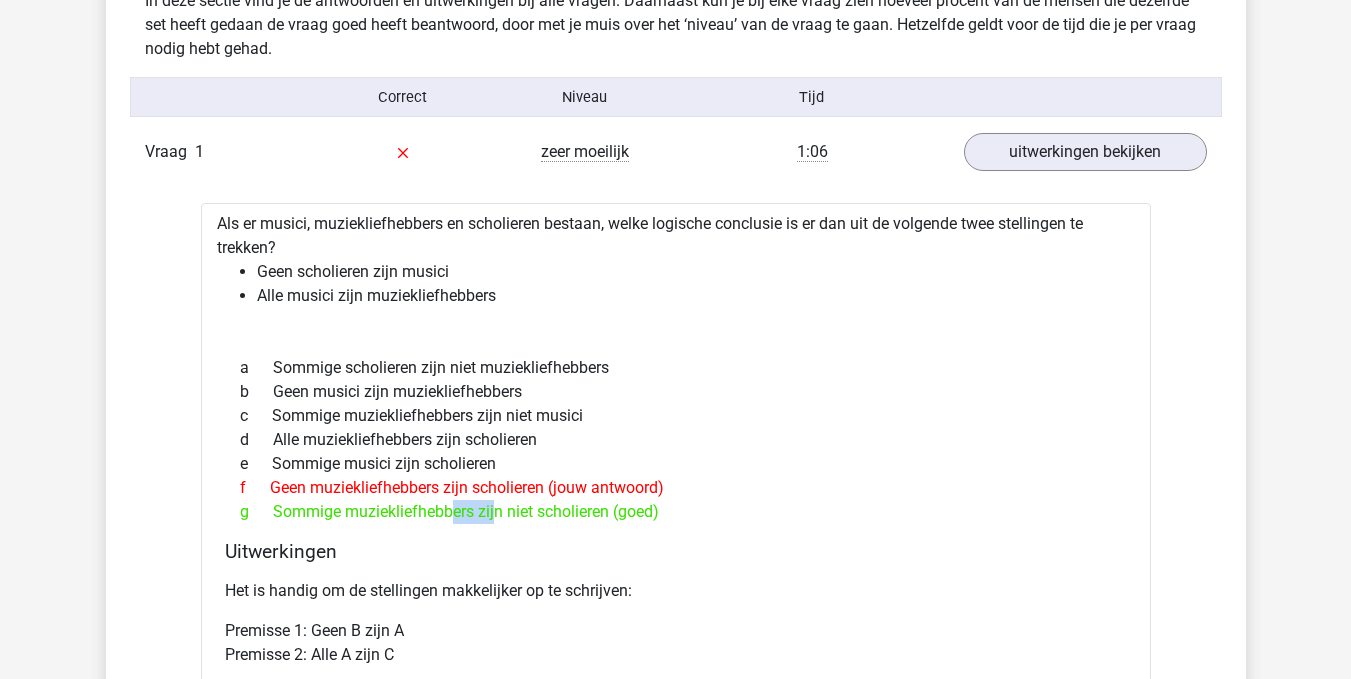drag, startPoint x: 390, startPoint y: 515, endPoint x: 407, endPoint y: 517, distance: 17.117243 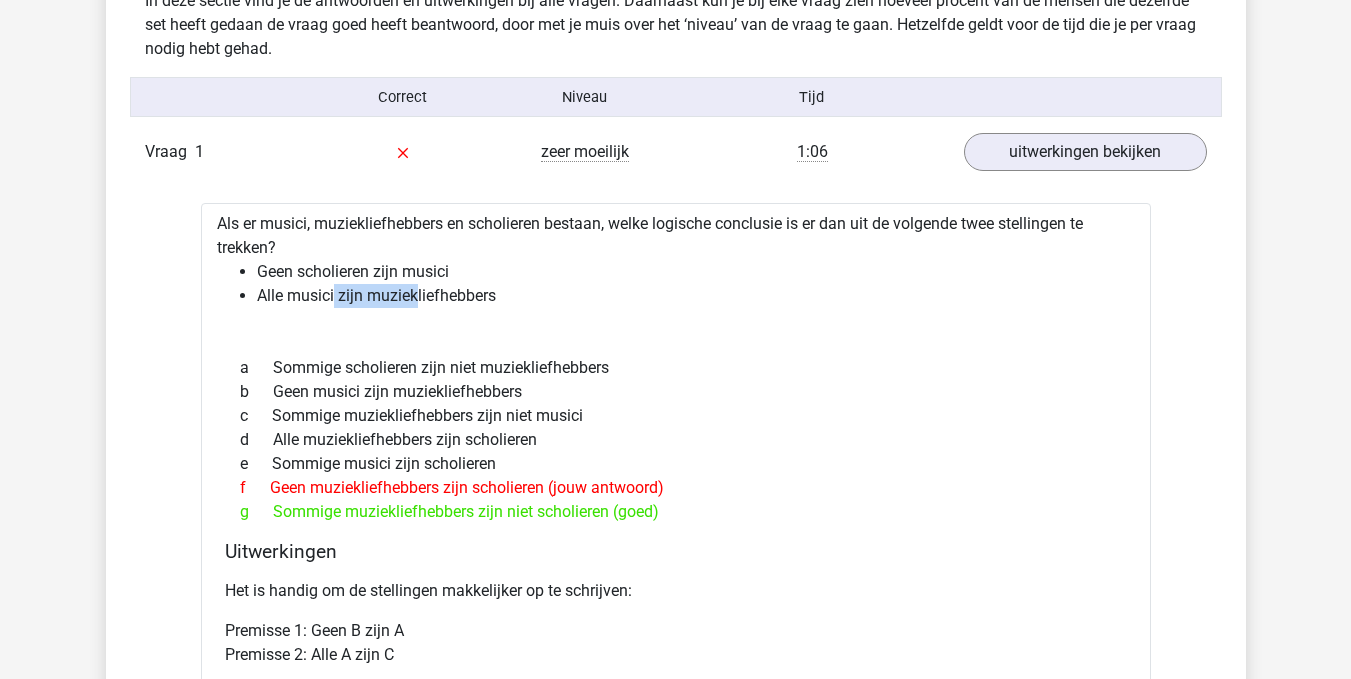 drag, startPoint x: 334, startPoint y: 293, endPoint x: 435, endPoint y: 302, distance: 101.4002 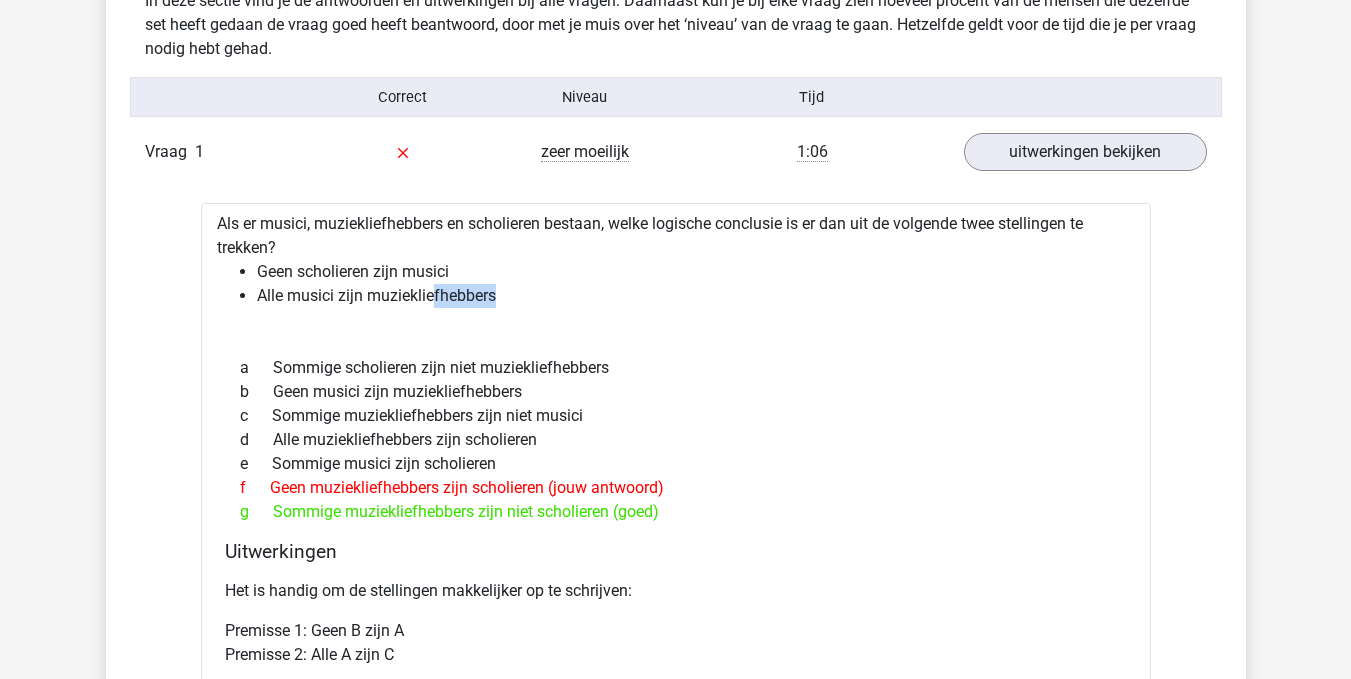 drag, startPoint x: 435, startPoint y: 302, endPoint x: 476, endPoint y: 309, distance: 41.59327 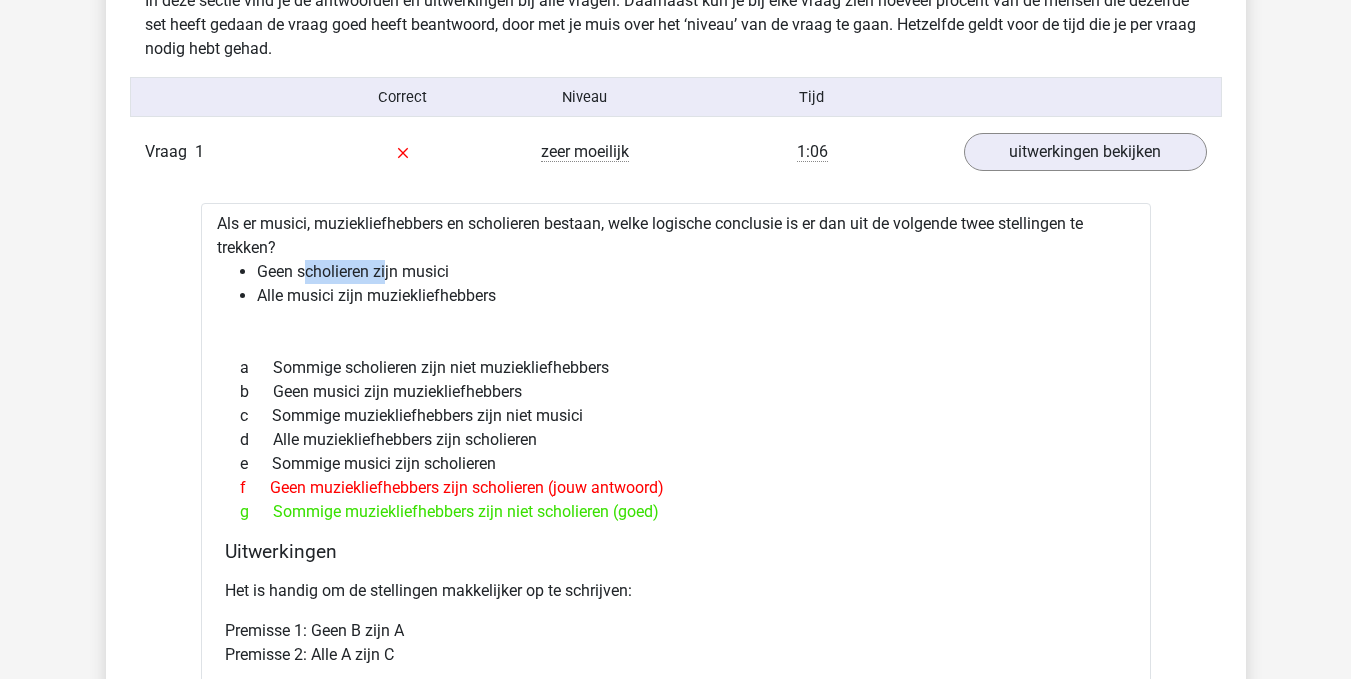 drag, startPoint x: 302, startPoint y: 273, endPoint x: 422, endPoint y: 270, distance: 120.03749 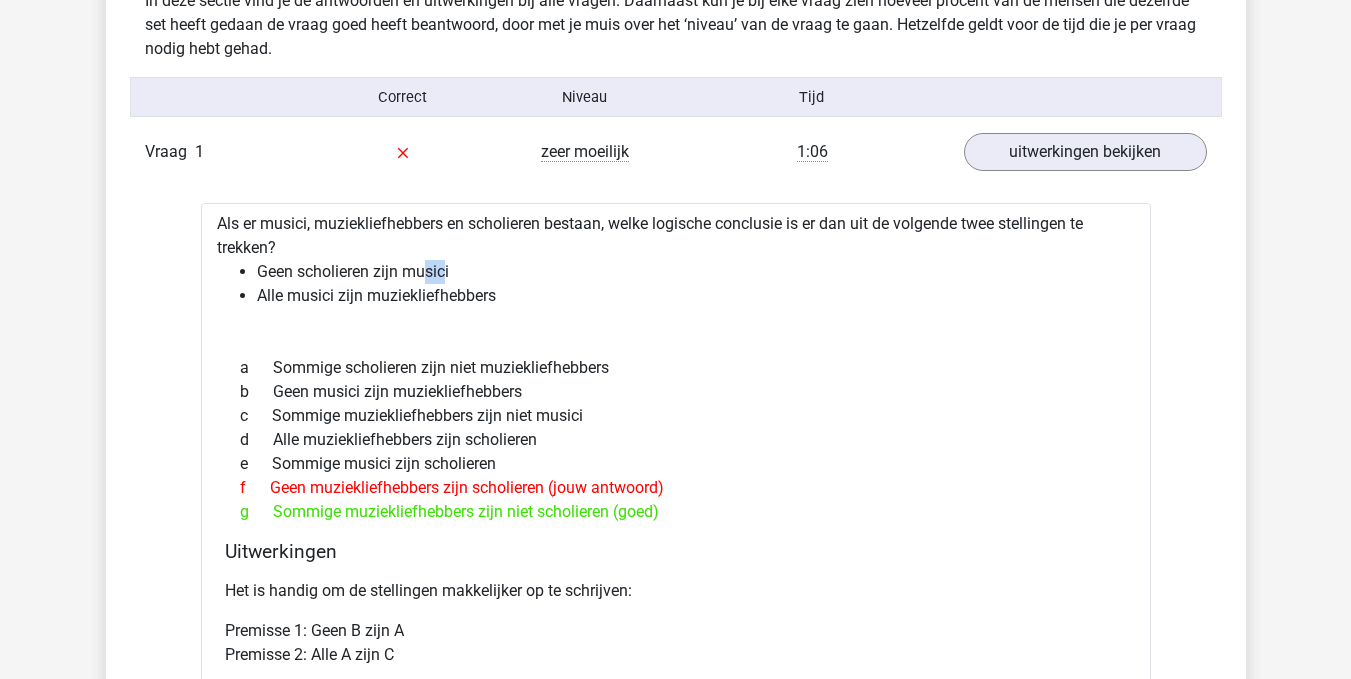 drag, startPoint x: 422, startPoint y: 270, endPoint x: 445, endPoint y: 270, distance: 23 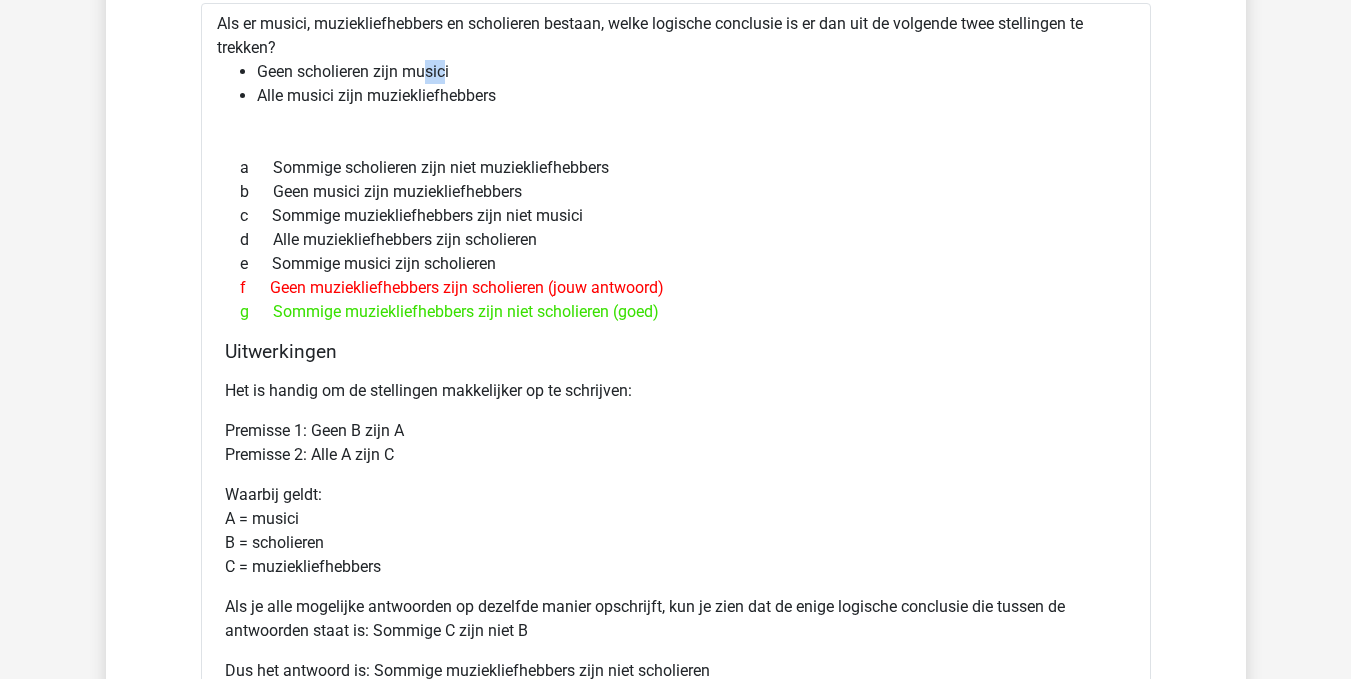 scroll, scrollTop: 1900, scrollLeft: 0, axis: vertical 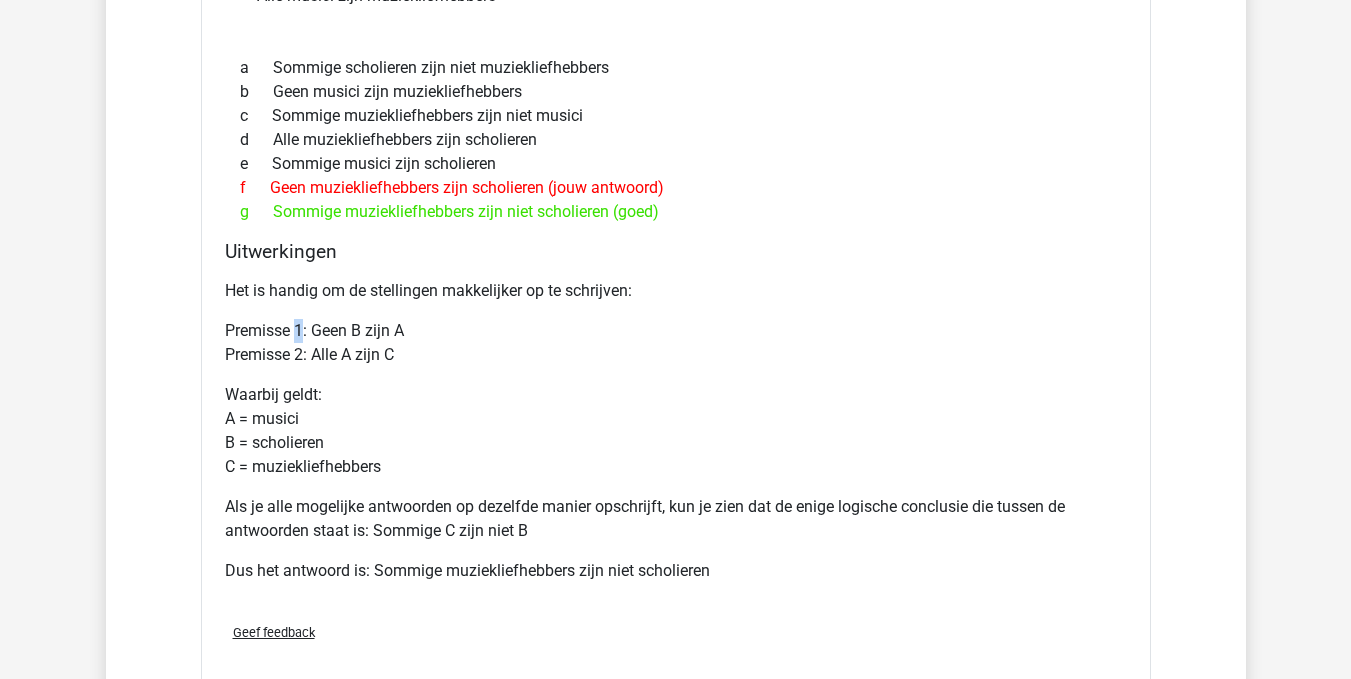 click on "Premisse 1: Geen B zijn A Premisse 2: Alle A zijn C" at bounding box center [676, 343] 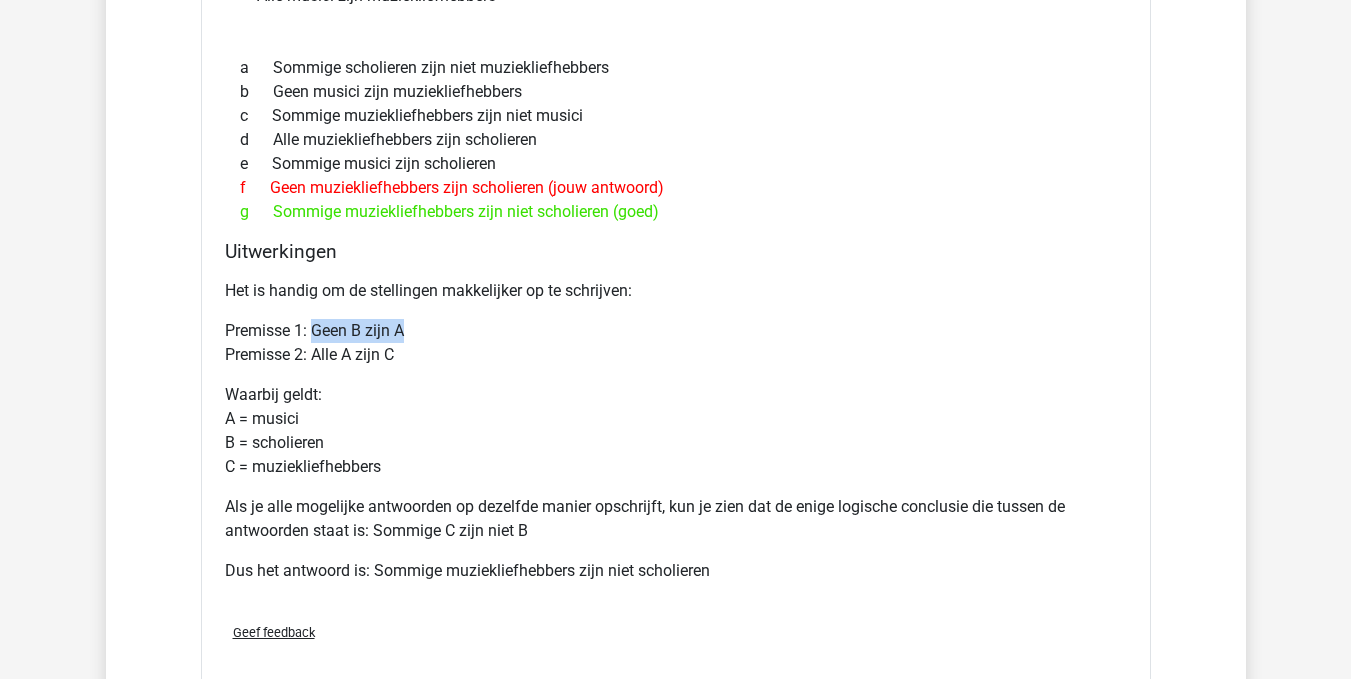 drag, startPoint x: 316, startPoint y: 329, endPoint x: 407, endPoint y: 333, distance: 91.08787 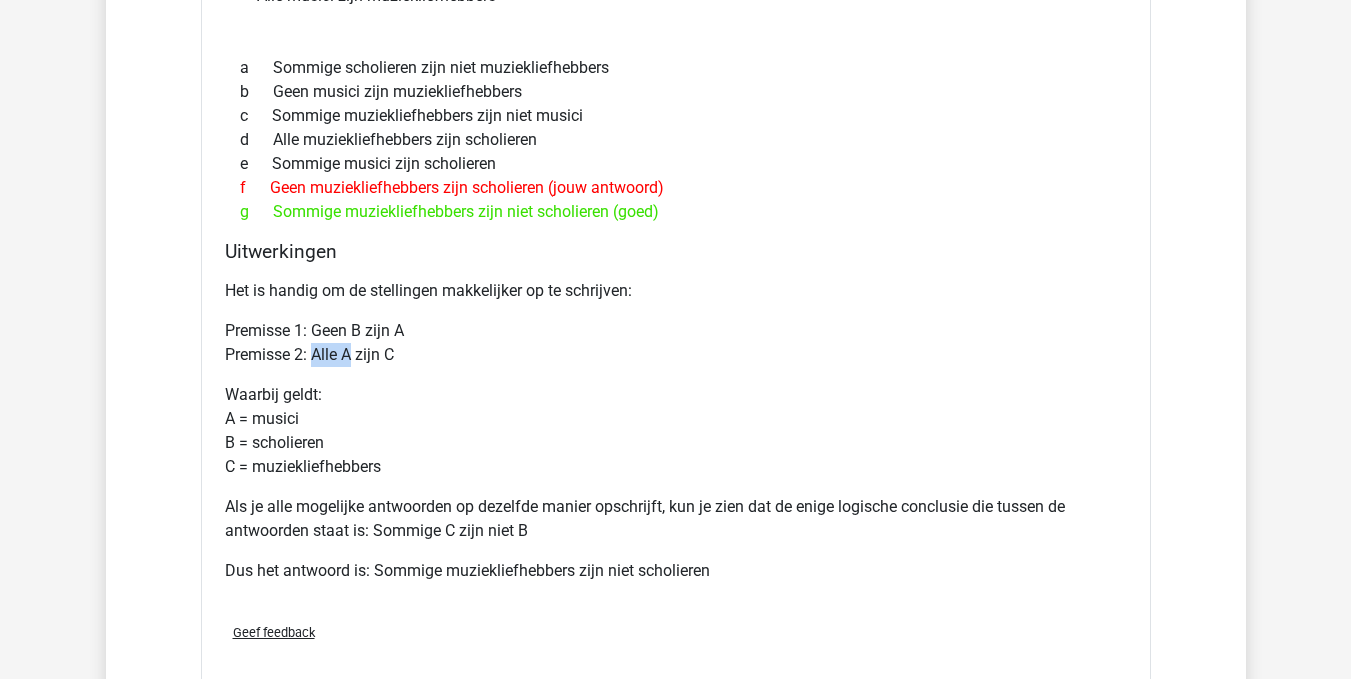 drag, startPoint x: 314, startPoint y: 355, endPoint x: 351, endPoint y: 358, distance: 37.12142 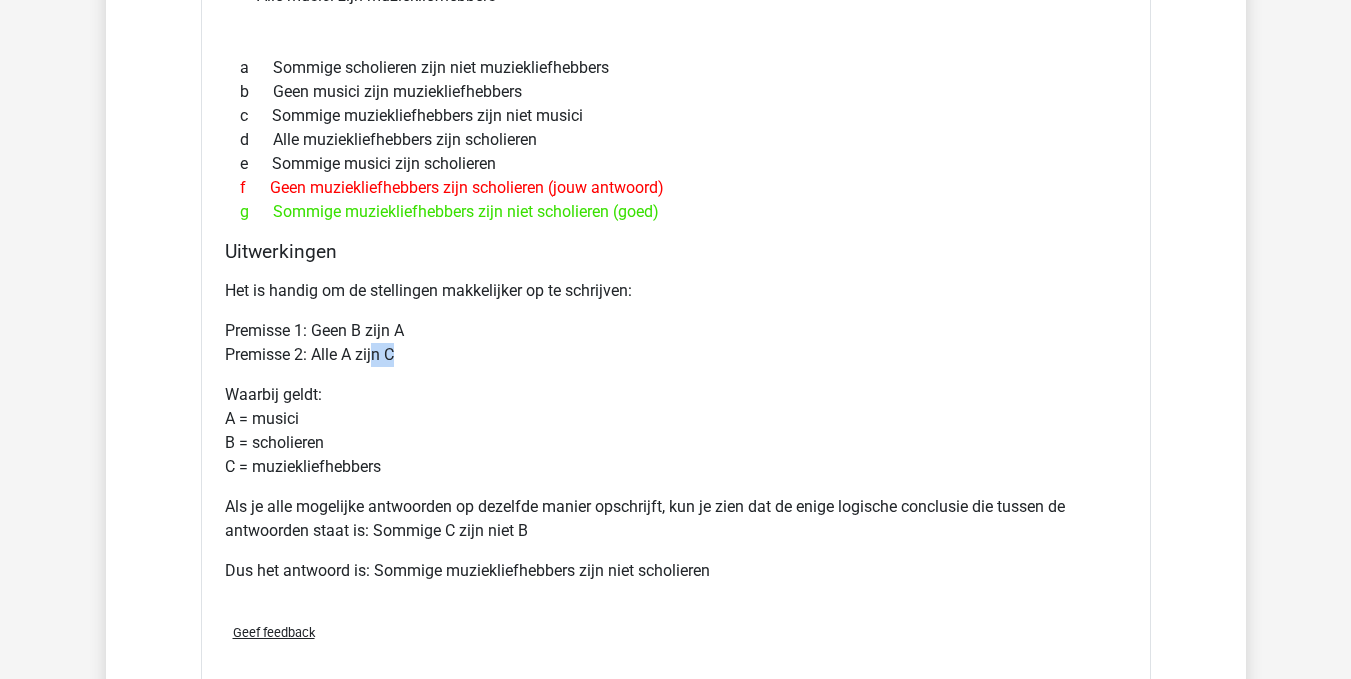 drag, startPoint x: 375, startPoint y: 361, endPoint x: 403, endPoint y: 366, distance: 28.442924 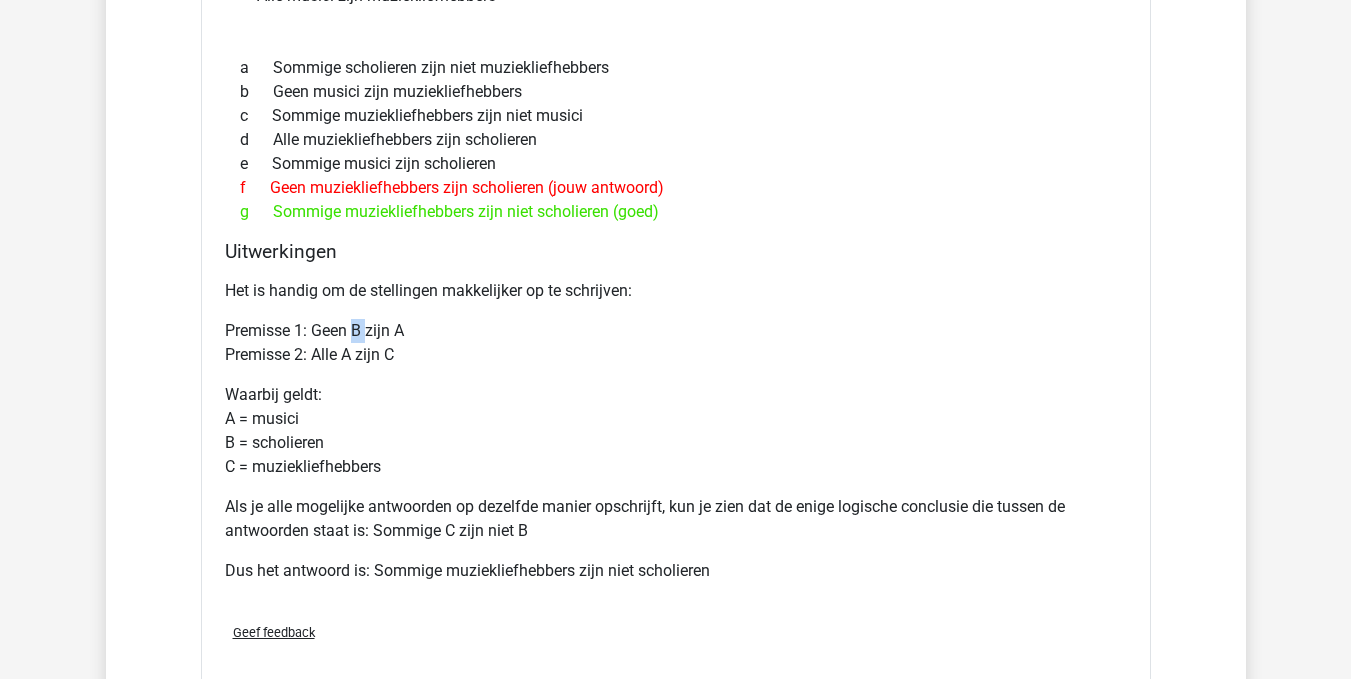 drag, startPoint x: 354, startPoint y: 334, endPoint x: 369, endPoint y: 335, distance: 15.033297 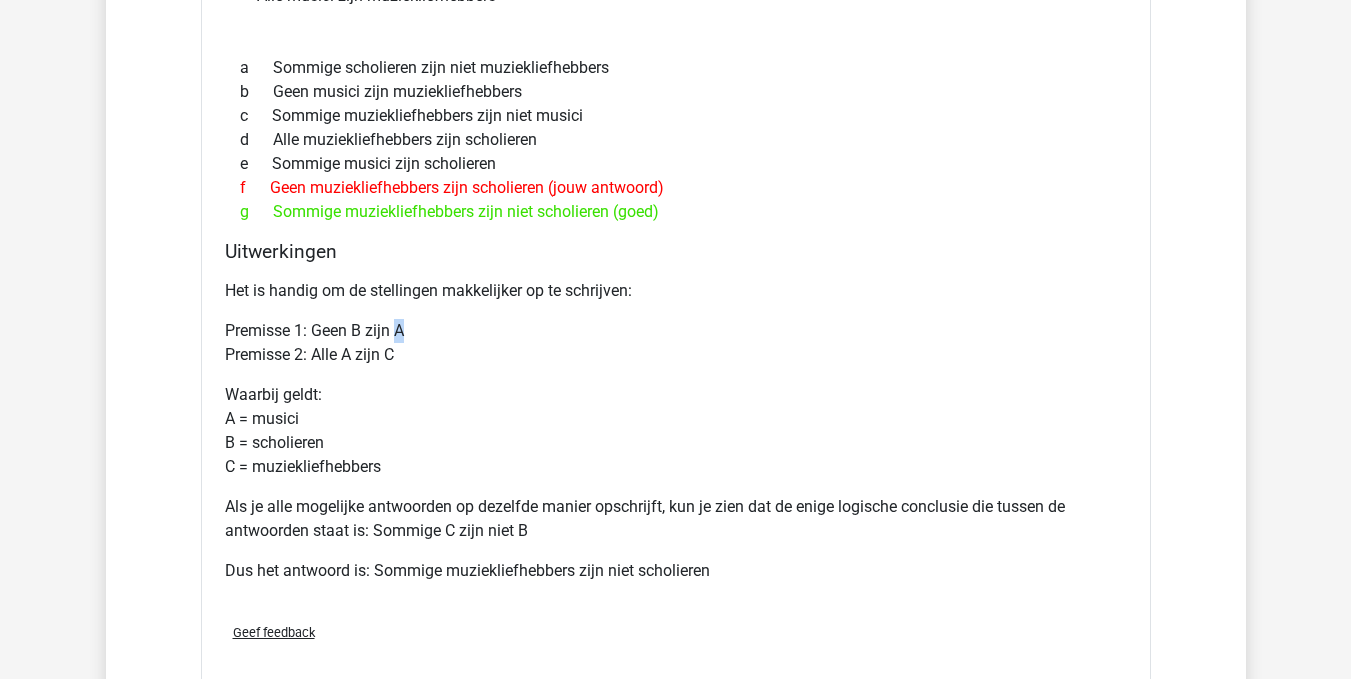 click on "Premisse 1: Geen B zijn A Premisse 2: Alle A zijn C" at bounding box center (676, 343) 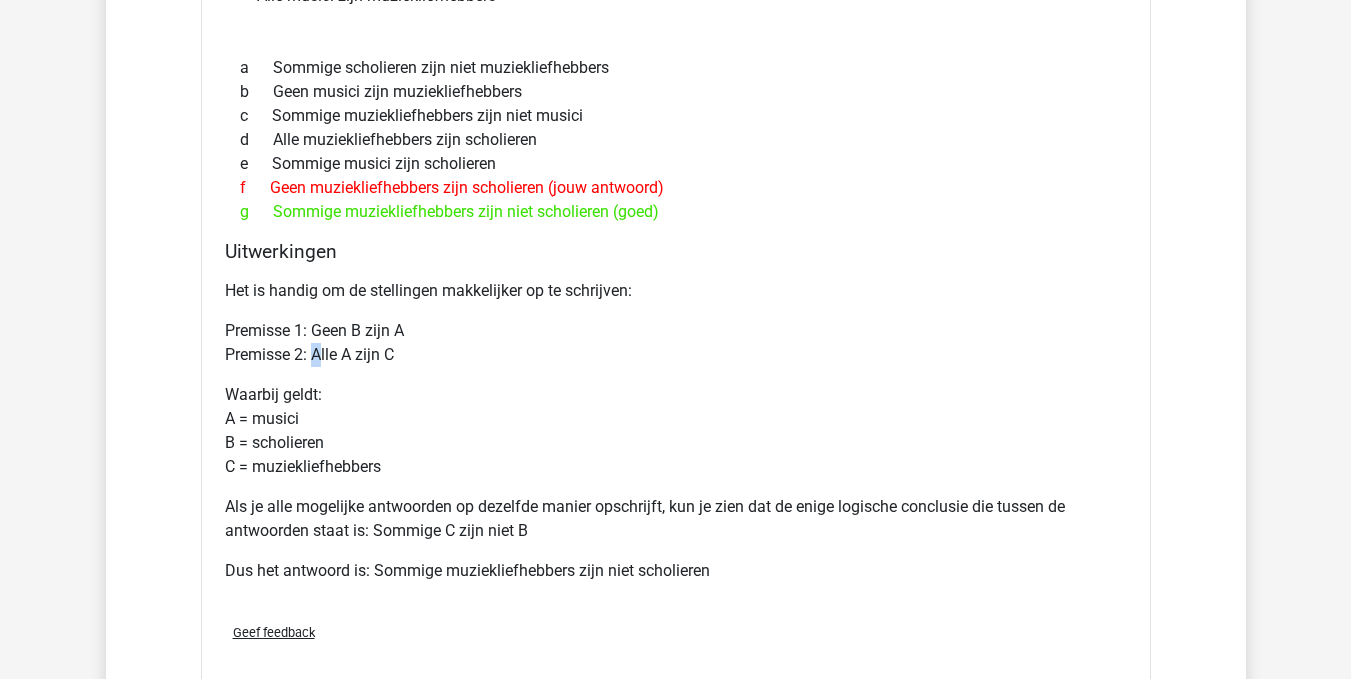 drag, startPoint x: 311, startPoint y: 355, endPoint x: 324, endPoint y: 355, distance: 13 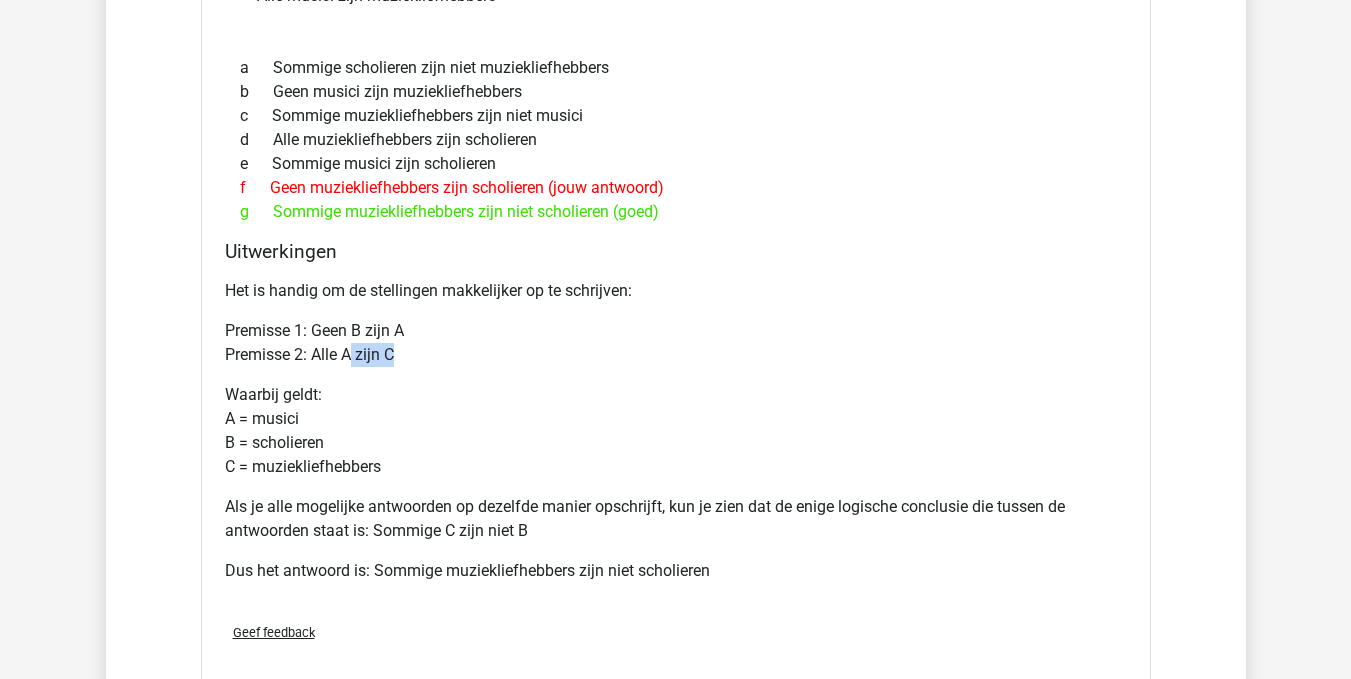 drag, startPoint x: 361, startPoint y: 358, endPoint x: 395, endPoint y: 358, distance: 34 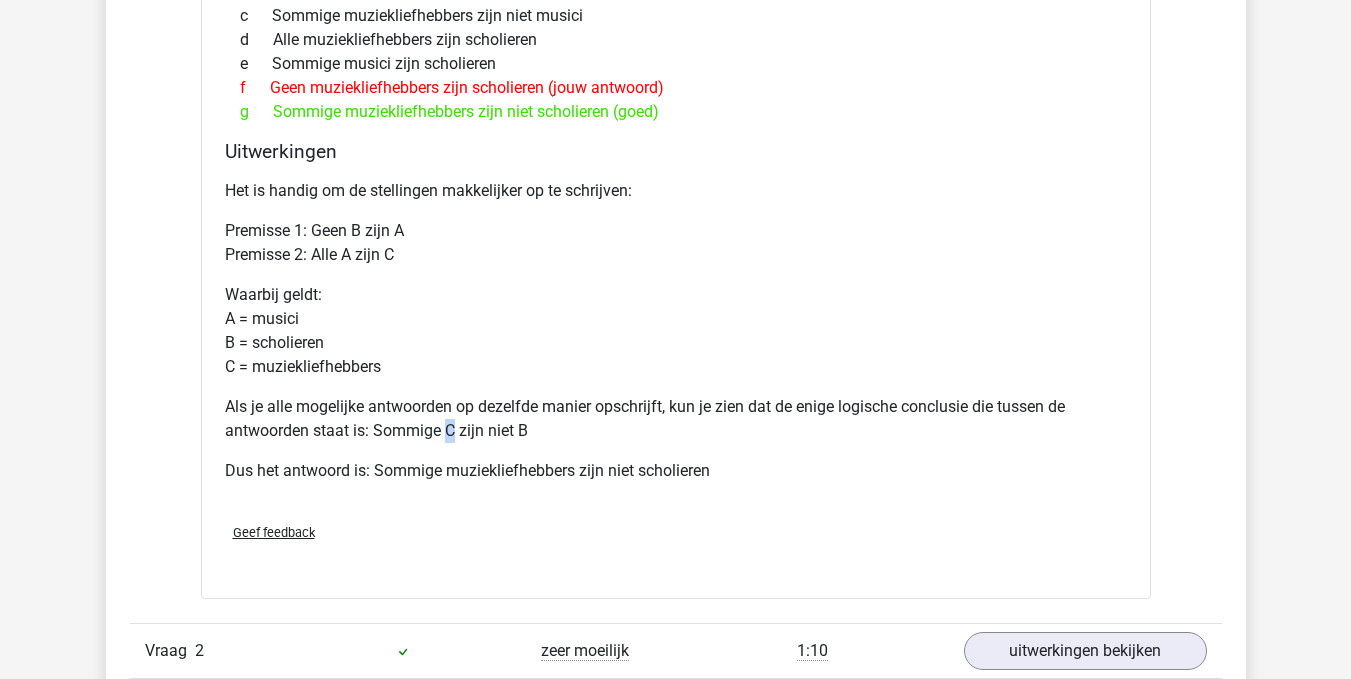 click on "Als je alle mogelijke antwoorden op dezelfde manier opschrijft, kun je zien dat de enige logische conclusie die tussen de antwoorden staat is: Sommige C zijn niet B" at bounding box center (676, 419) 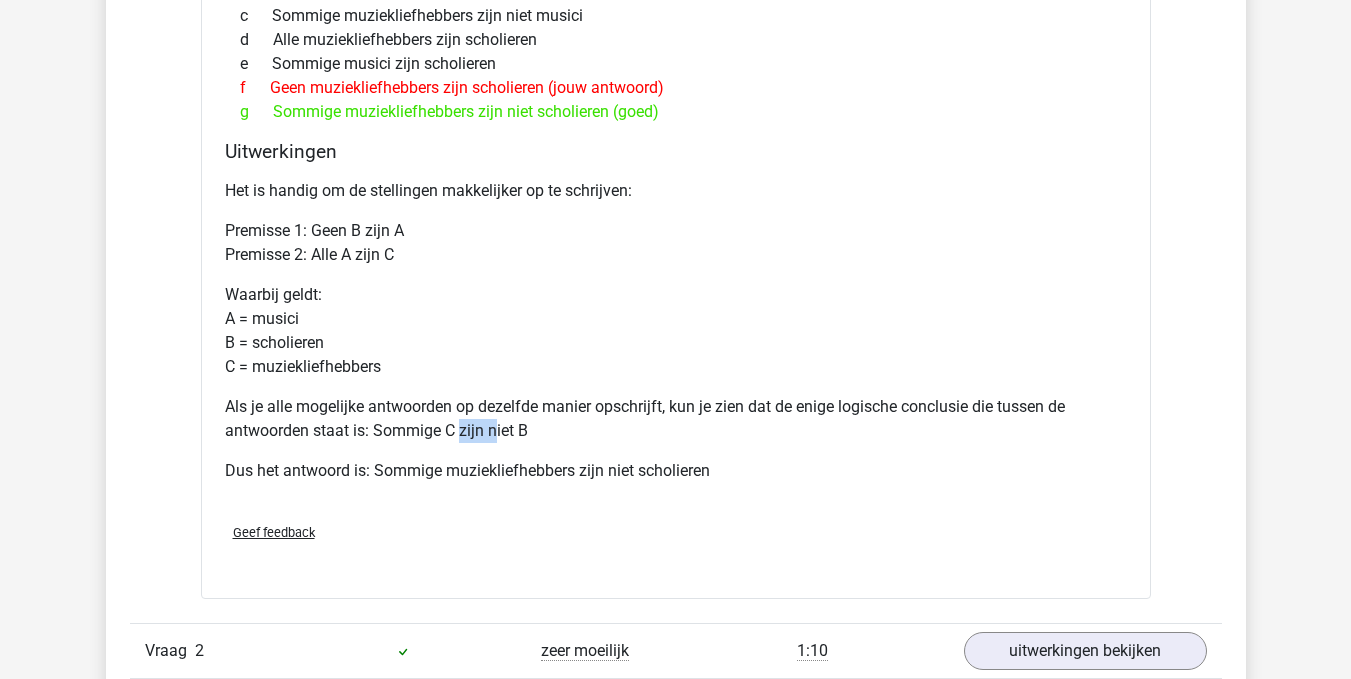 drag, startPoint x: 462, startPoint y: 434, endPoint x: 494, endPoint y: 436, distance: 32.06244 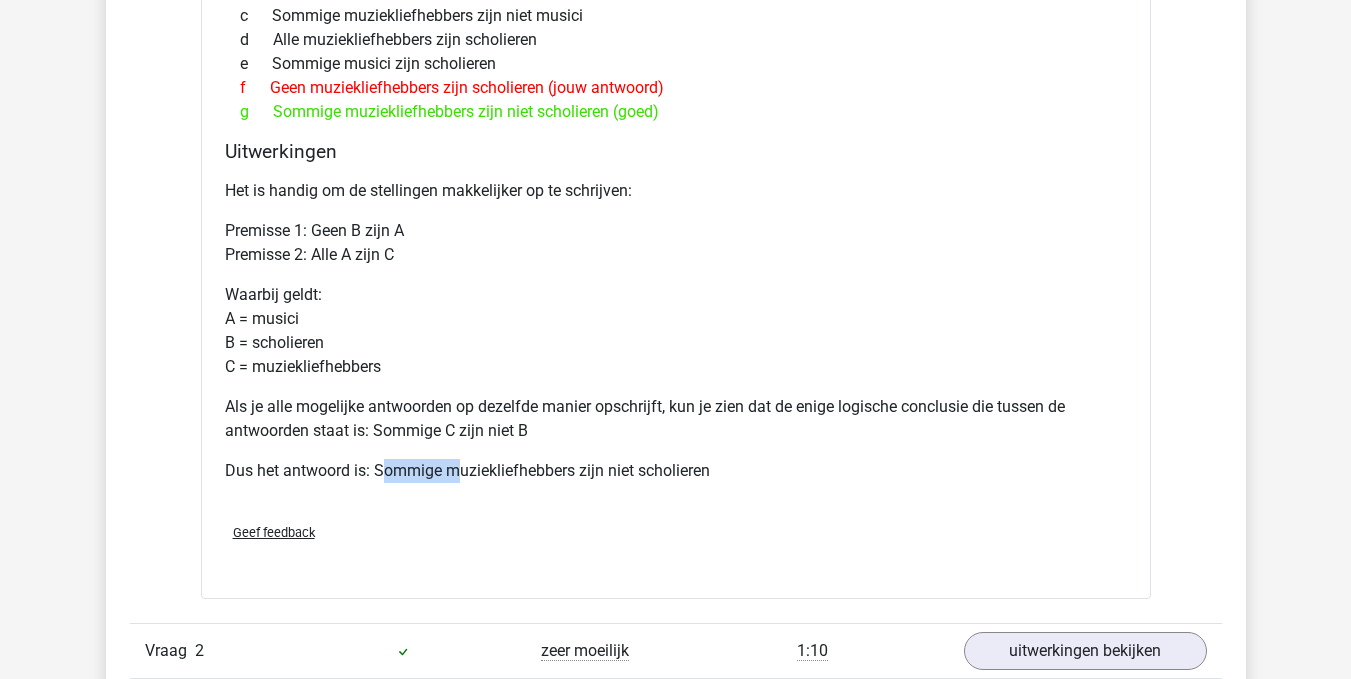 drag, startPoint x: 383, startPoint y: 469, endPoint x: 464, endPoint y: 477, distance: 81.394104 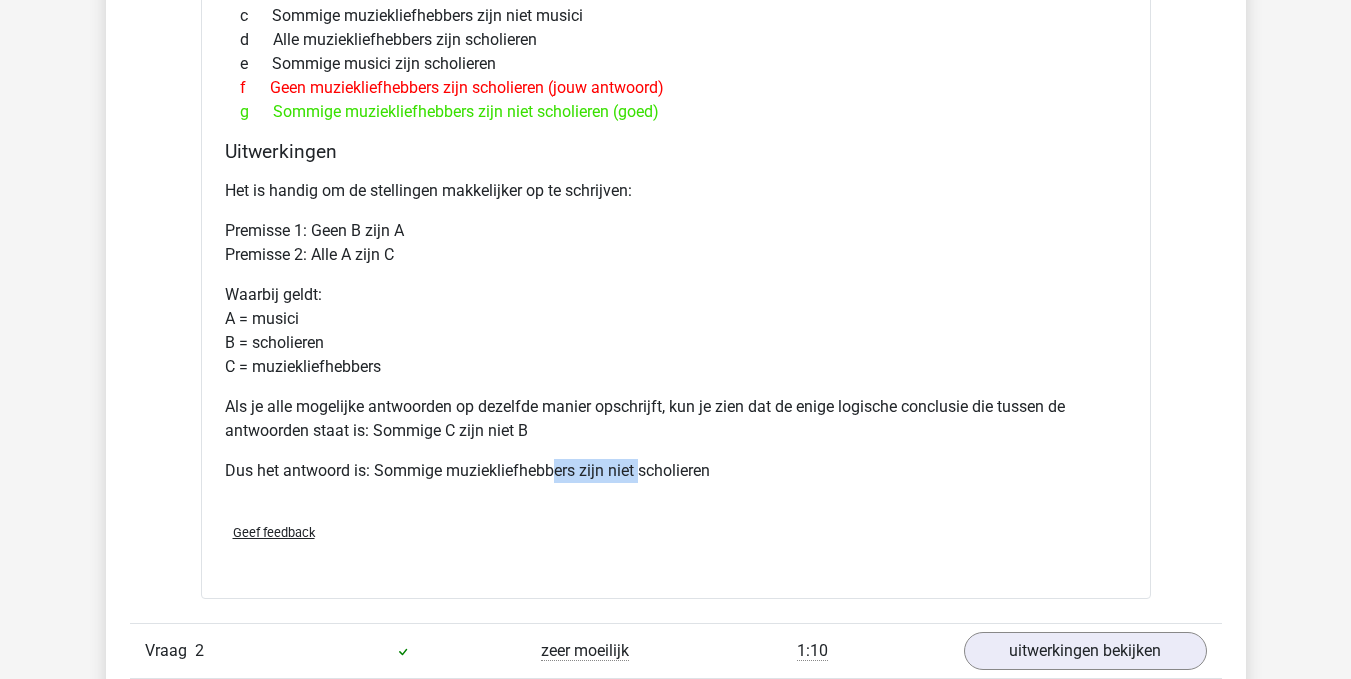 click on "Het is handig om de stellingen makkelijker op te schrijven:
Premisse 1: Geen B zijn A Premisse 2: Alle A zijn C
Waarbij geldt:  A = musici B = scholieren C = muziekliefhebbers
Als je alle mogelijke antwoorden op dezelfde manier opschrijft, kun je zien dat de enige logische conclusie die tussen de antwoorden staat is: Sommige C zijn niet B
Dus het antwoord is: Sommige muziekliefhebbers zijn niet scholieren" at bounding box center (676, 339) 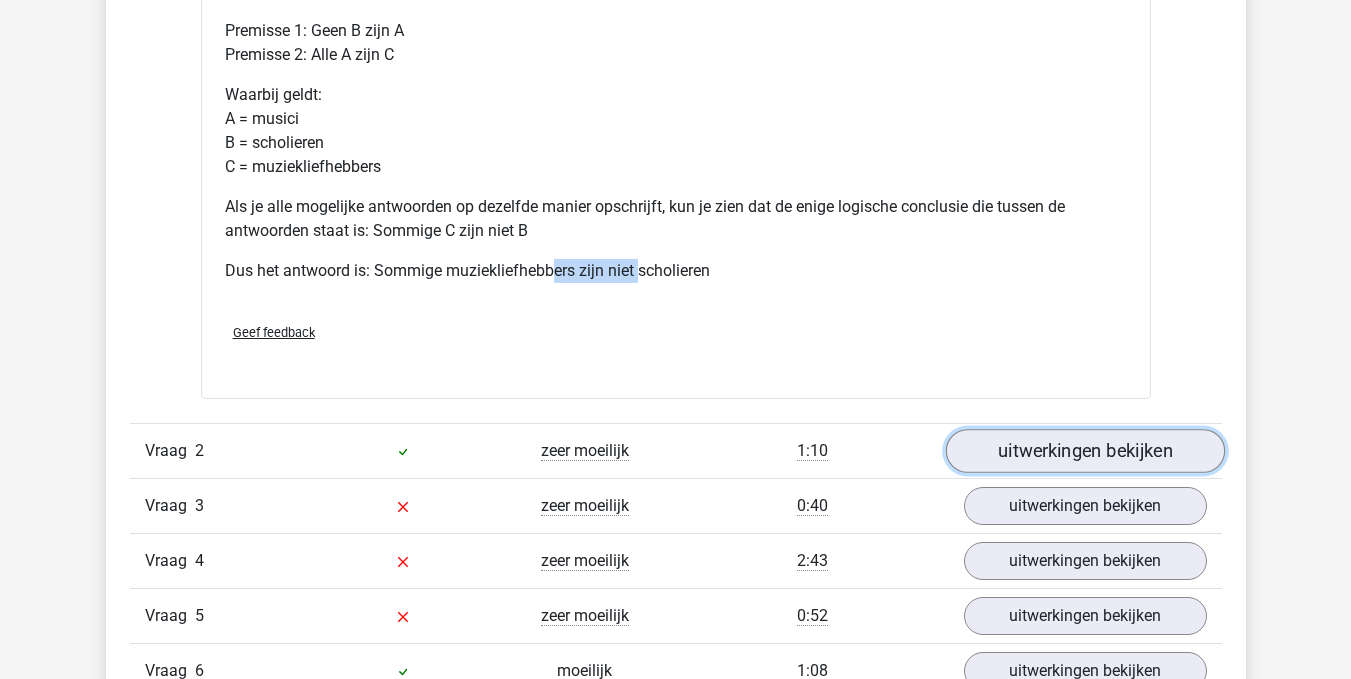 click on "uitwerkingen bekijken" at bounding box center [1084, 451] 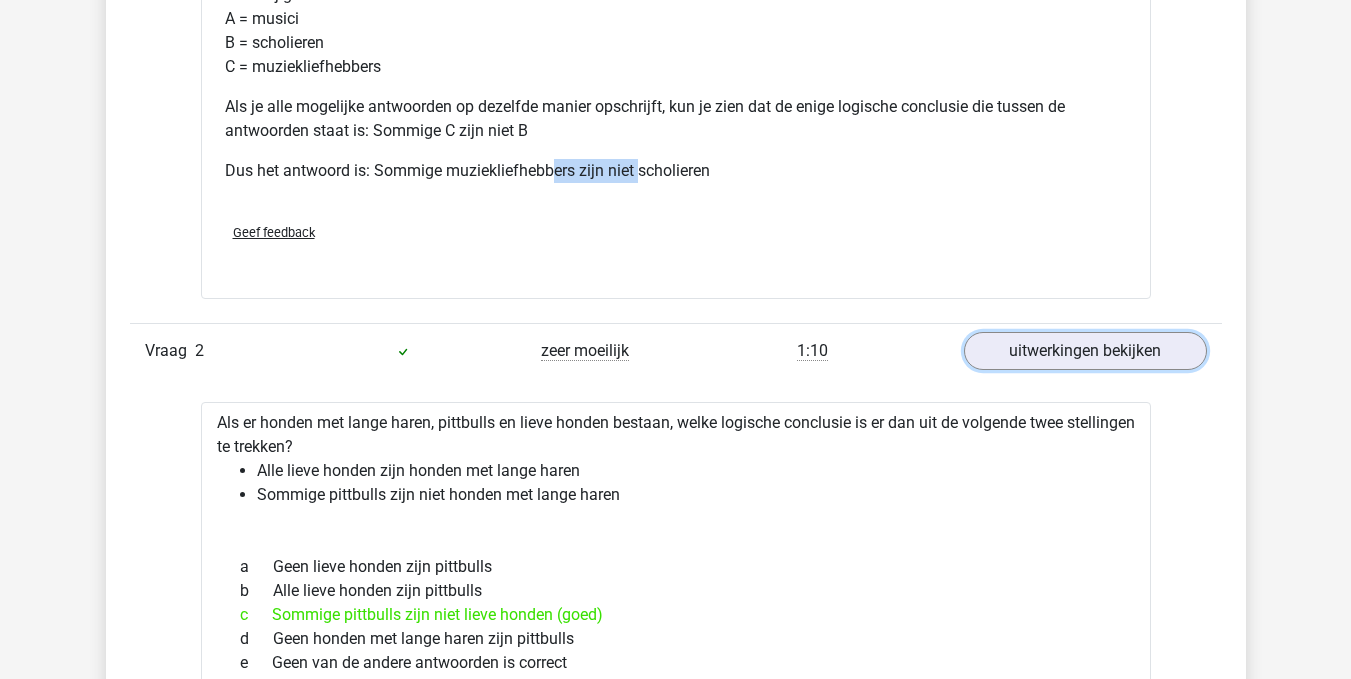 scroll, scrollTop: 2400, scrollLeft: 0, axis: vertical 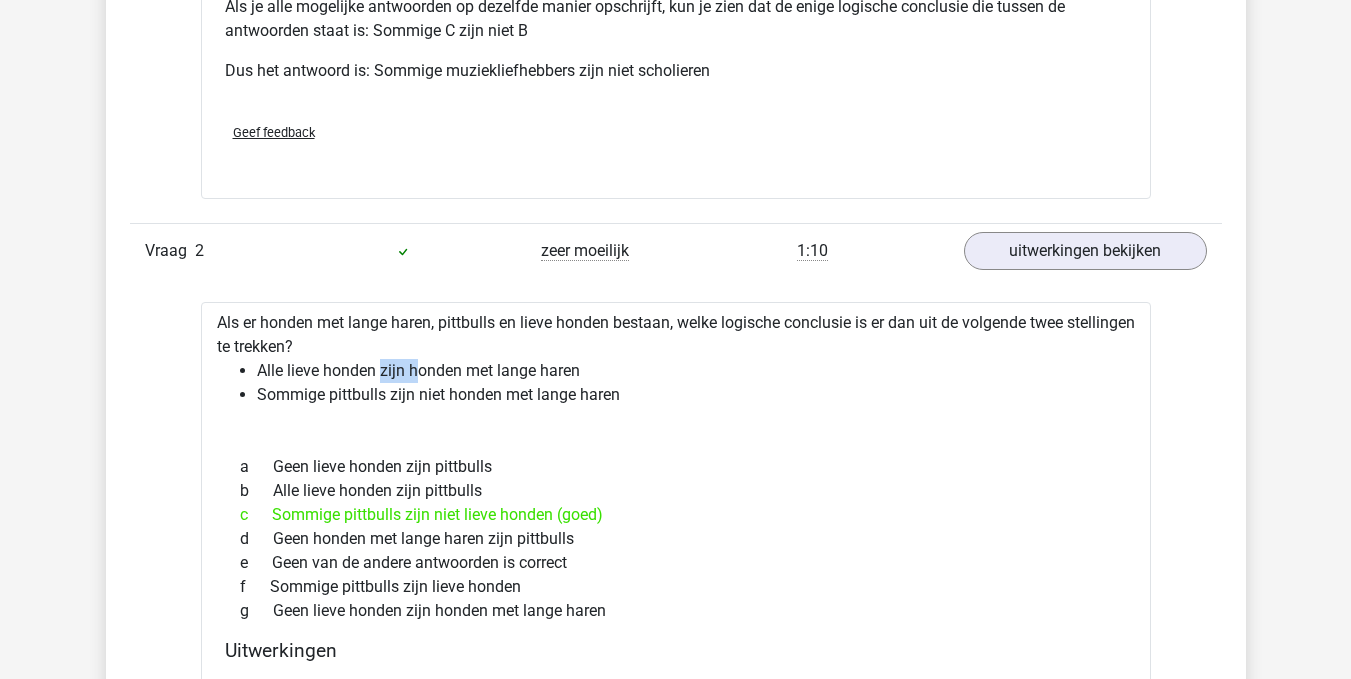 drag, startPoint x: 384, startPoint y: 371, endPoint x: 420, endPoint y: 371, distance: 36 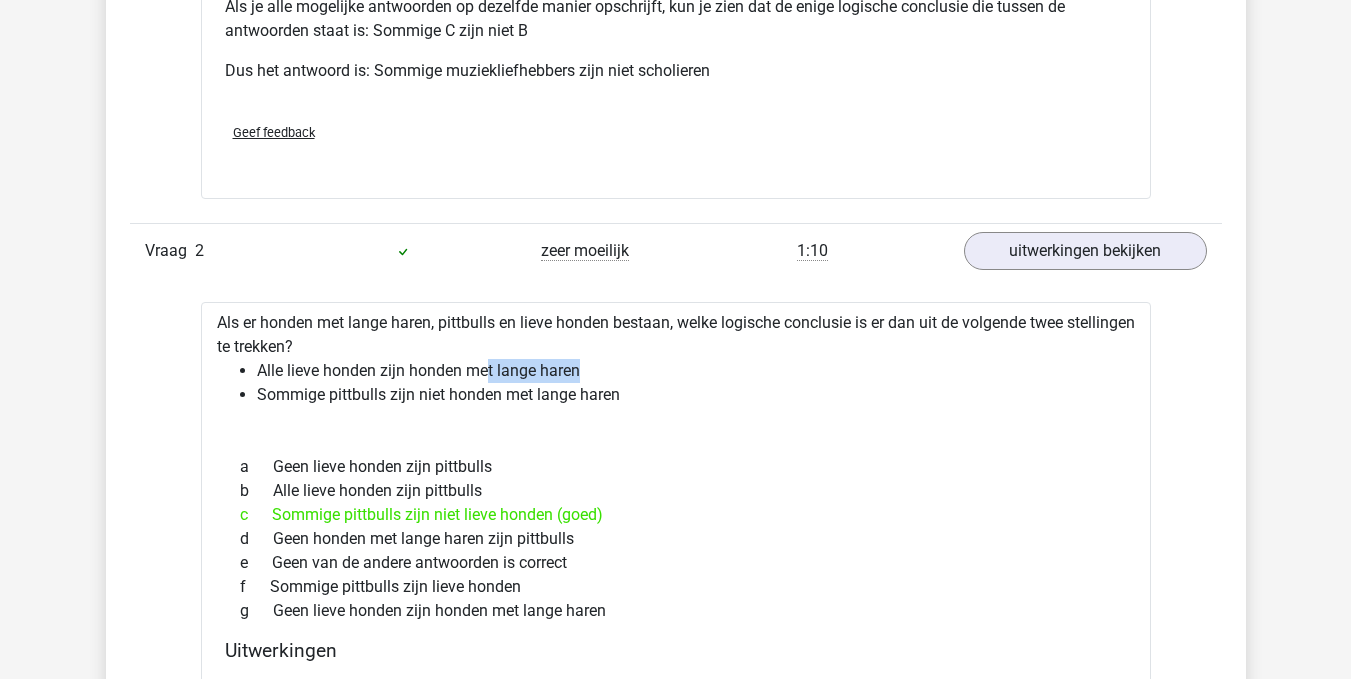 drag, startPoint x: 549, startPoint y: 368, endPoint x: 600, endPoint y: 366, distance: 51.0392 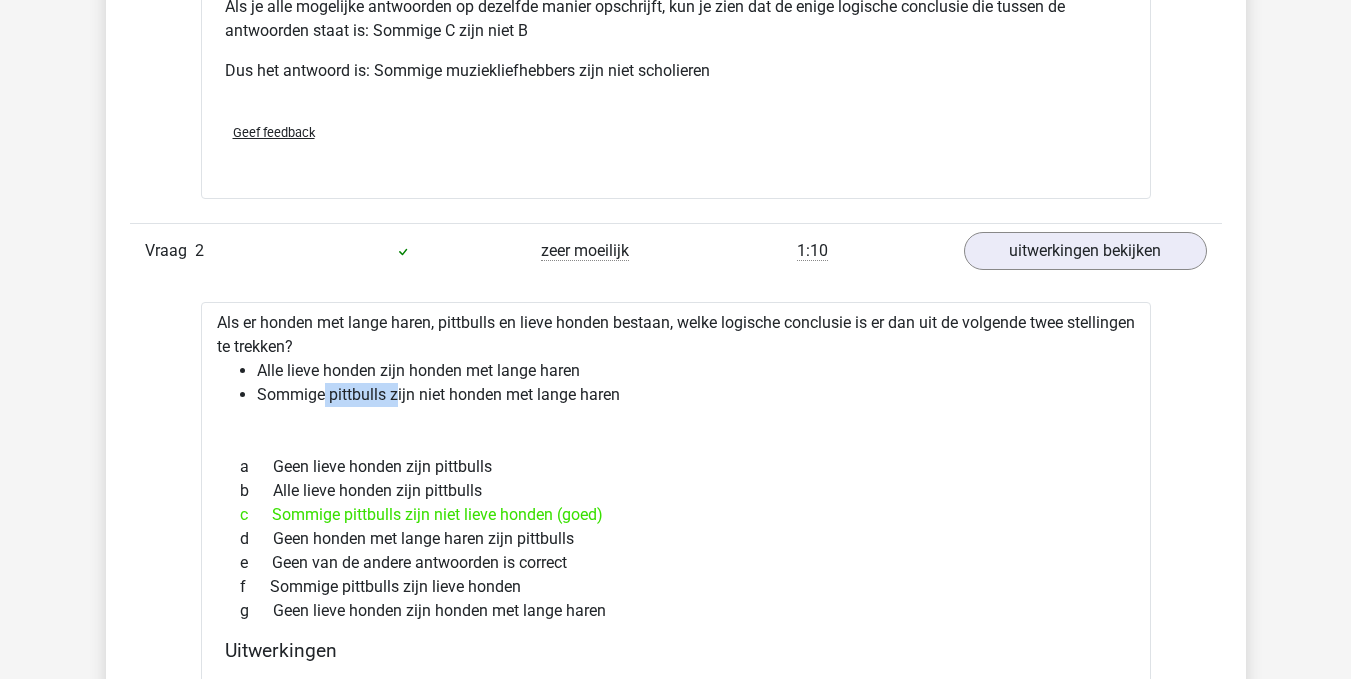 drag, startPoint x: 365, startPoint y: 399, endPoint x: 412, endPoint y: 398, distance: 47.010635 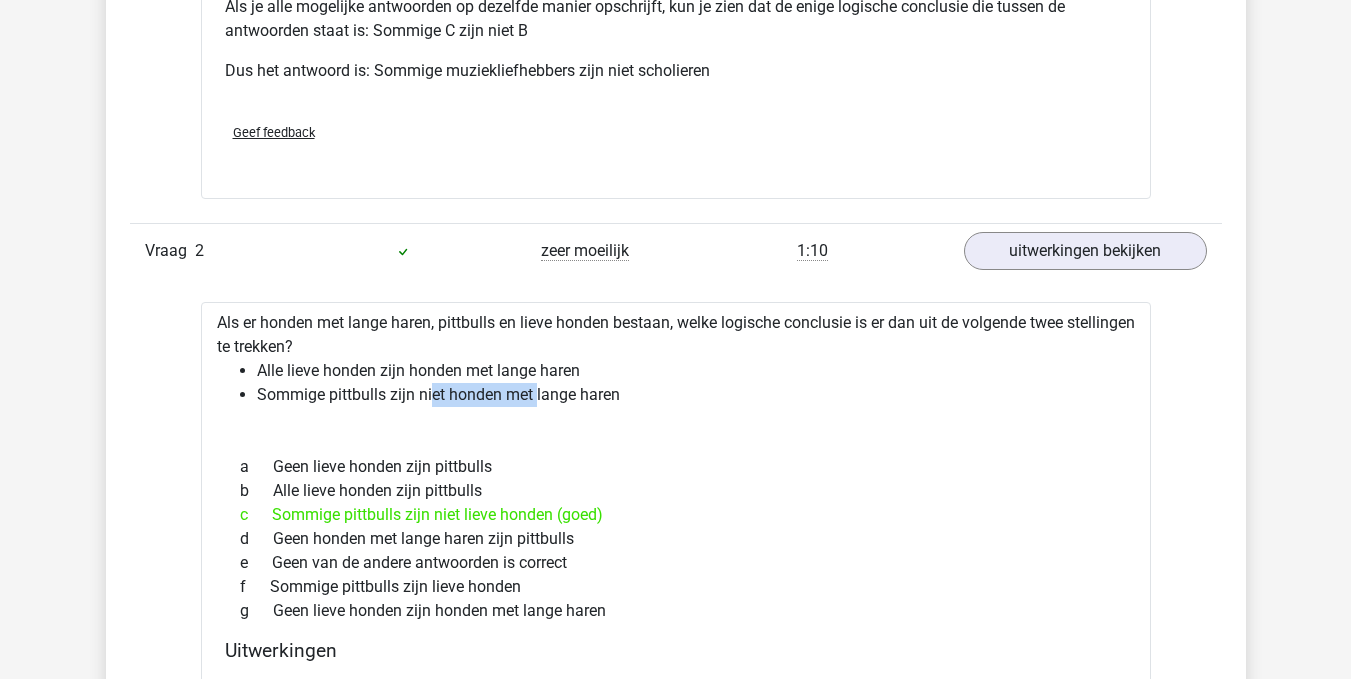 drag, startPoint x: 437, startPoint y: 398, endPoint x: 384, endPoint y: 502, distance: 116.72617 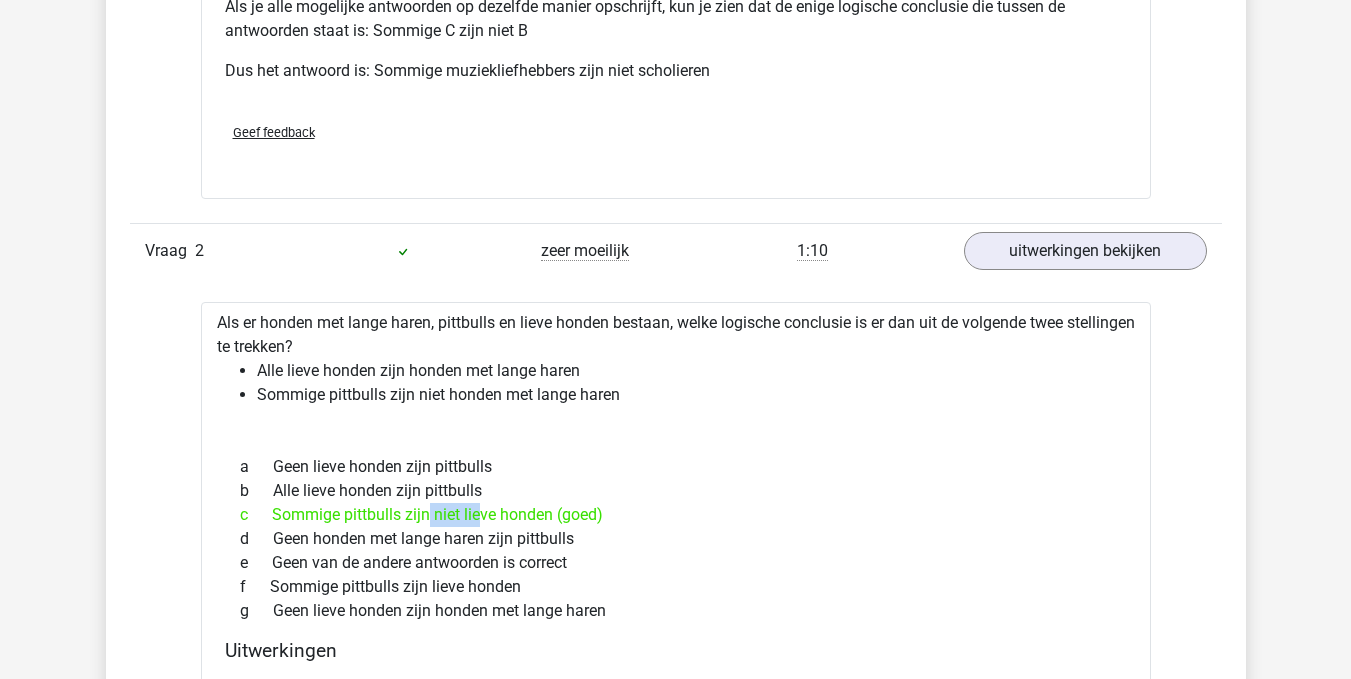 click on "c
Sommige pittbulls zijn niet lieve honden
(goed)" at bounding box center (676, 515) 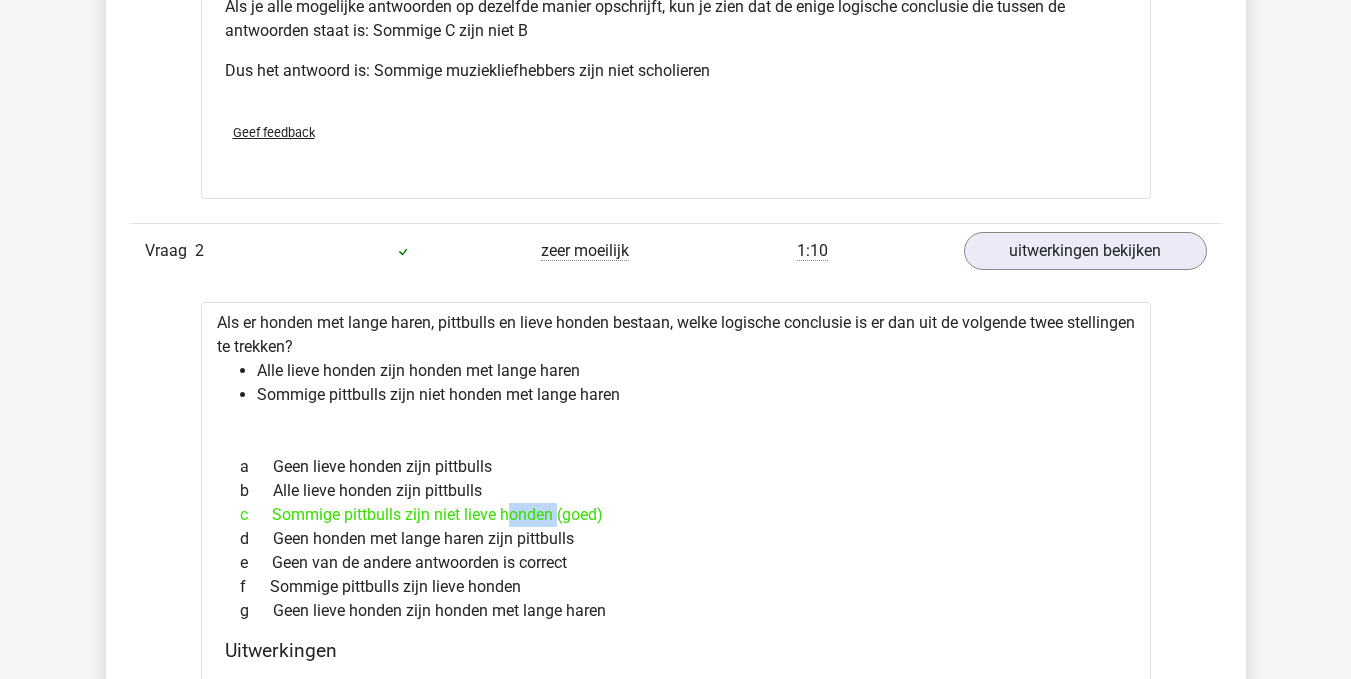 drag, startPoint x: 428, startPoint y: 520, endPoint x: 547, endPoint y: 523, distance: 119.03781 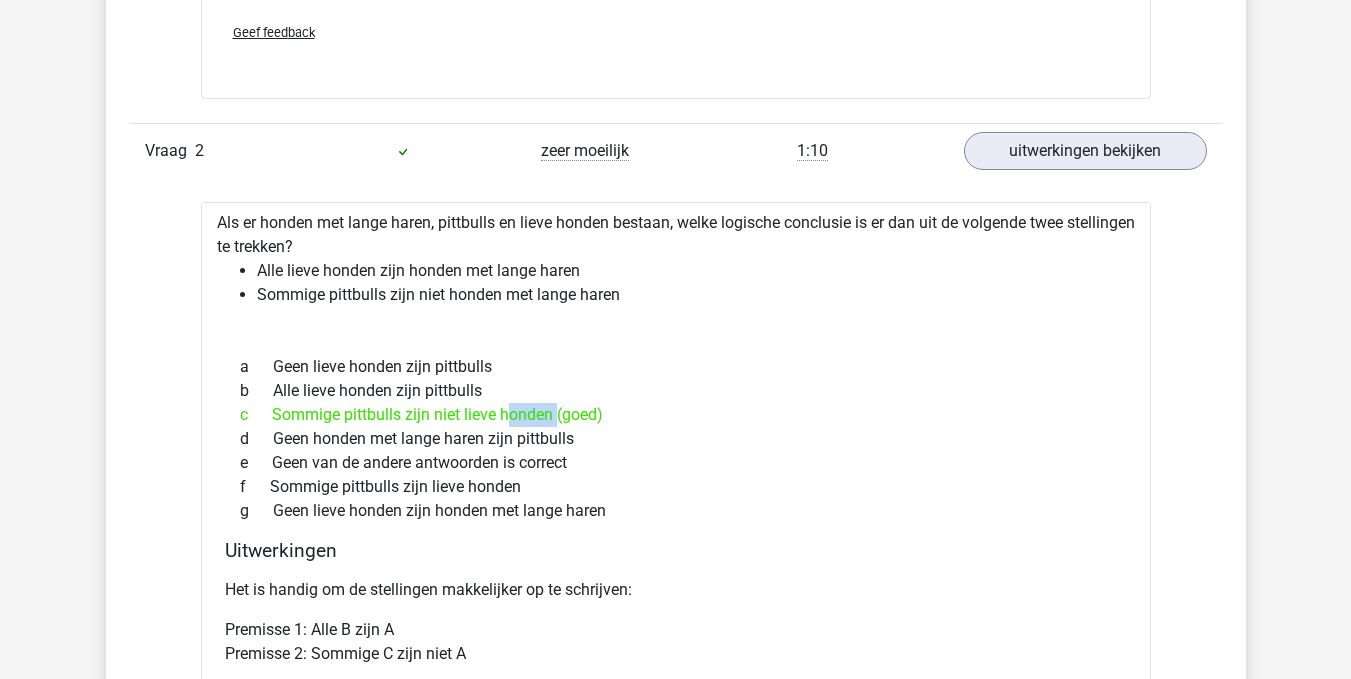 scroll, scrollTop: 2600, scrollLeft: 0, axis: vertical 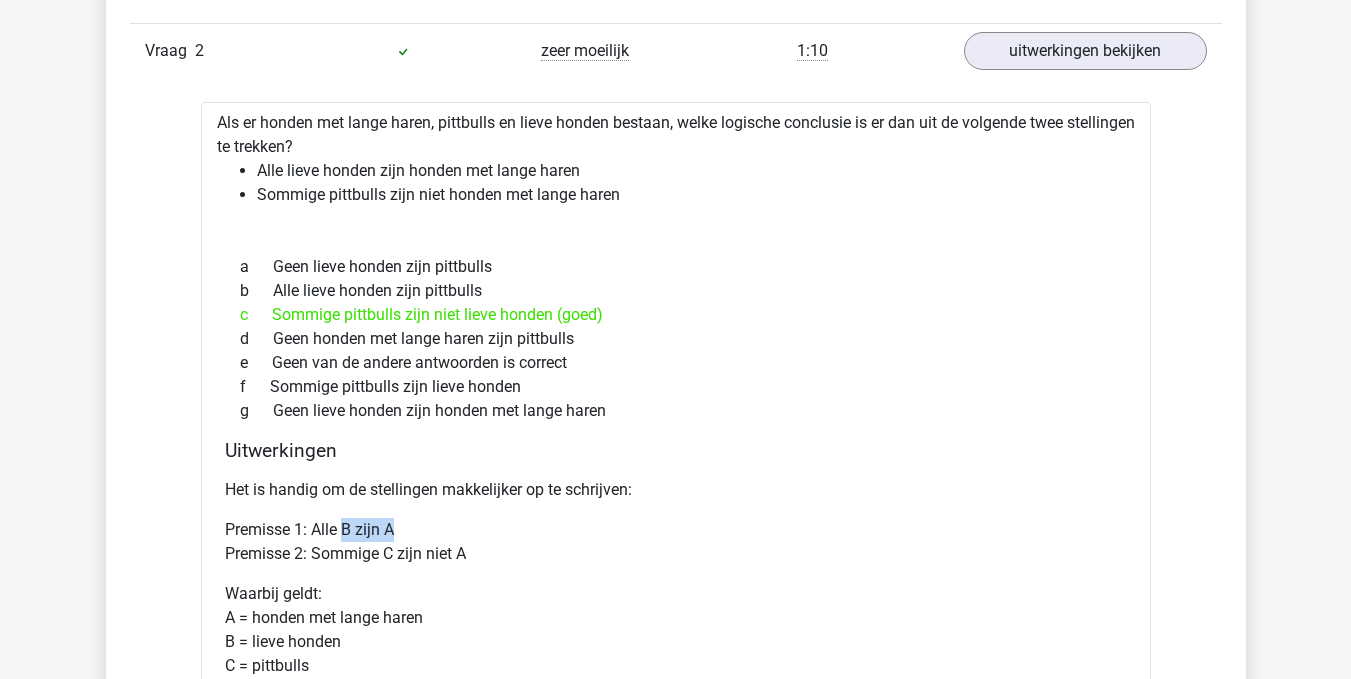 drag, startPoint x: 547, startPoint y: 523, endPoint x: 395, endPoint y: 533, distance: 152.3286 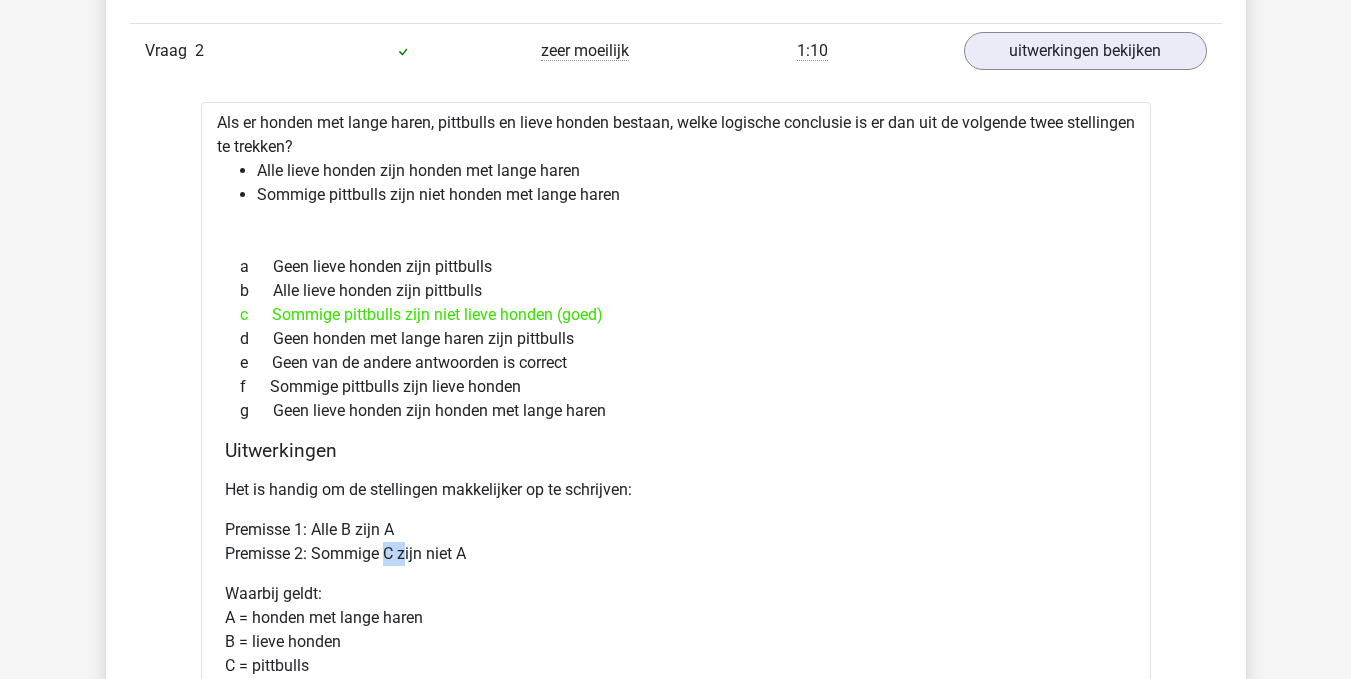drag, startPoint x: 388, startPoint y: 554, endPoint x: 405, endPoint y: 554, distance: 17 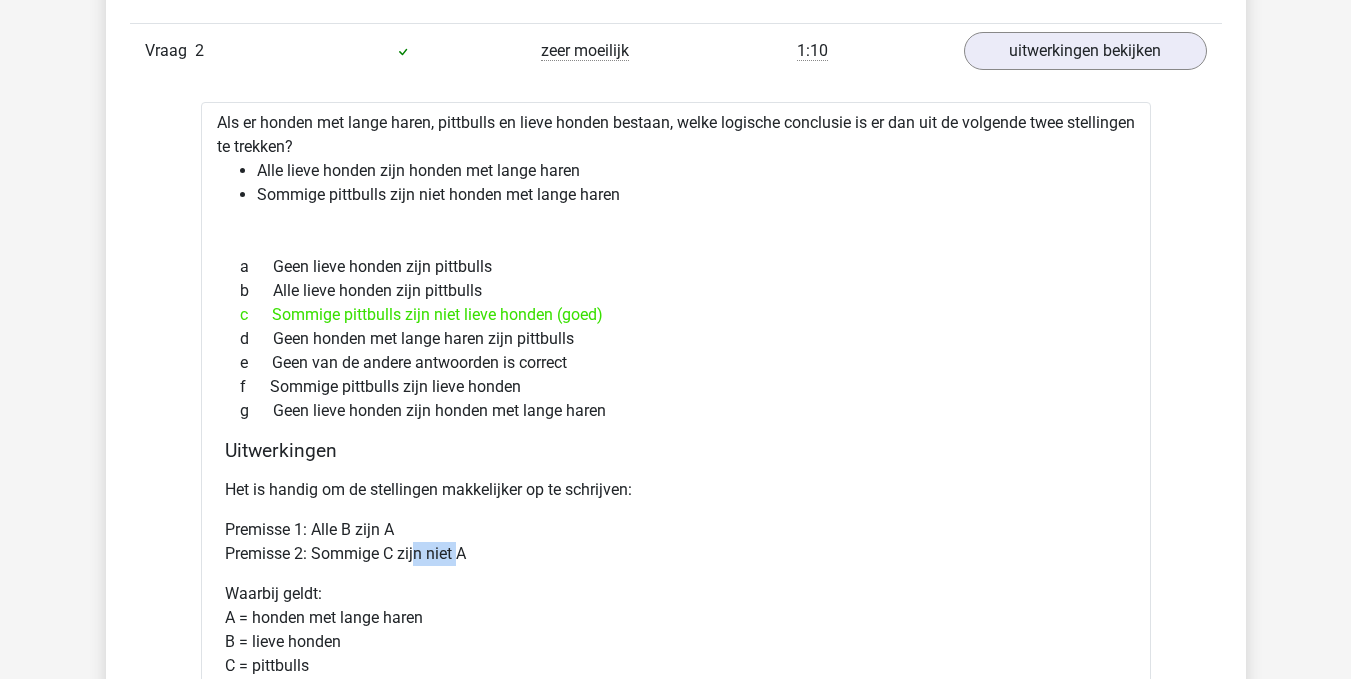 drag, startPoint x: 420, startPoint y: 554, endPoint x: 459, endPoint y: 558, distance: 39.20459 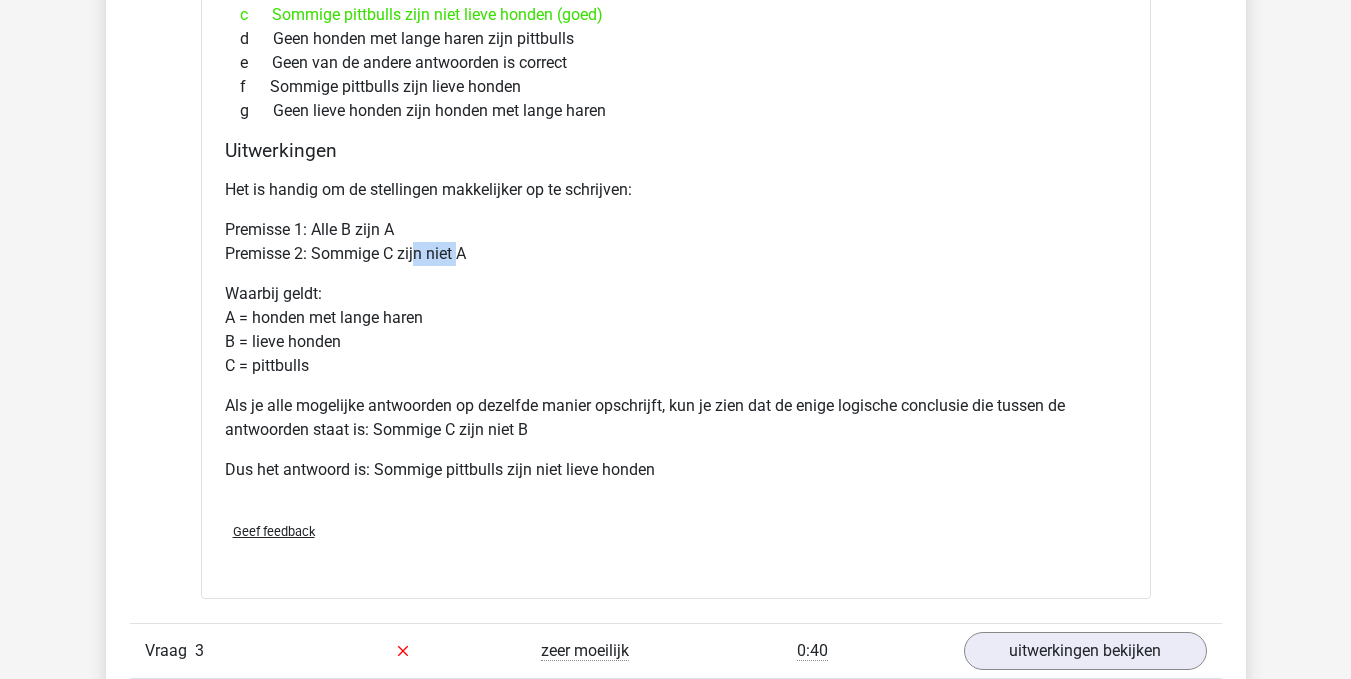 scroll, scrollTop: 3100, scrollLeft: 0, axis: vertical 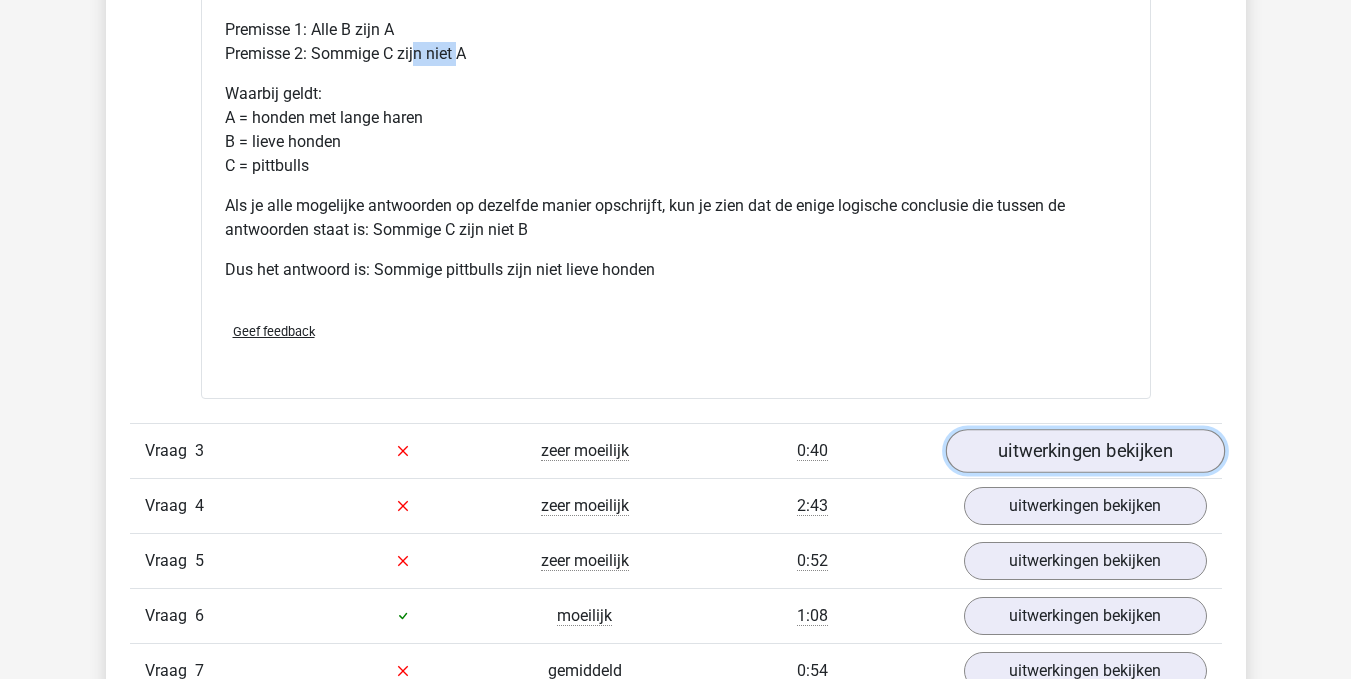 click on "uitwerkingen bekijken" at bounding box center [1084, 451] 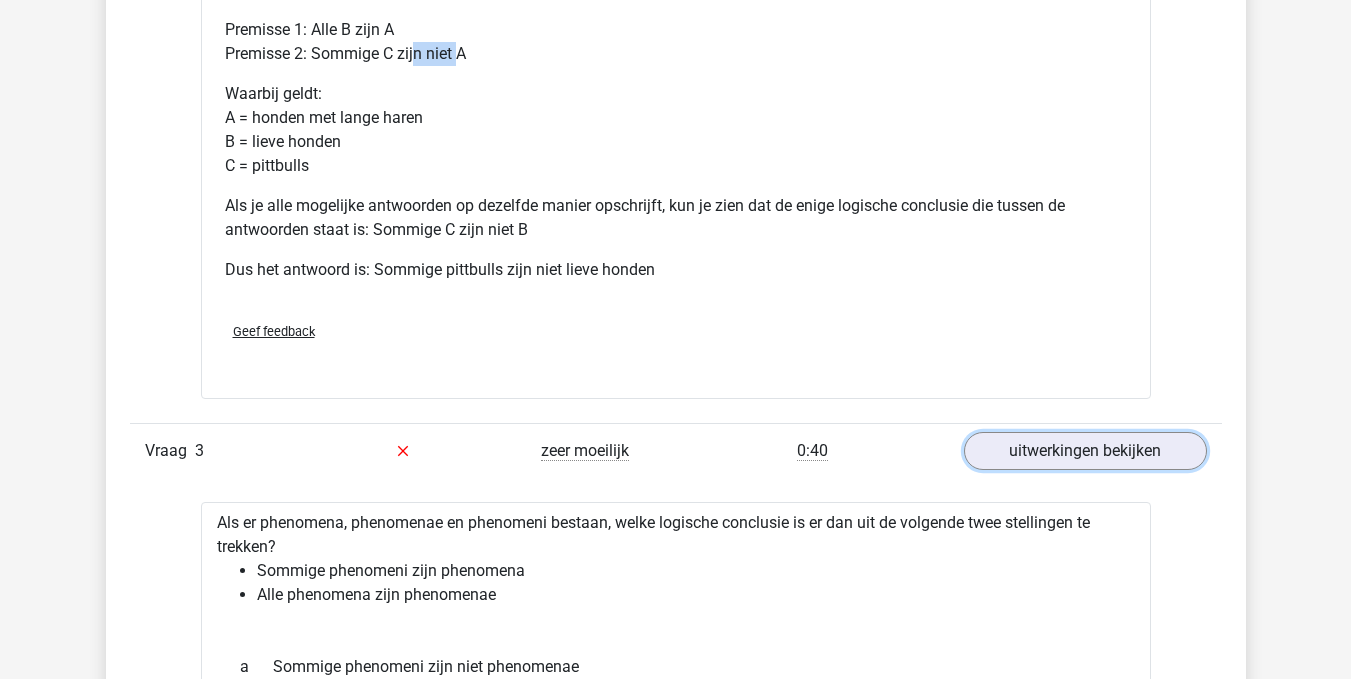 scroll, scrollTop: 3200, scrollLeft: 0, axis: vertical 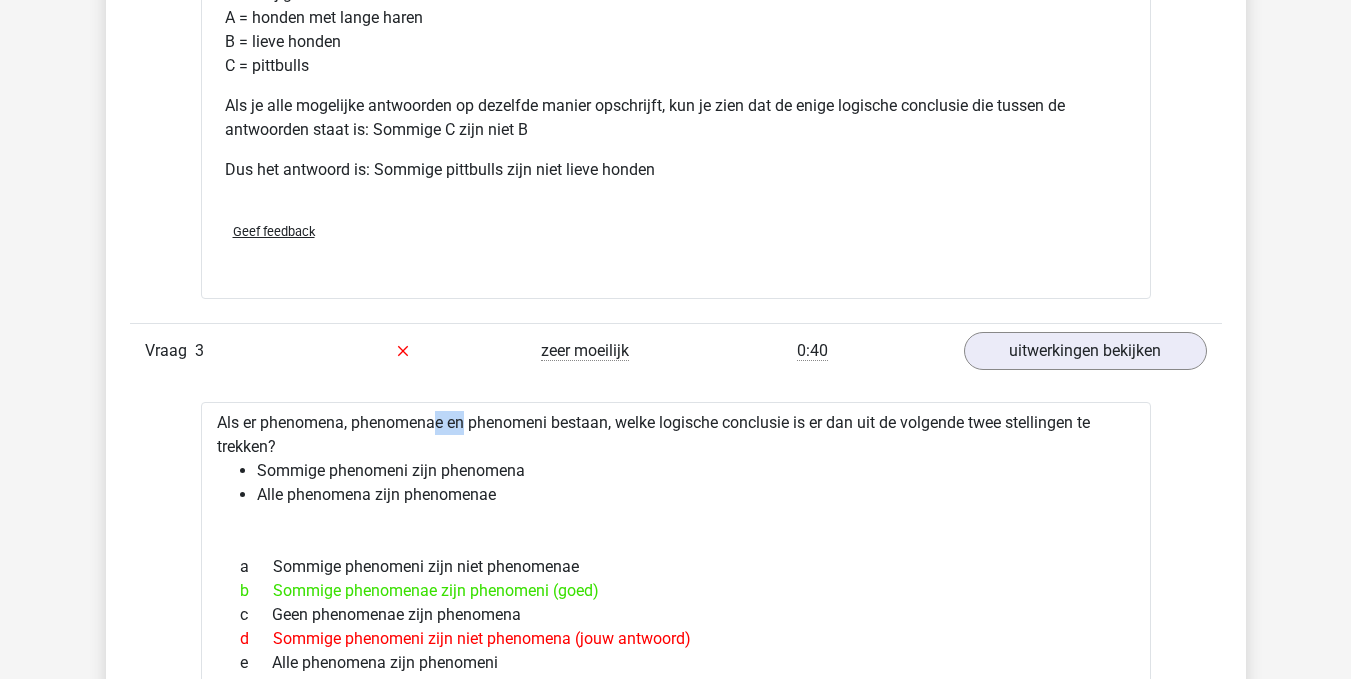 drag, startPoint x: 377, startPoint y: 426, endPoint x: 425, endPoint y: 427, distance: 48.010414 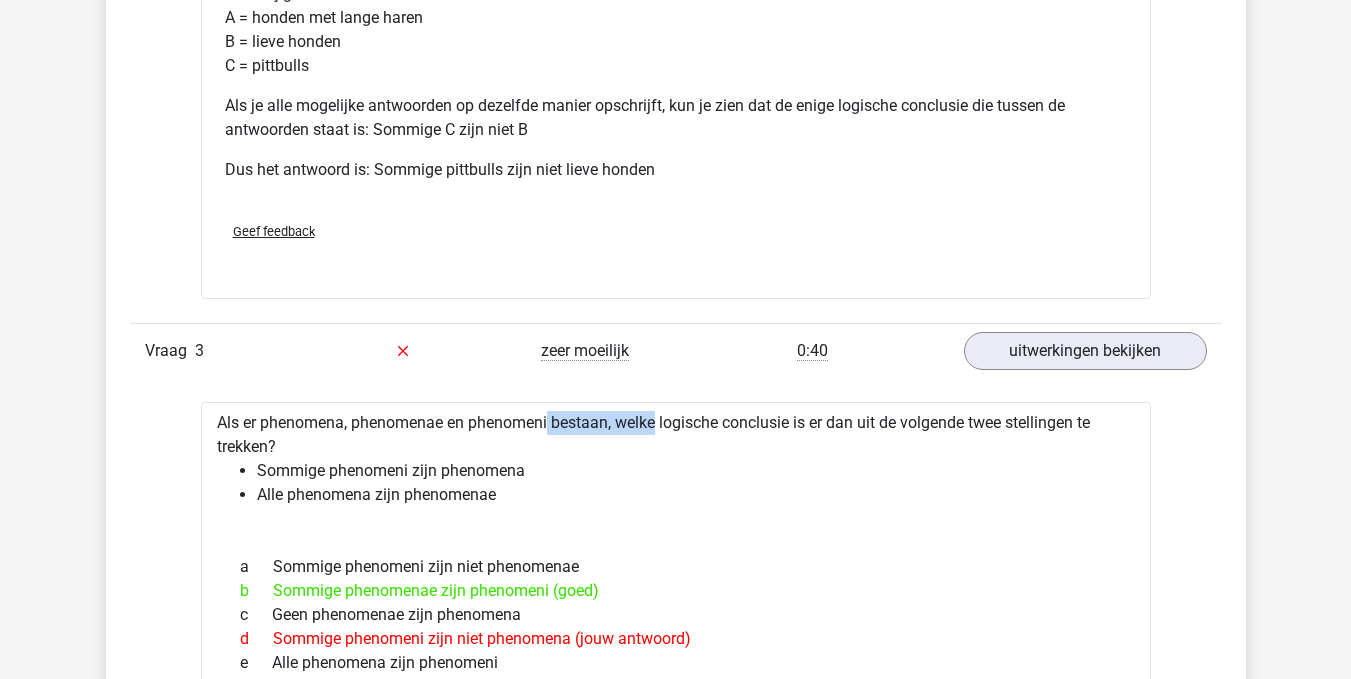 drag, startPoint x: 501, startPoint y: 426, endPoint x: 595, endPoint y: 425, distance: 94.00532 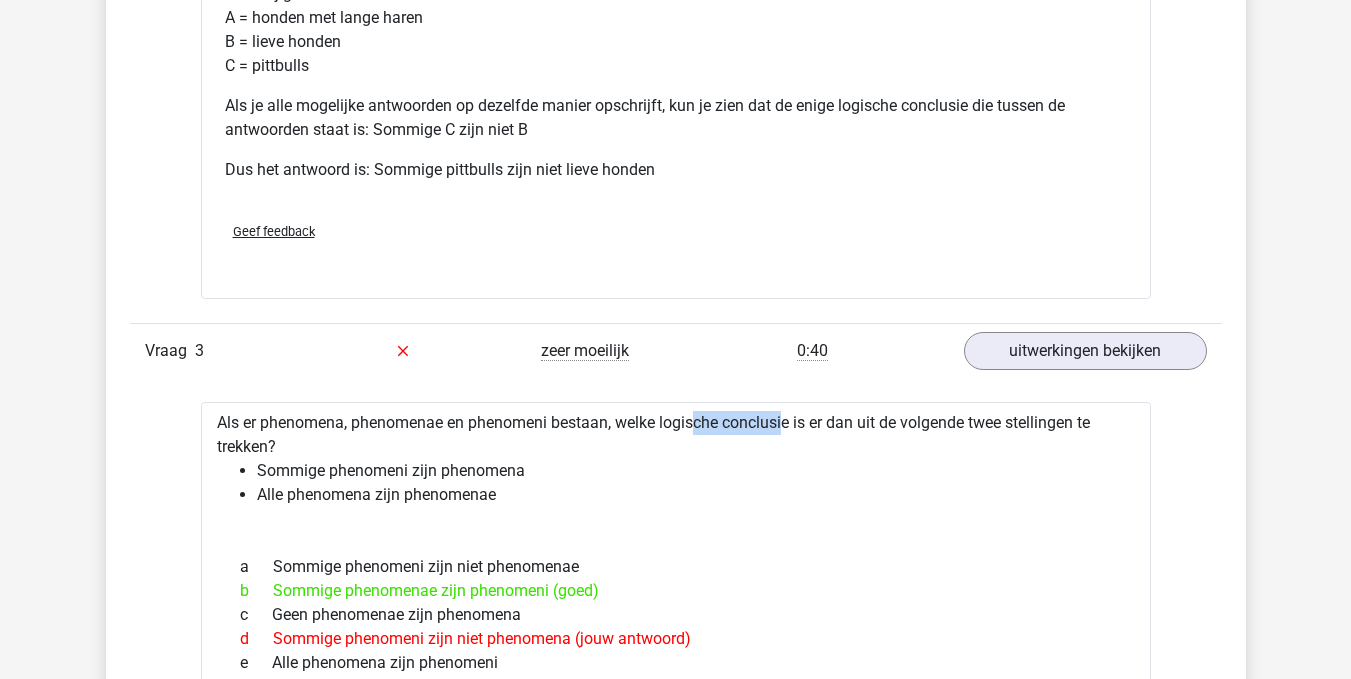 click on "Als er phenomena, phenomenae en phenomeni bestaan, welke logische conclusie is er dan uit de volgende twee stellingen te trekken? Sommige phenomeni zijn phenomena Alle phenomena zijn phenomenae
a
Sommige phenomeni zijn niet phenomenae
b
Sommige phenomenae zijn phenomeni
(goed)
c
Geen phenomenae zijn phenomena
d
Sommige phenomeni zijn niet phenomena
(jouw antwoord)
e
f" at bounding box center (676, 940) 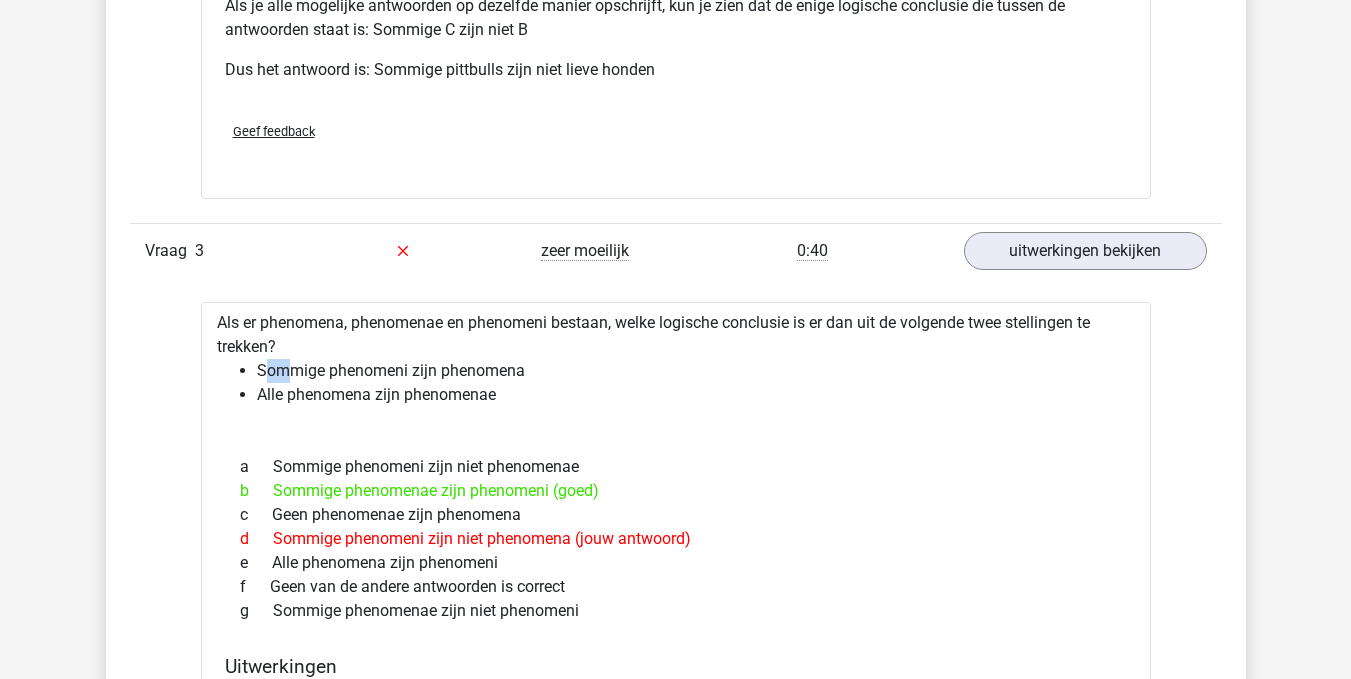 drag, startPoint x: 263, startPoint y: 366, endPoint x: 286, endPoint y: 367, distance: 23.021729 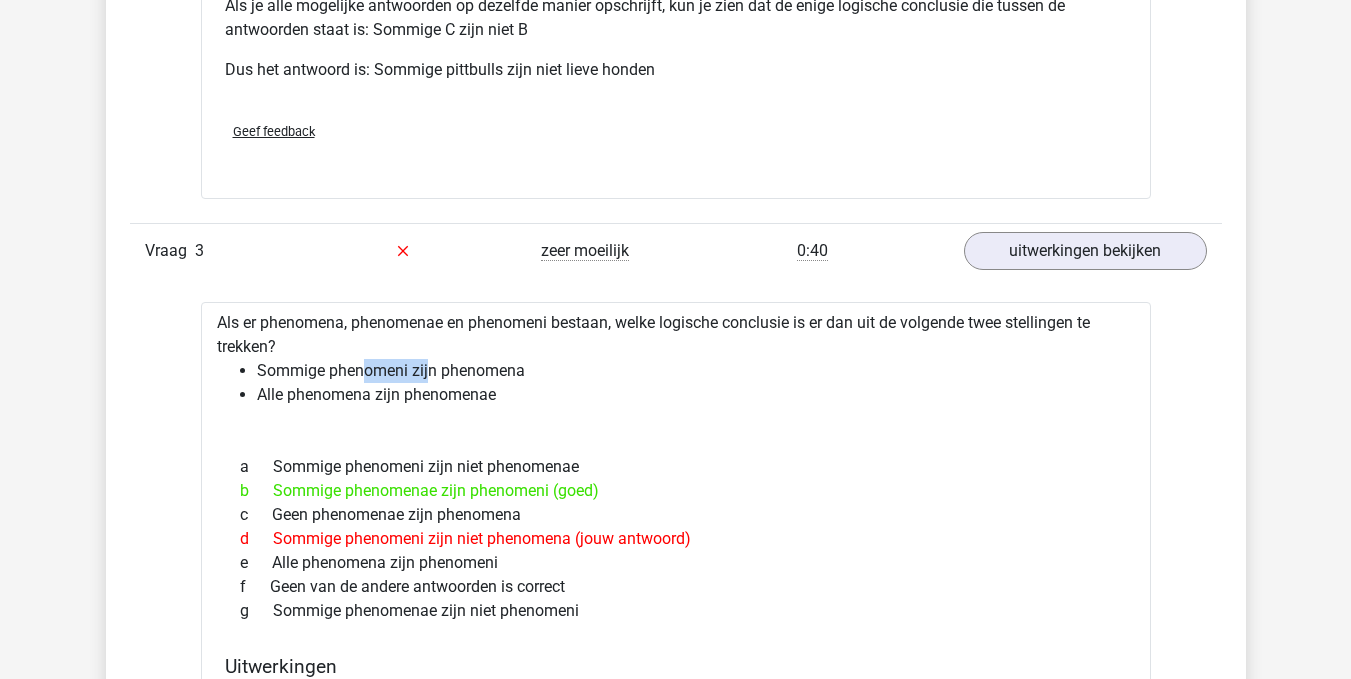 drag, startPoint x: 360, startPoint y: 371, endPoint x: 436, endPoint y: 371, distance: 76 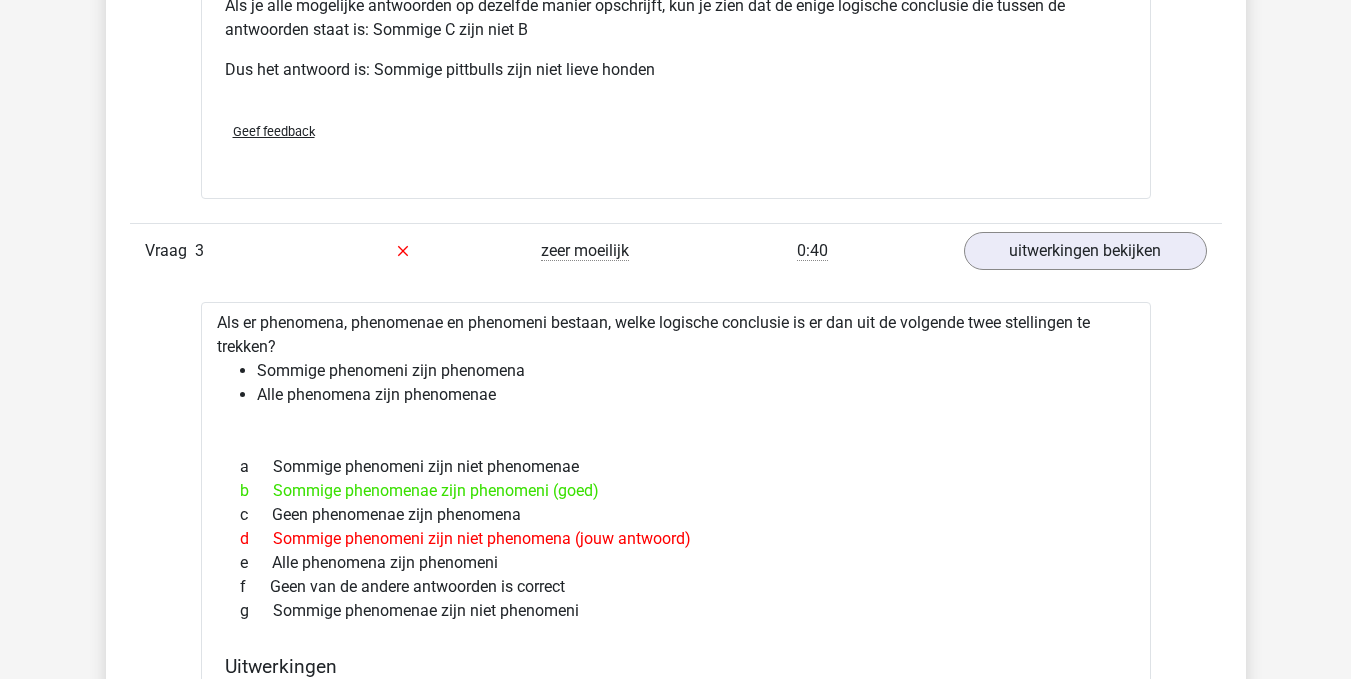 click on "b
Sommige phenomenae zijn phenomeni
(goed)" at bounding box center [676, 491] 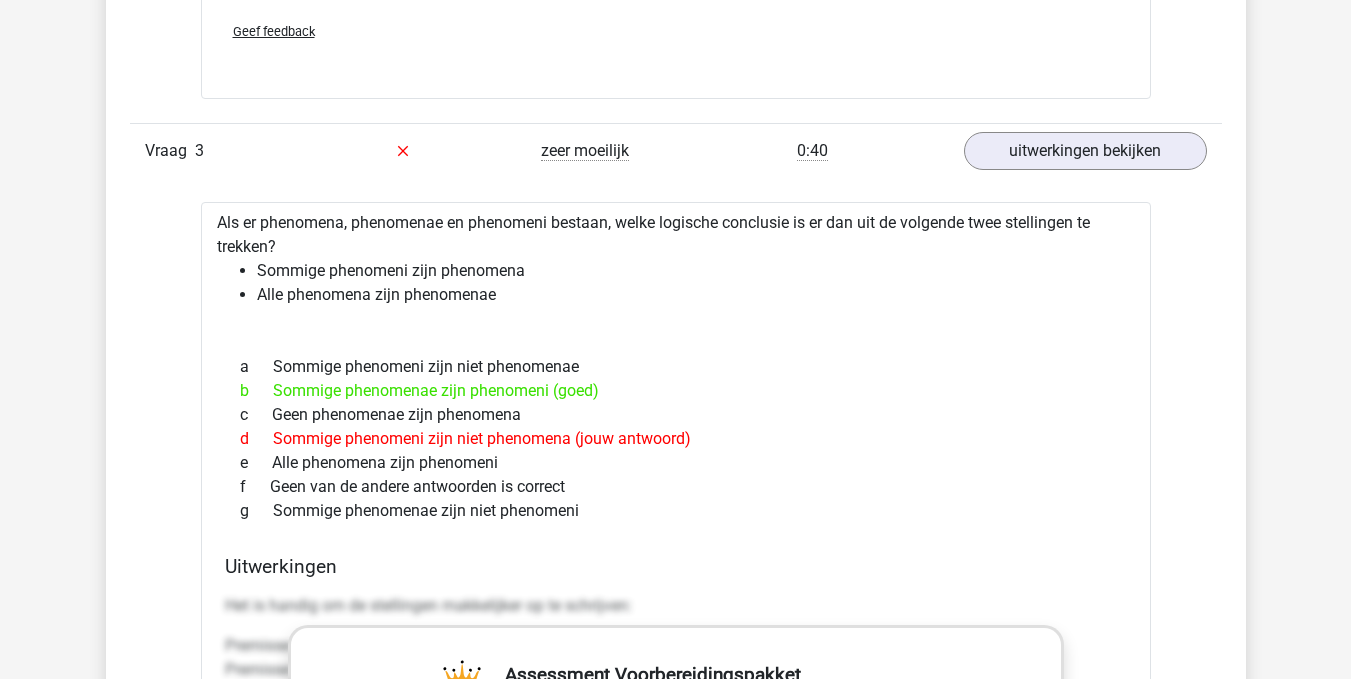 scroll, scrollTop: 3600, scrollLeft: 0, axis: vertical 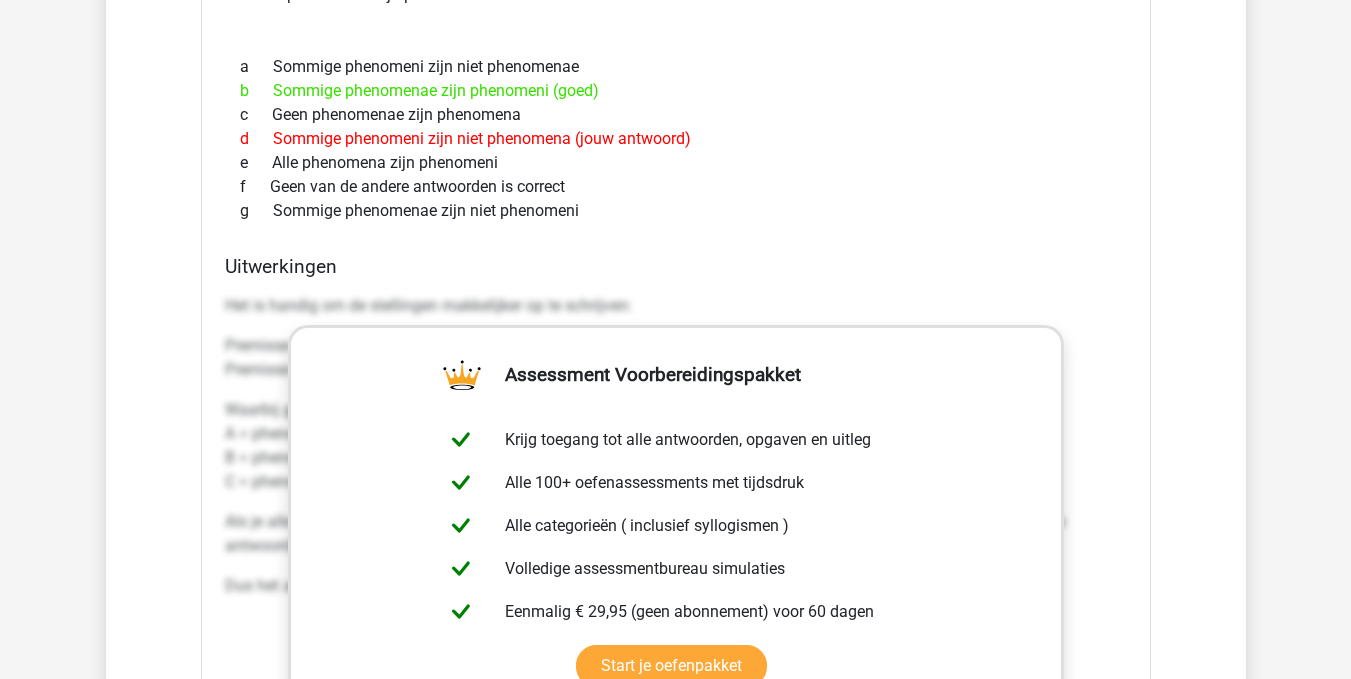 click on "a
Sommige phenomeni zijn niet phenomenae
b
Sommige phenomenae zijn phenomeni
(goed)
c
Geen phenomenae zijn phenomena
d
Sommige phenomeni zijn niet phenomena
(jouw antwoord)
e
Alle phenomena zijn phenomeni
f
Geen van de andere antwoorden is correct
g" at bounding box center [676, 139] 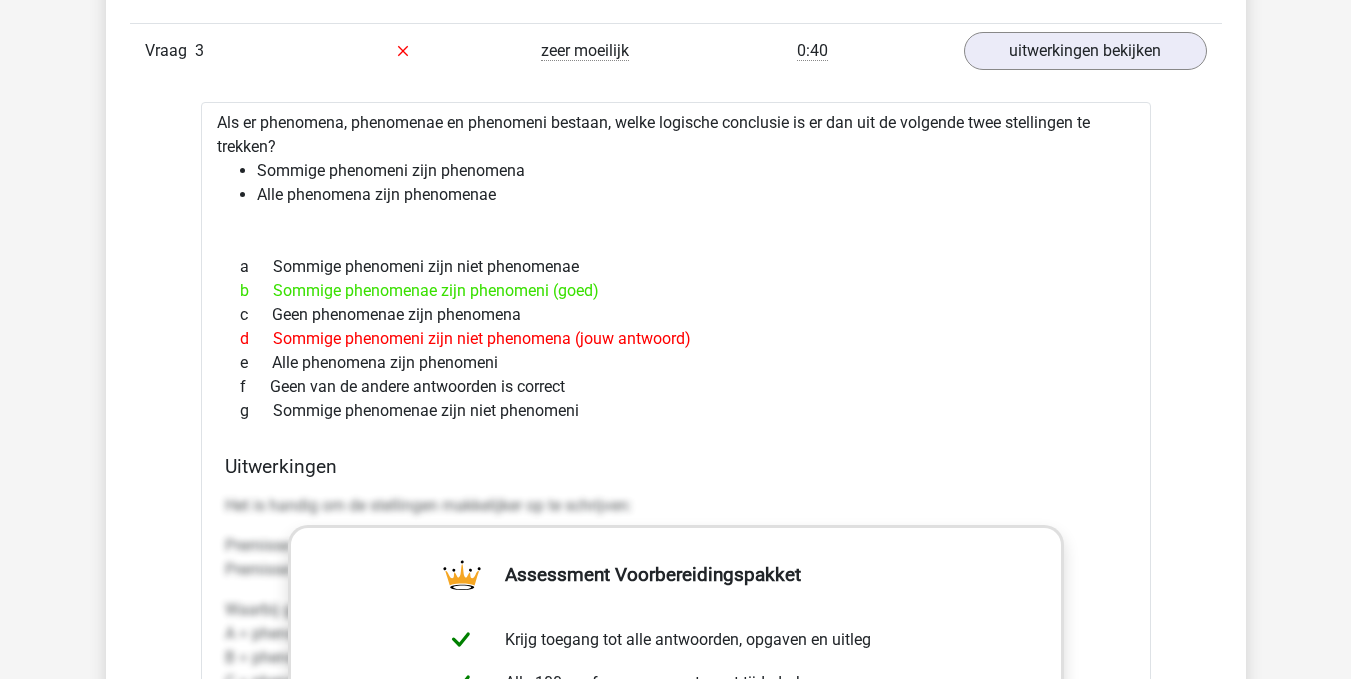 scroll, scrollTop: 3600, scrollLeft: 0, axis: vertical 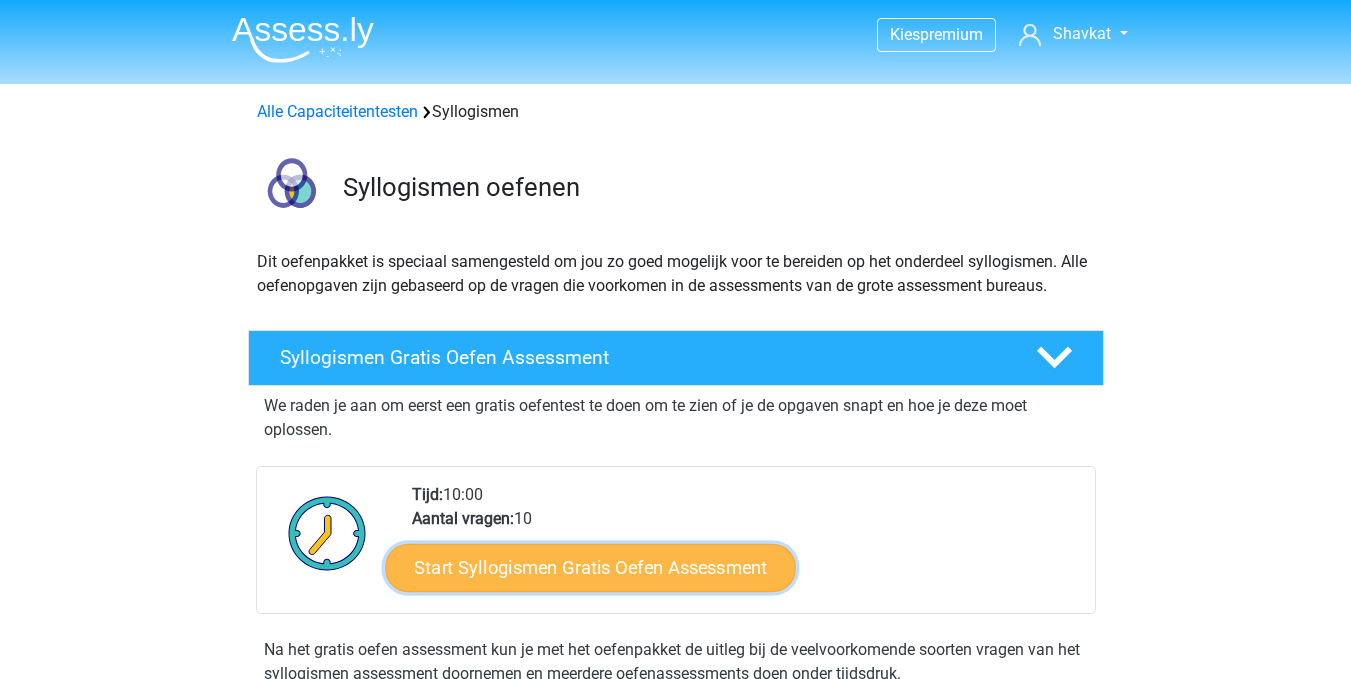 click on "Start Syllogismen
Gratis Oefen Assessment" at bounding box center [590, 567] 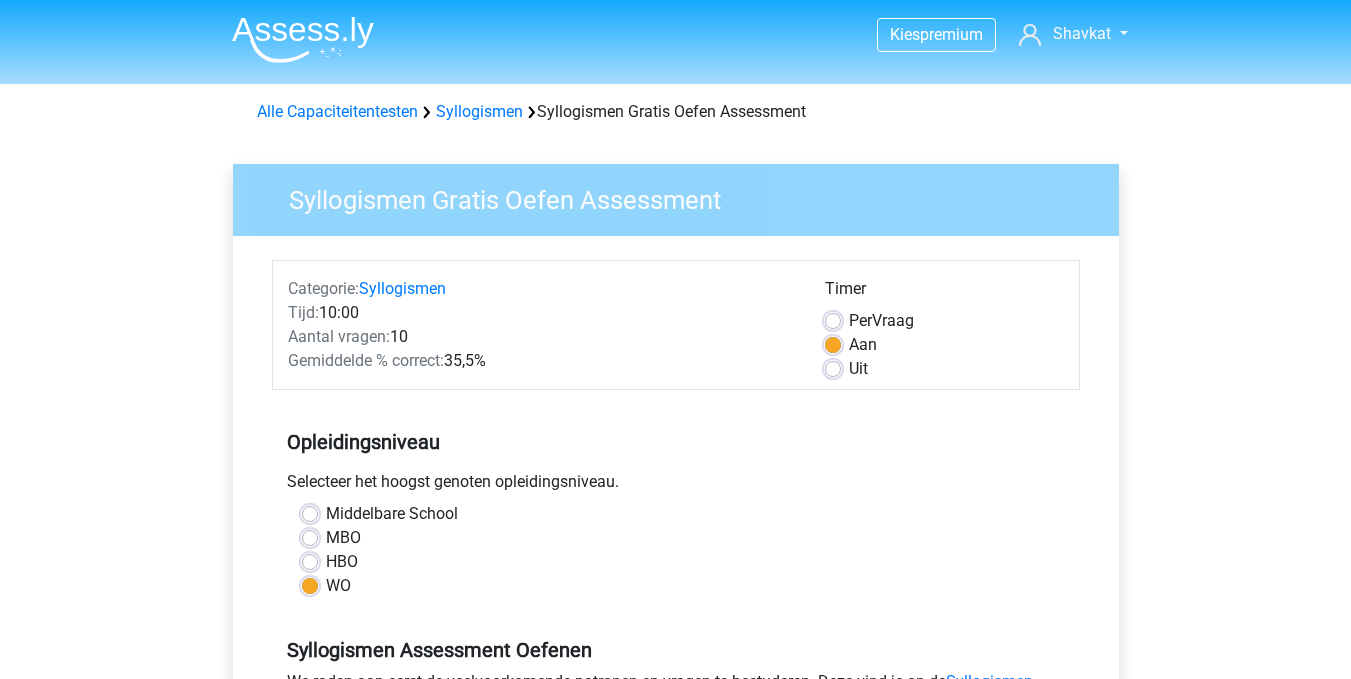 scroll, scrollTop: 400, scrollLeft: 0, axis: vertical 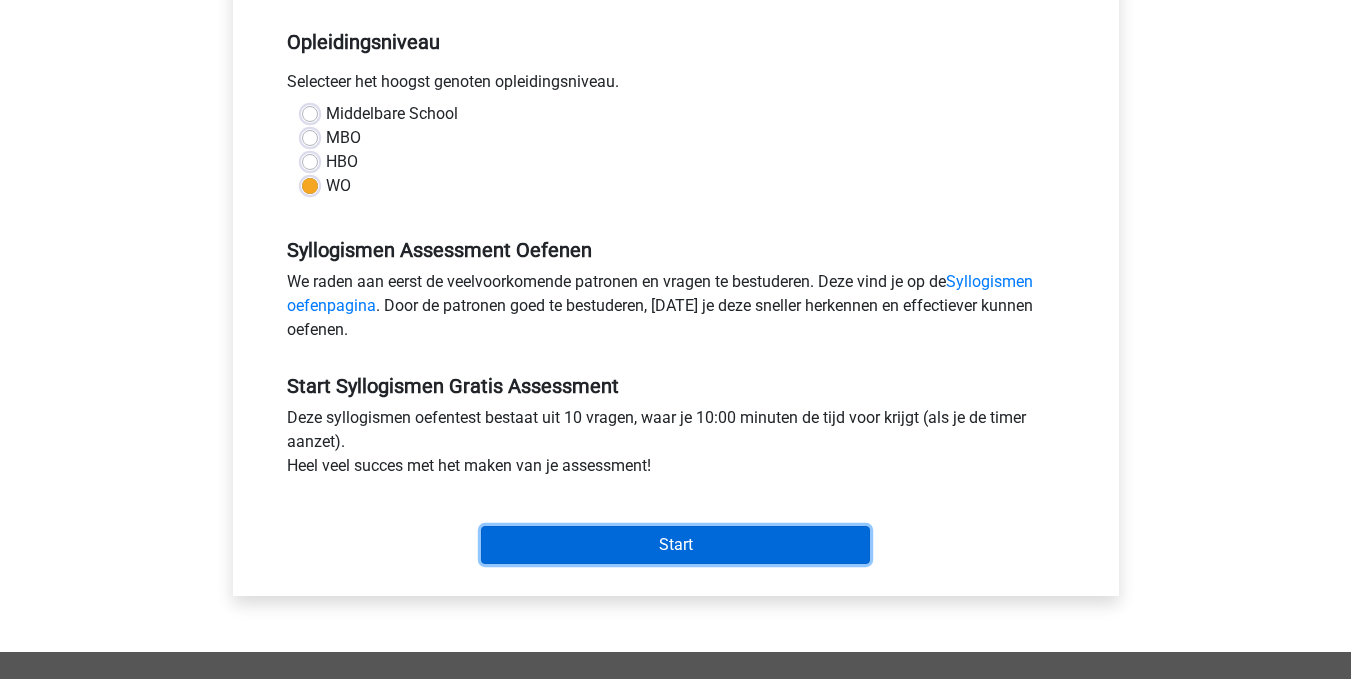 click on "Start" at bounding box center [675, 545] 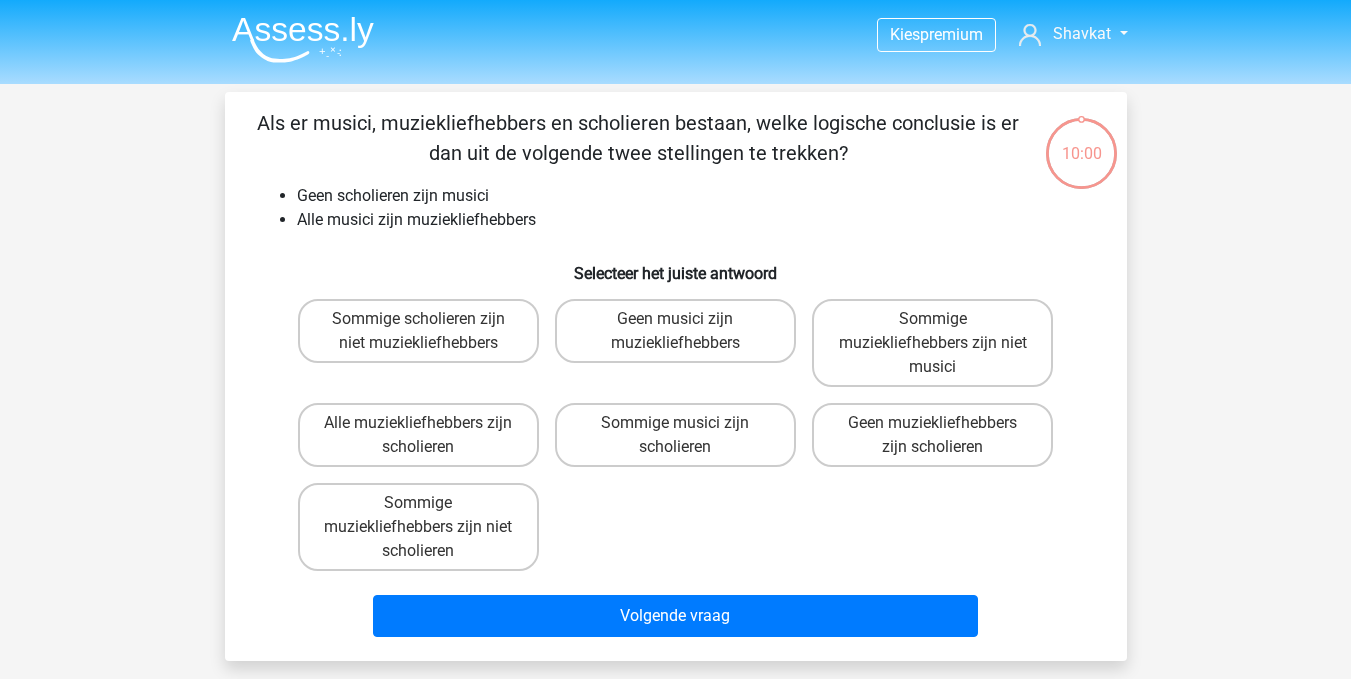 scroll, scrollTop: 0, scrollLeft: 0, axis: both 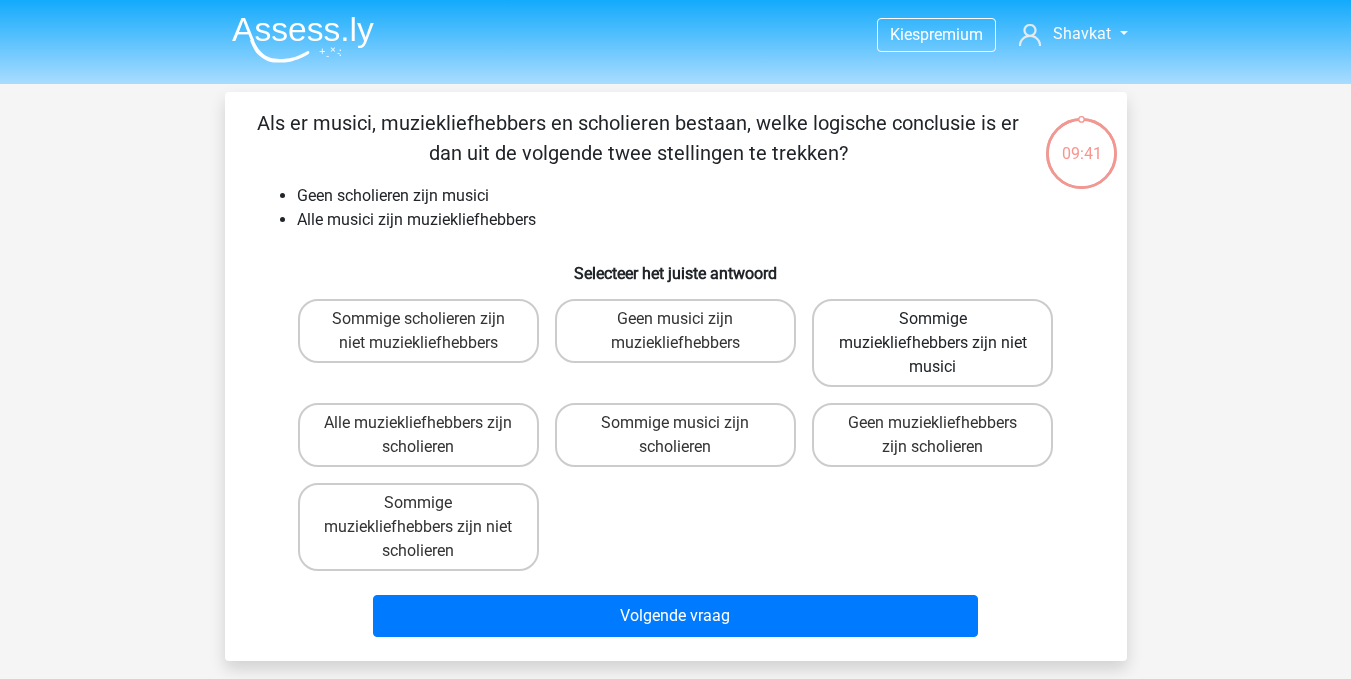 click on "Sommige muziekliefhebbers zijn niet musici" at bounding box center [932, 343] 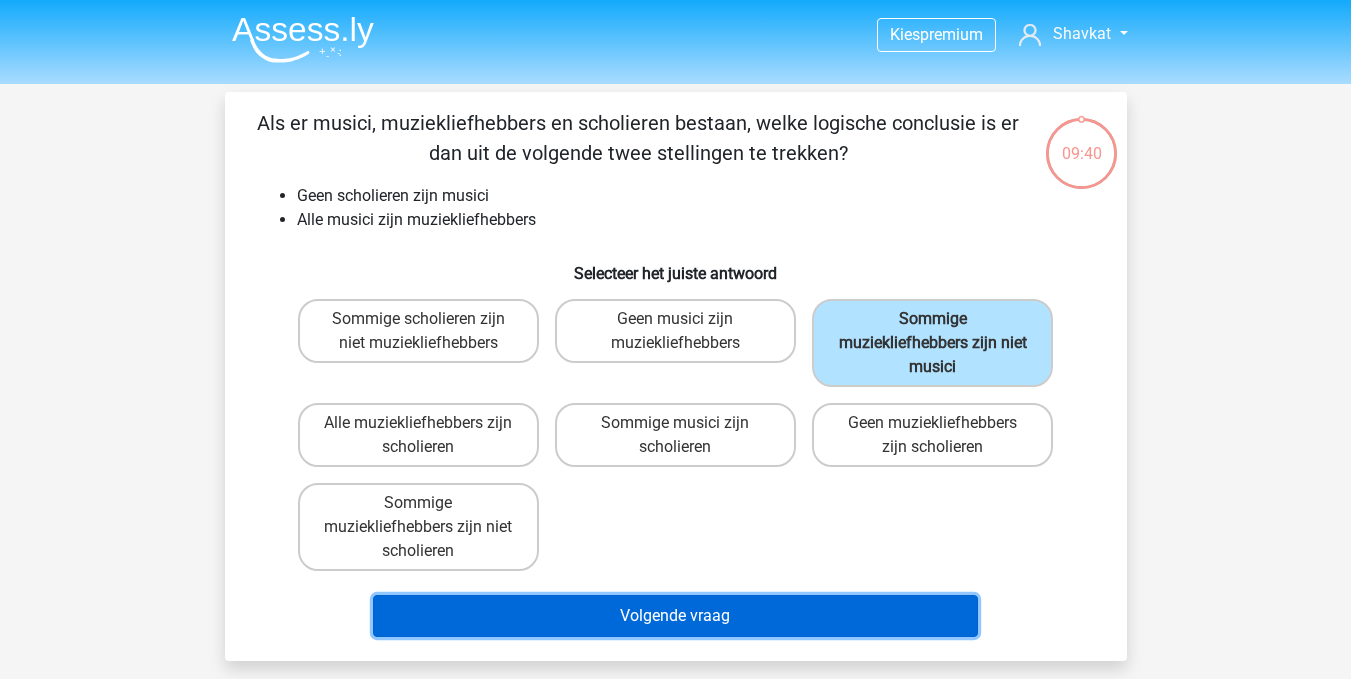 click on "Volgende vraag" at bounding box center [675, 616] 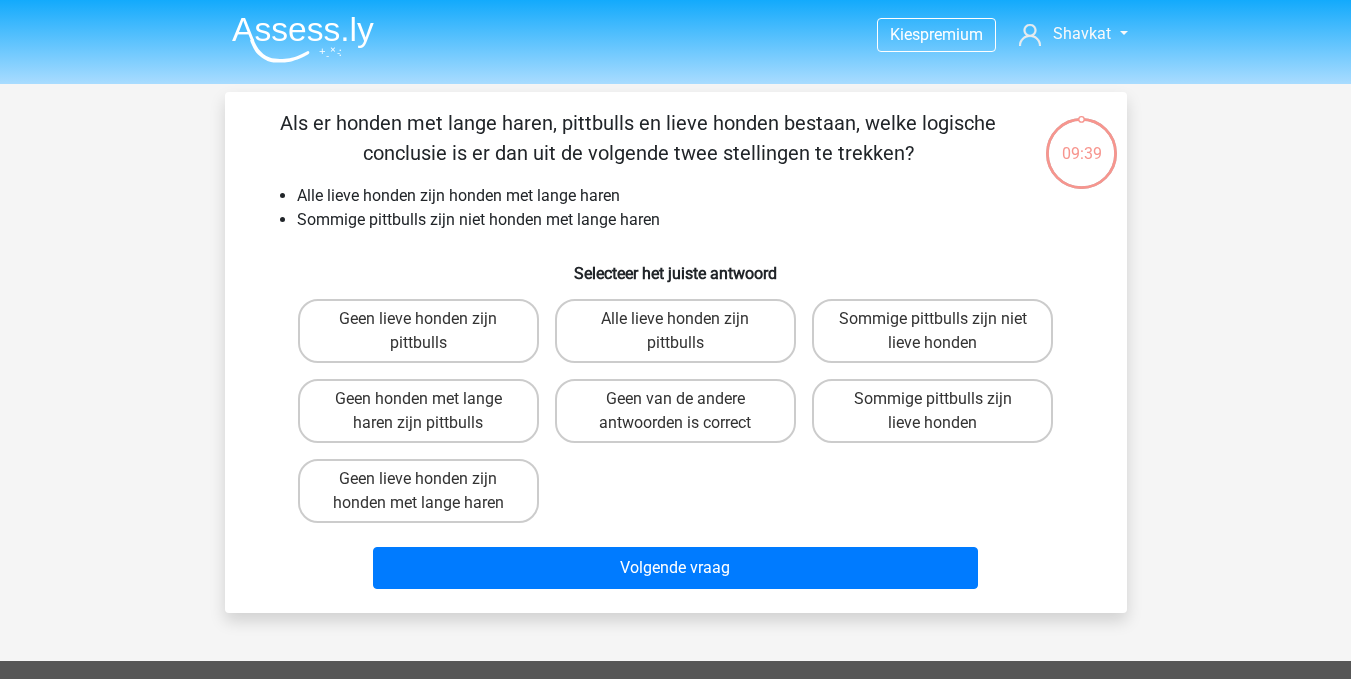 scroll, scrollTop: 92, scrollLeft: 0, axis: vertical 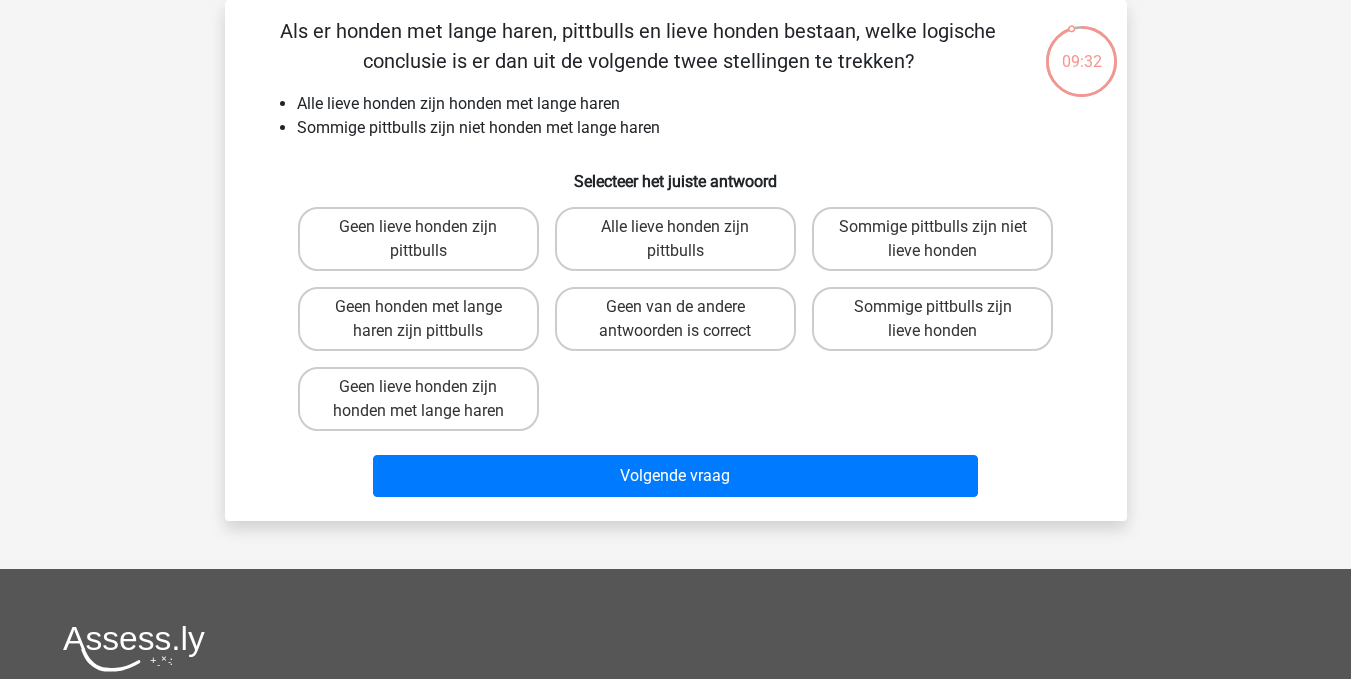 click on "Sommige pittbulls zijn niet lieve honden" at bounding box center [939, 233] 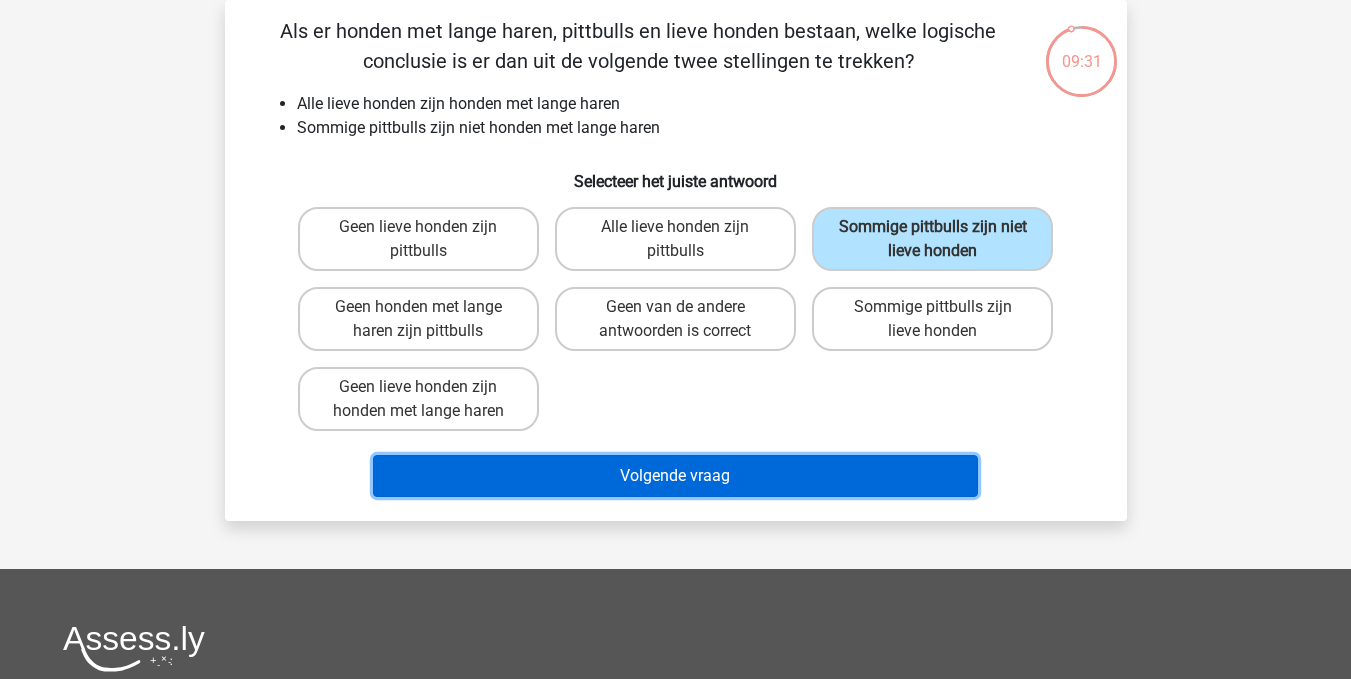click on "Volgende vraag" at bounding box center (675, 476) 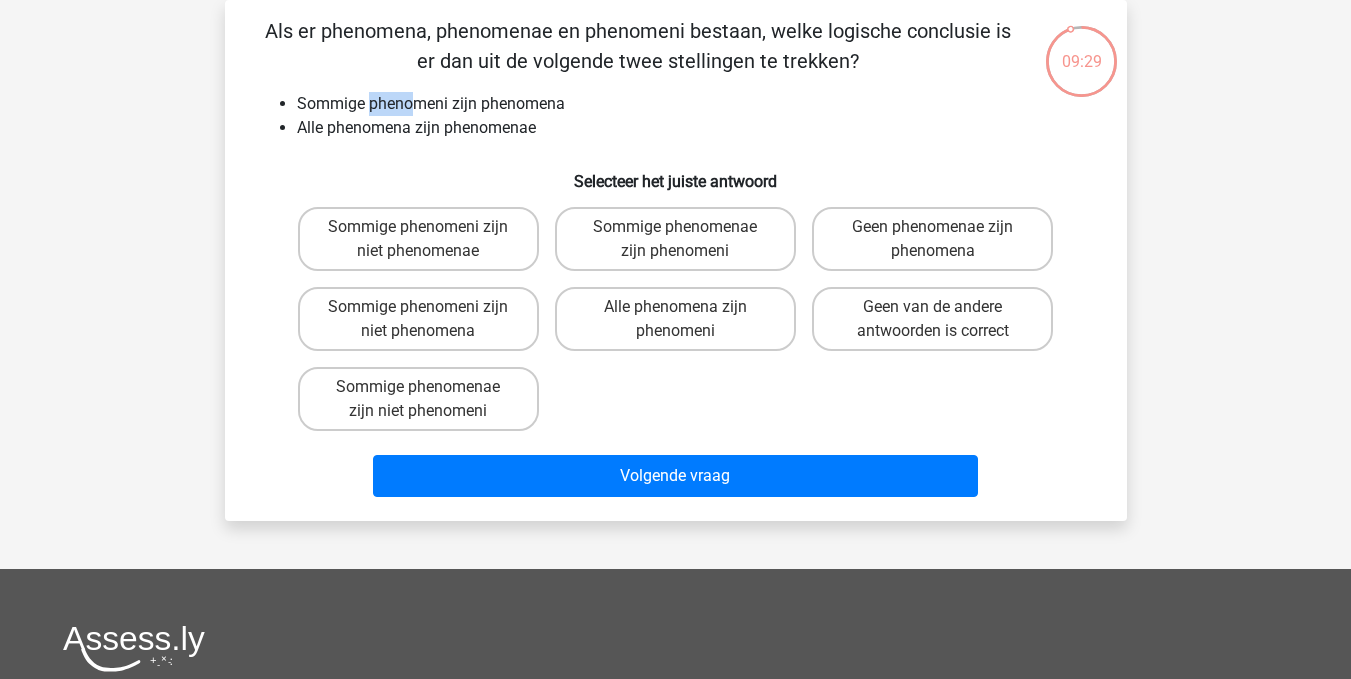 drag, startPoint x: 371, startPoint y: 103, endPoint x: 420, endPoint y: 111, distance: 49.648766 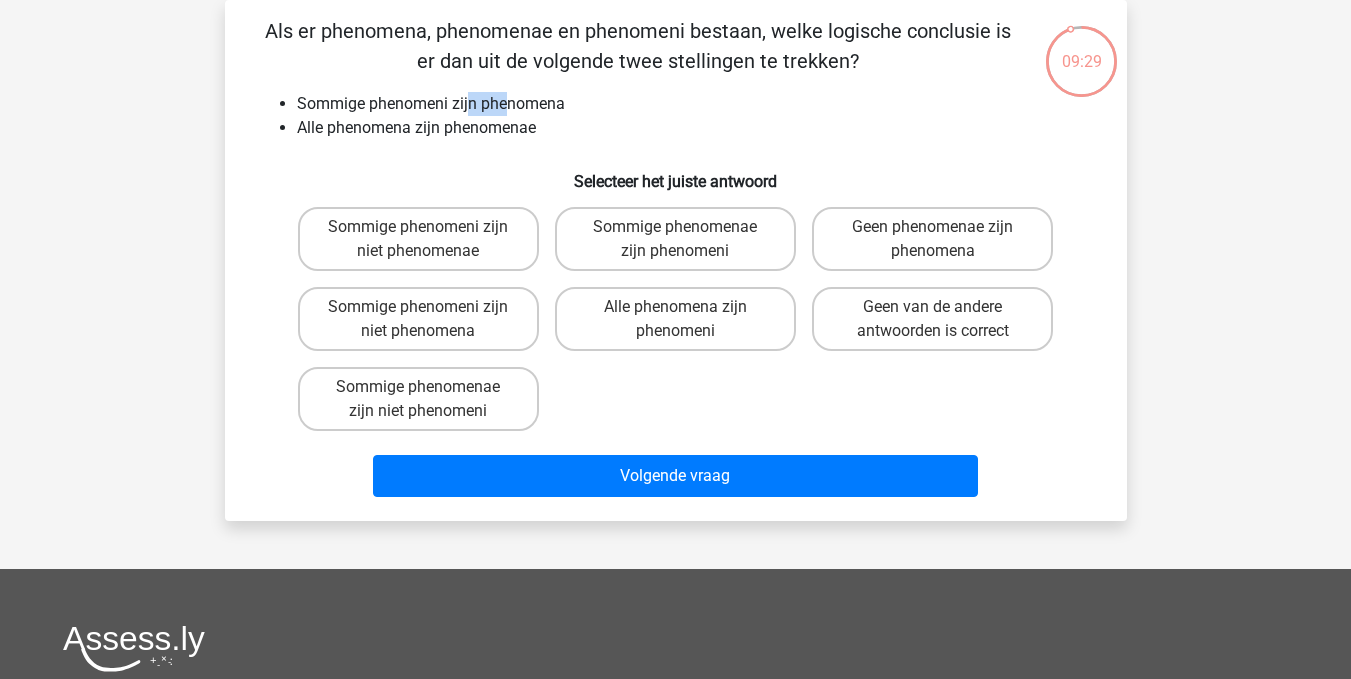 drag, startPoint x: 468, startPoint y: 113, endPoint x: 507, endPoint y: 113, distance: 39 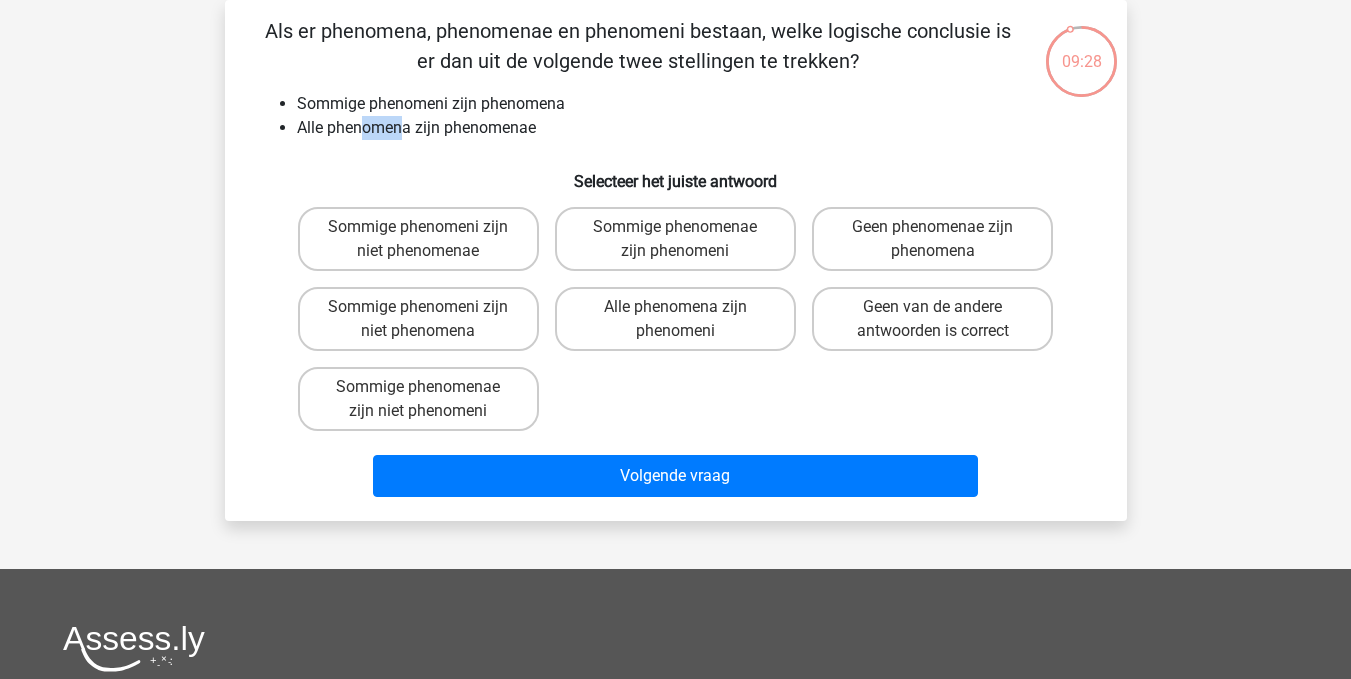 drag, startPoint x: 366, startPoint y: 129, endPoint x: 402, endPoint y: 130, distance: 36.013885 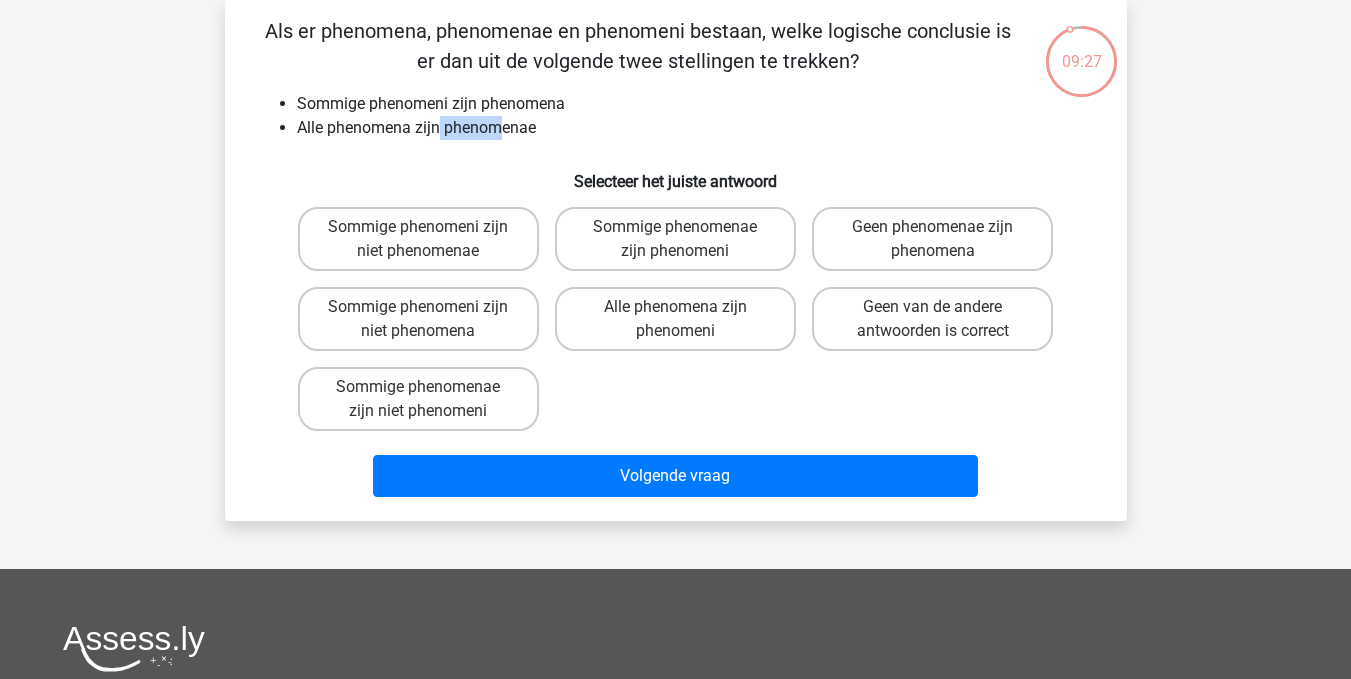 drag, startPoint x: 438, startPoint y: 128, endPoint x: 504, endPoint y: 132, distance: 66.1211 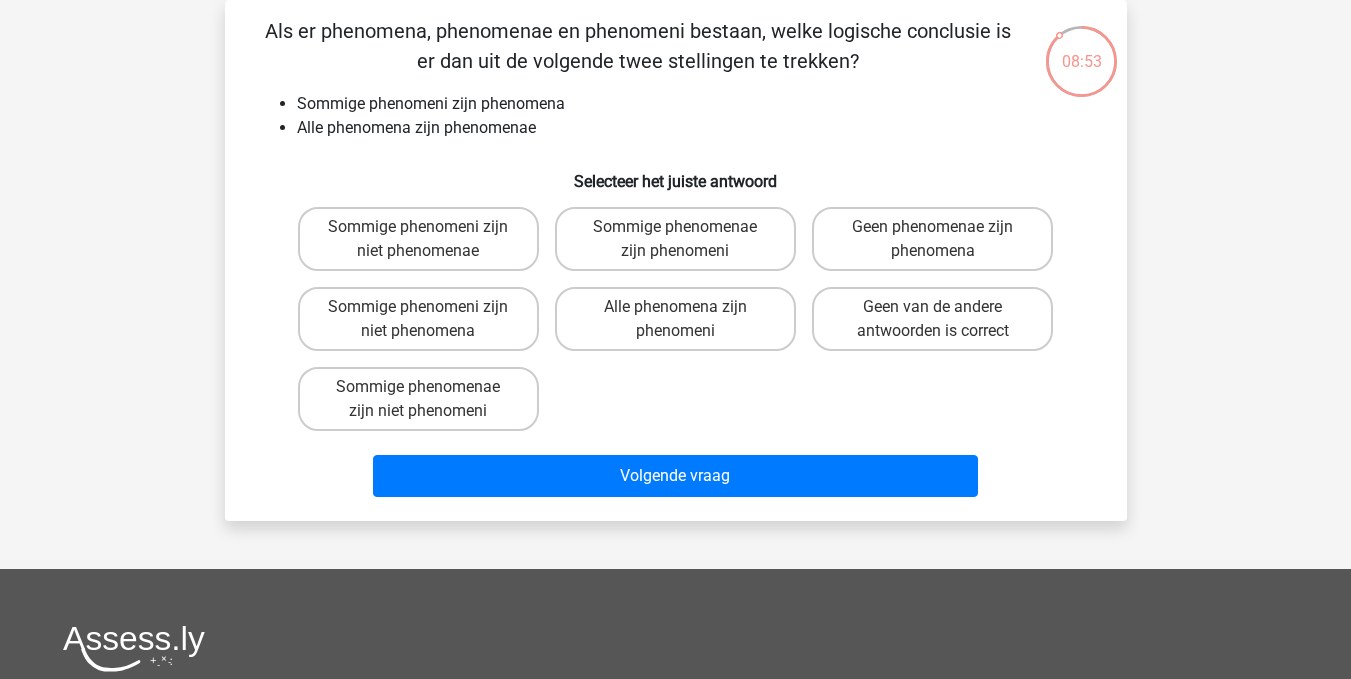 drag, startPoint x: 978, startPoint y: 244, endPoint x: 645, endPoint y: 397, distance: 366.46692 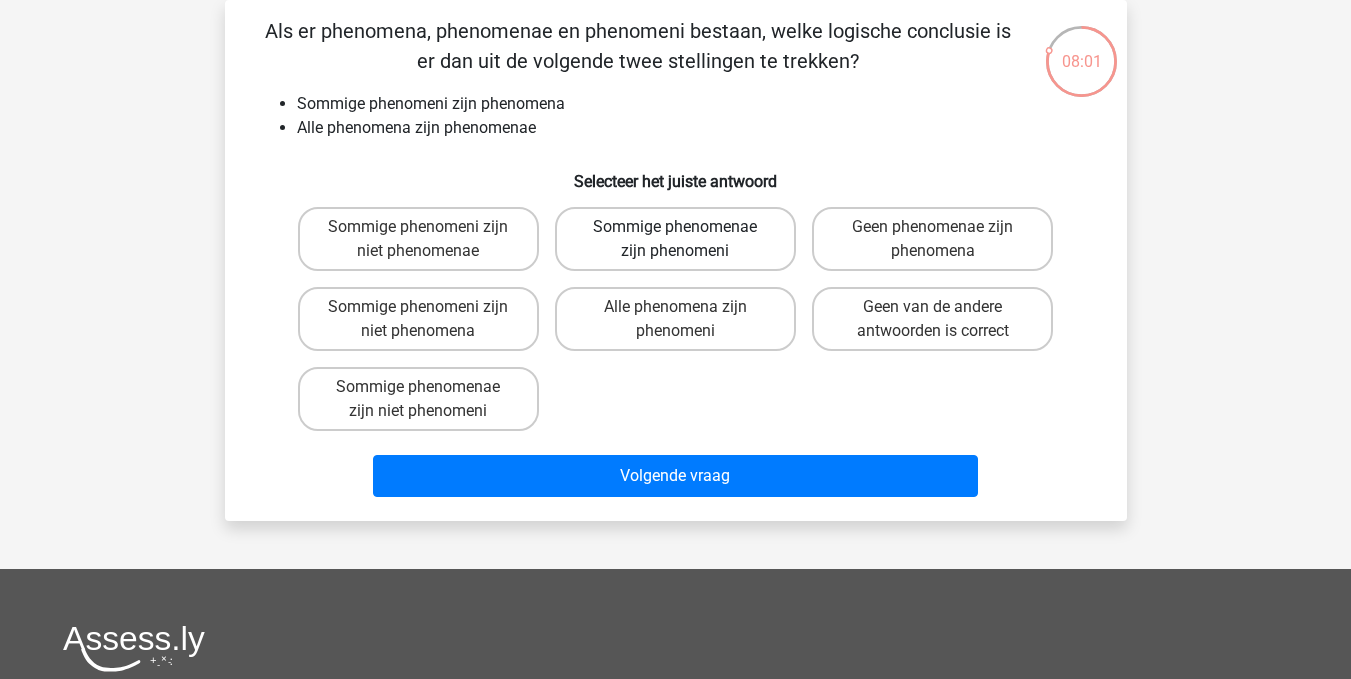 click on "Sommige phenomenae zijn phenomeni" at bounding box center [675, 239] 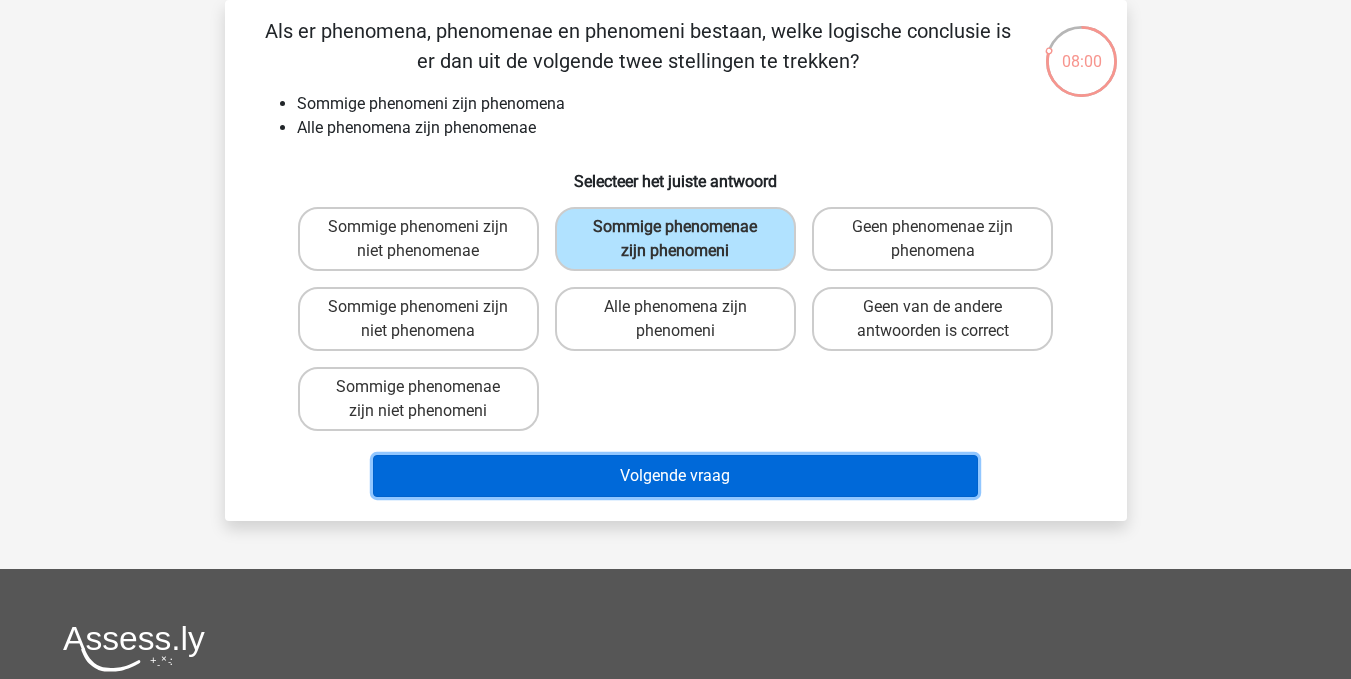 click on "Volgende vraag" at bounding box center (675, 476) 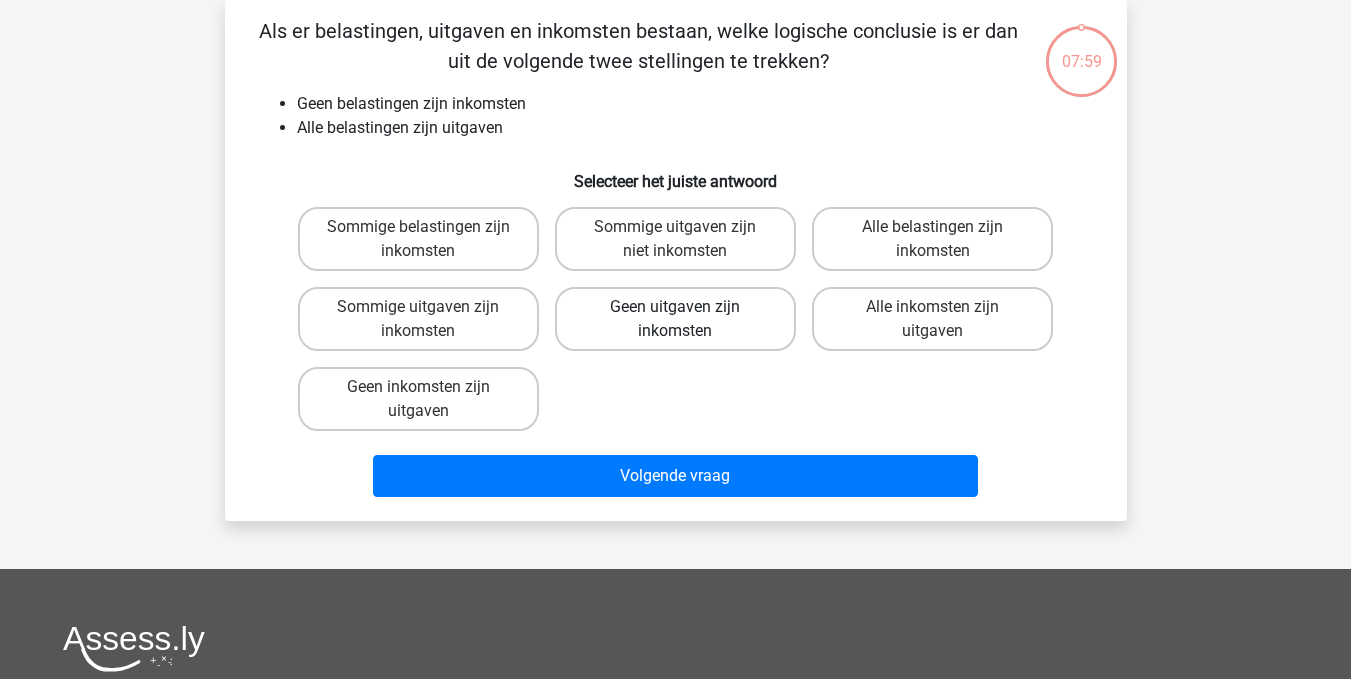 scroll, scrollTop: 0, scrollLeft: 0, axis: both 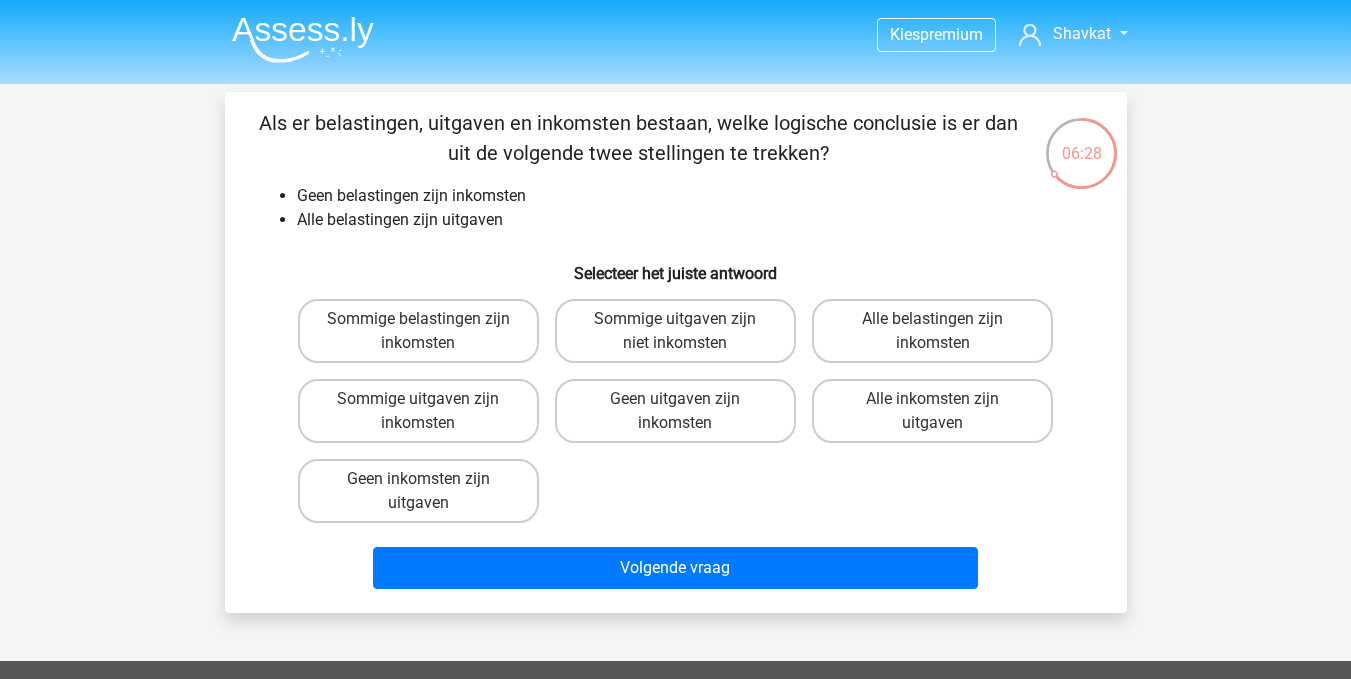 click on "Geen uitgaven zijn inkomsten" at bounding box center [681, 405] 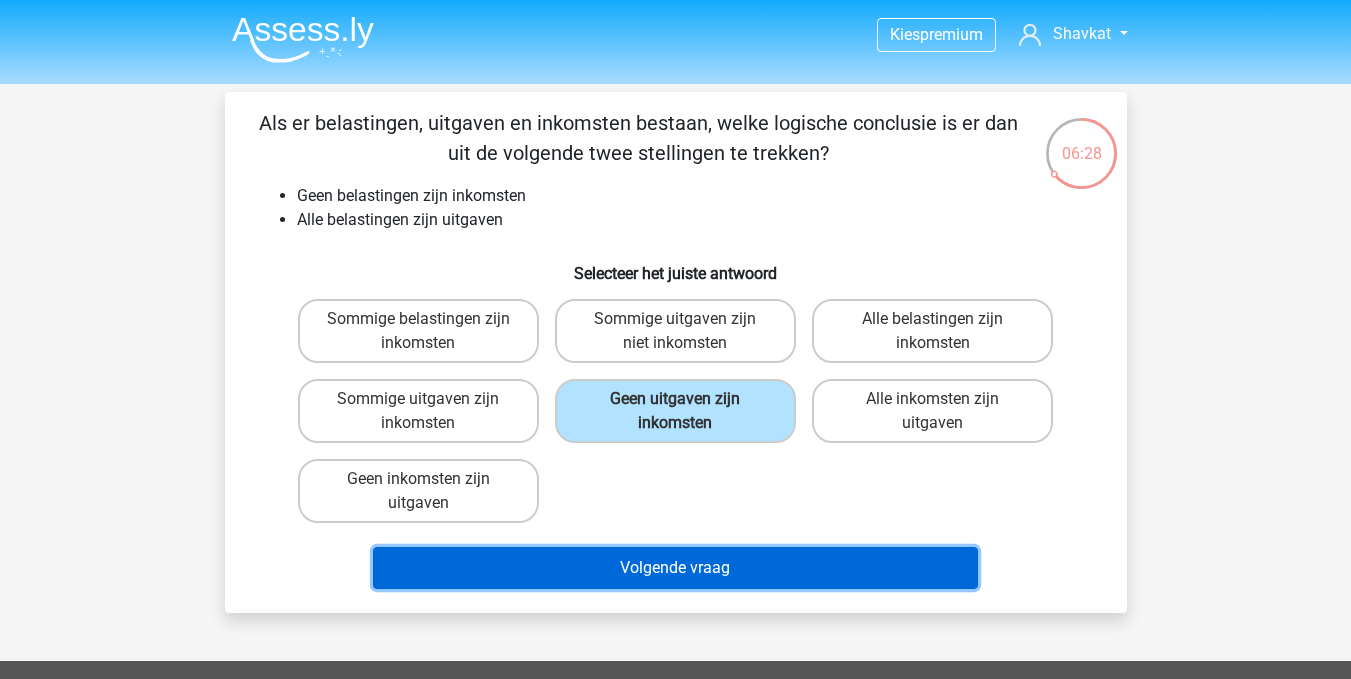 click on "Volgende vraag" at bounding box center [675, 568] 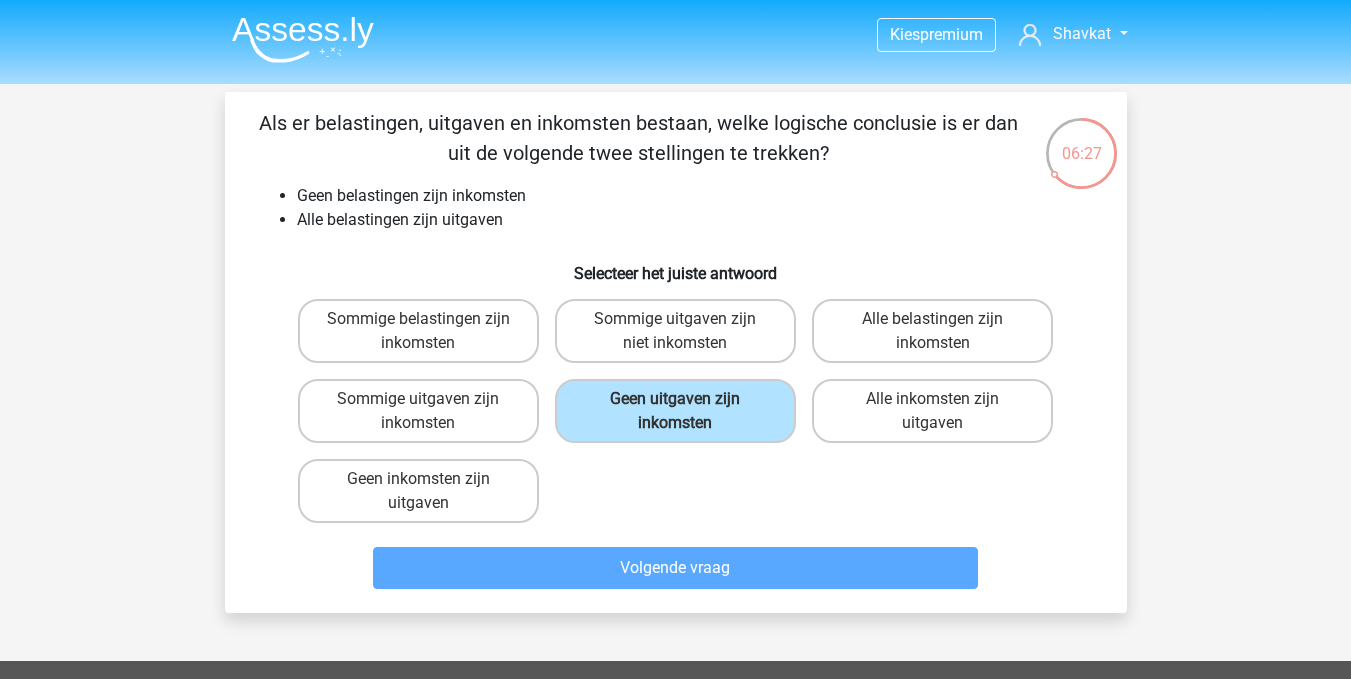 scroll, scrollTop: 92, scrollLeft: 0, axis: vertical 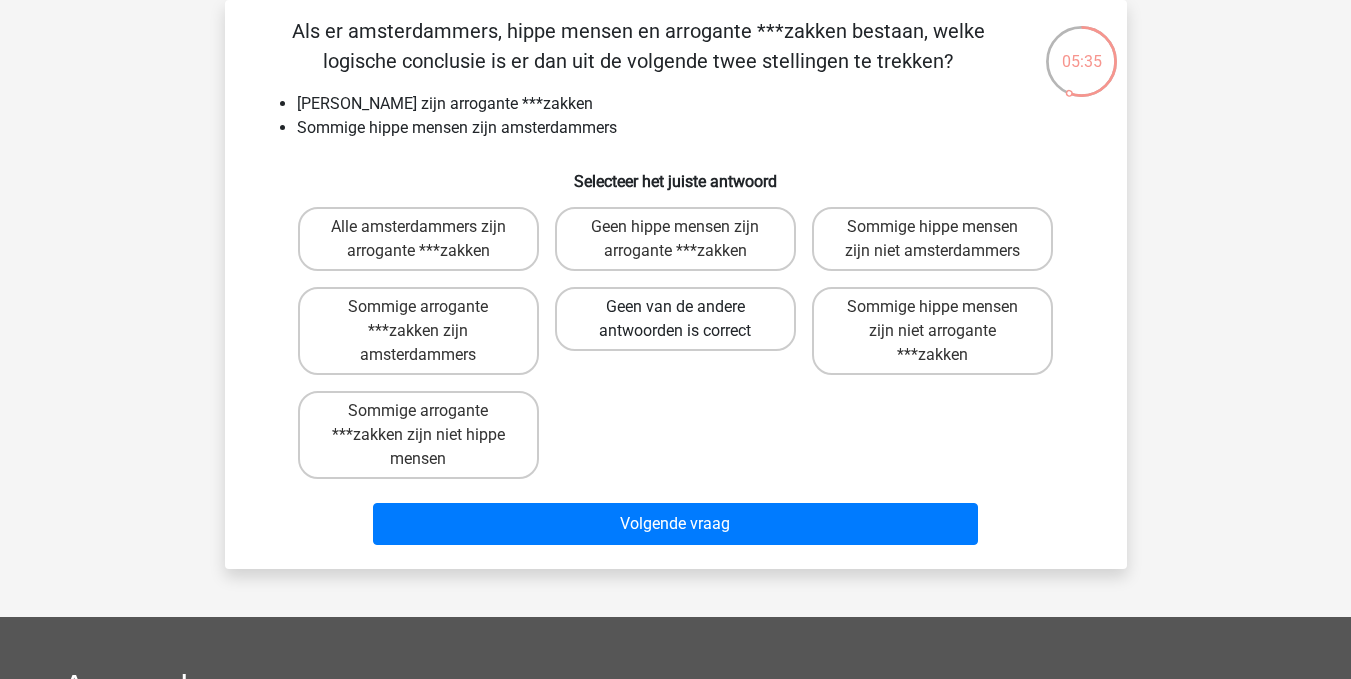 click on "Geen van de andere antwoorden is correct" at bounding box center [675, 319] 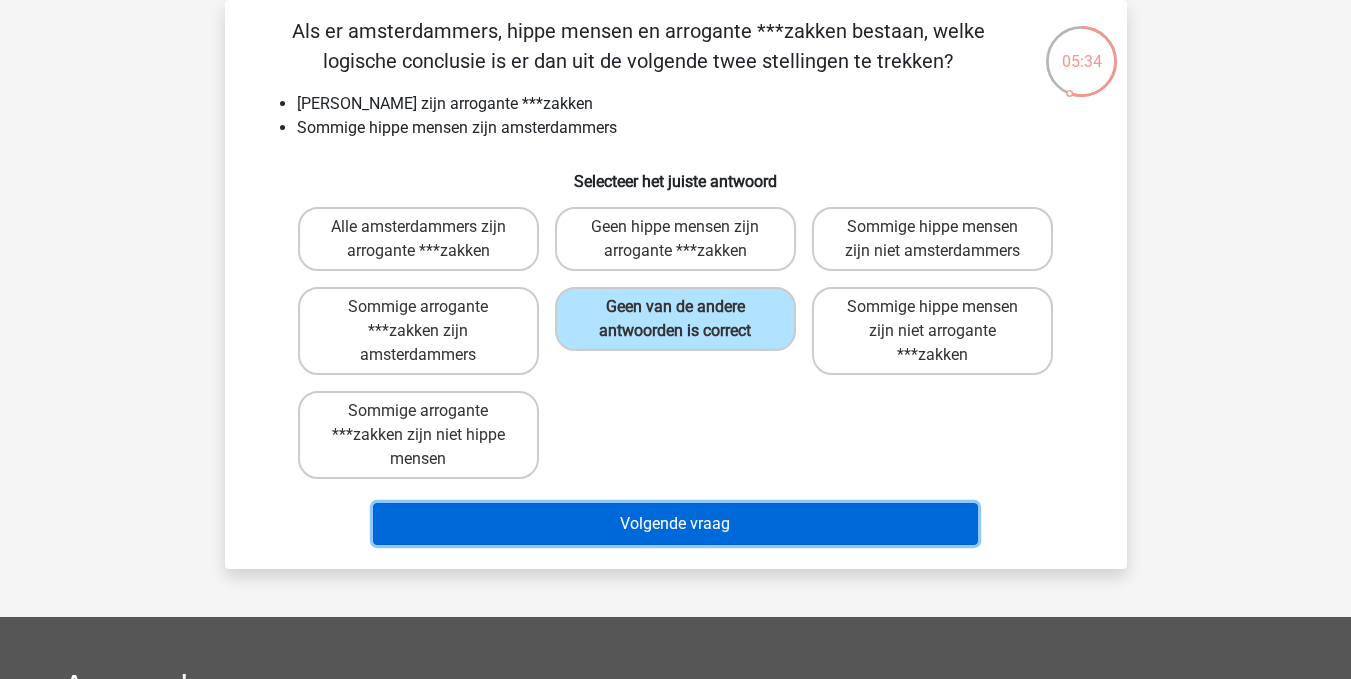 click on "Volgende vraag" at bounding box center [675, 524] 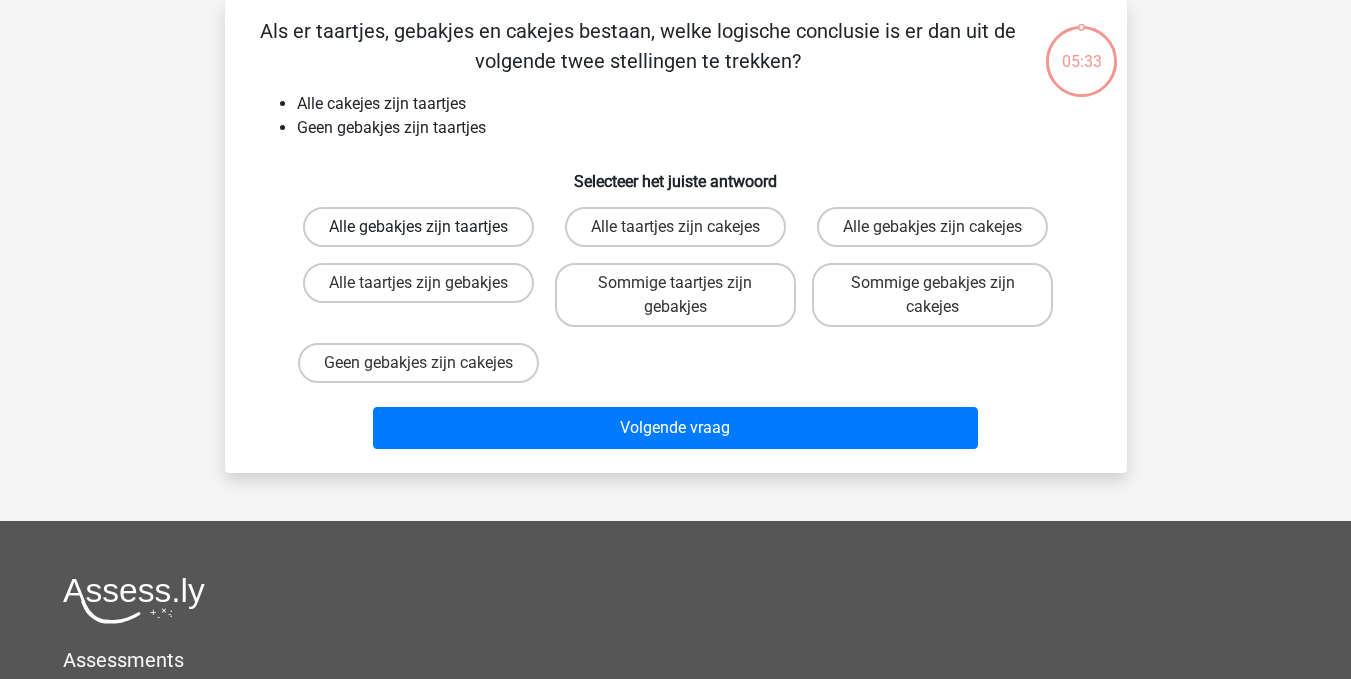 scroll, scrollTop: 0, scrollLeft: 0, axis: both 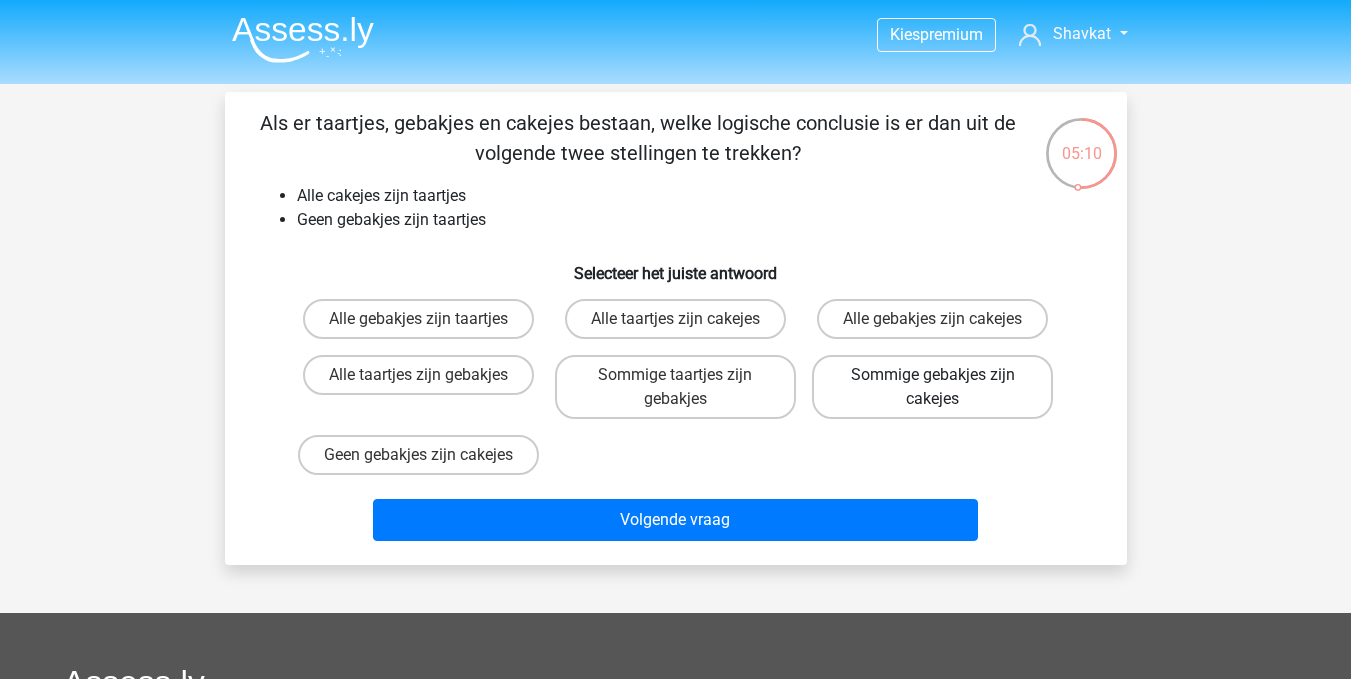 drag, startPoint x: 918, startPoint y: 390, endPoint x: 880, endPoint y: 401, distance: 39.56008 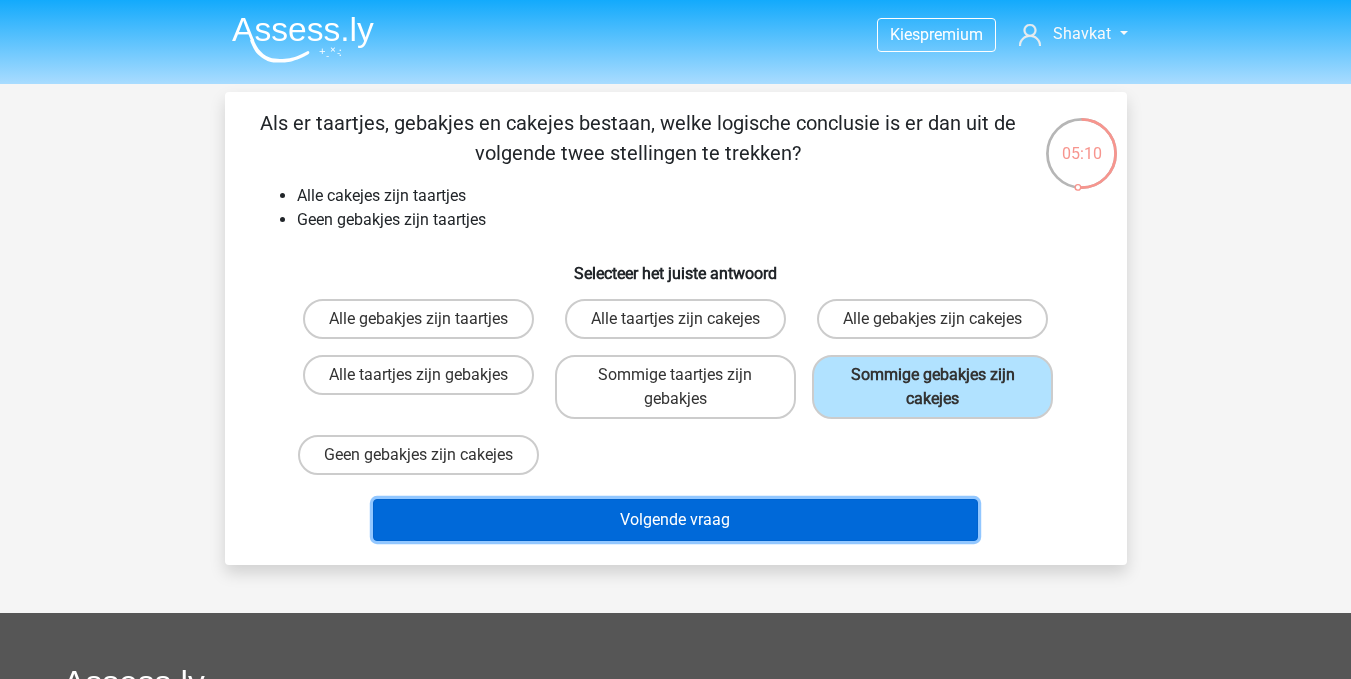 click on "Volgende vraag" at bounding box center [675, 520] 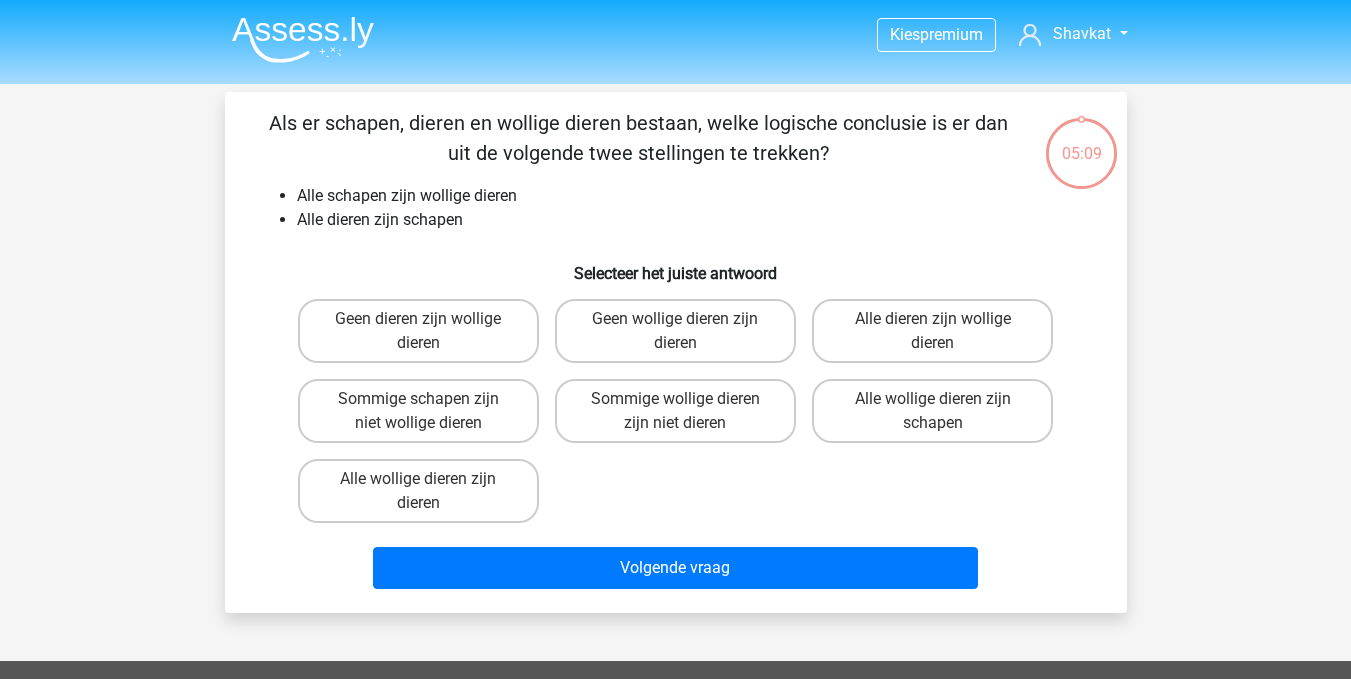 scroll, scrollTop: 92, scrollLeft: 0, axis: vertical 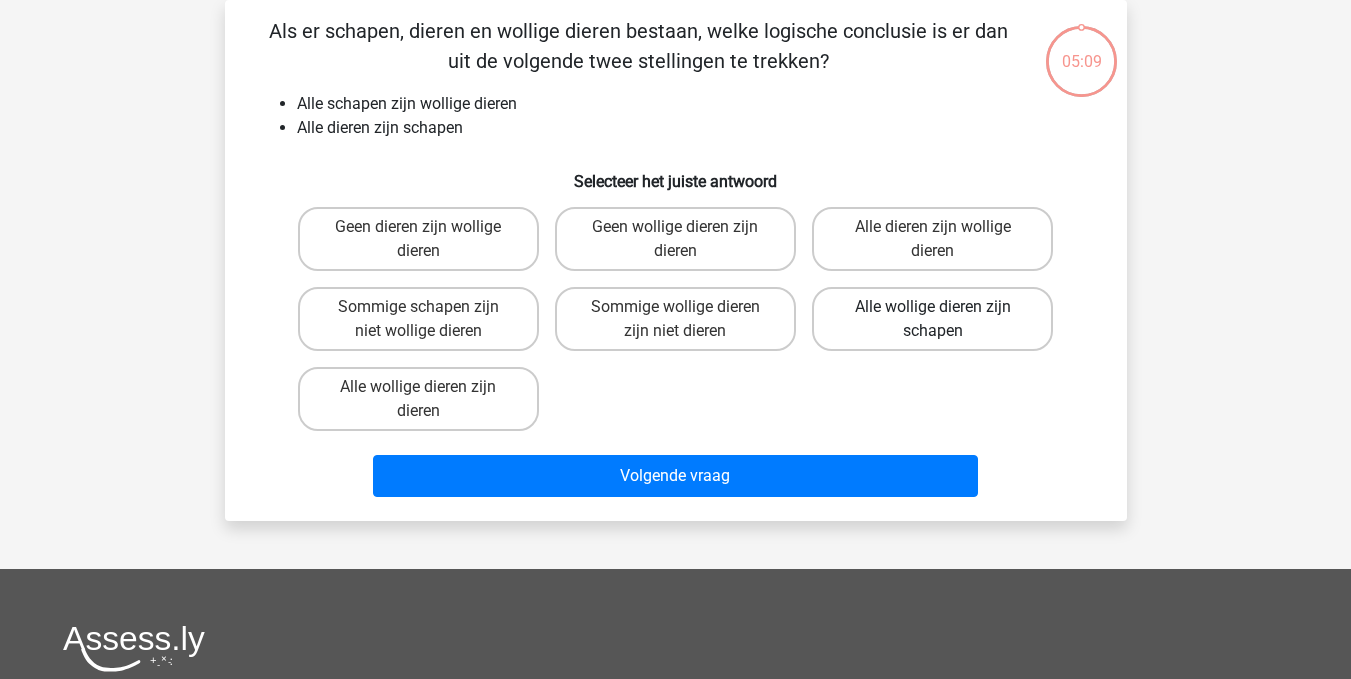 click on "Alle wollige dieren zijn schapen" at bounding box center [932, 319] 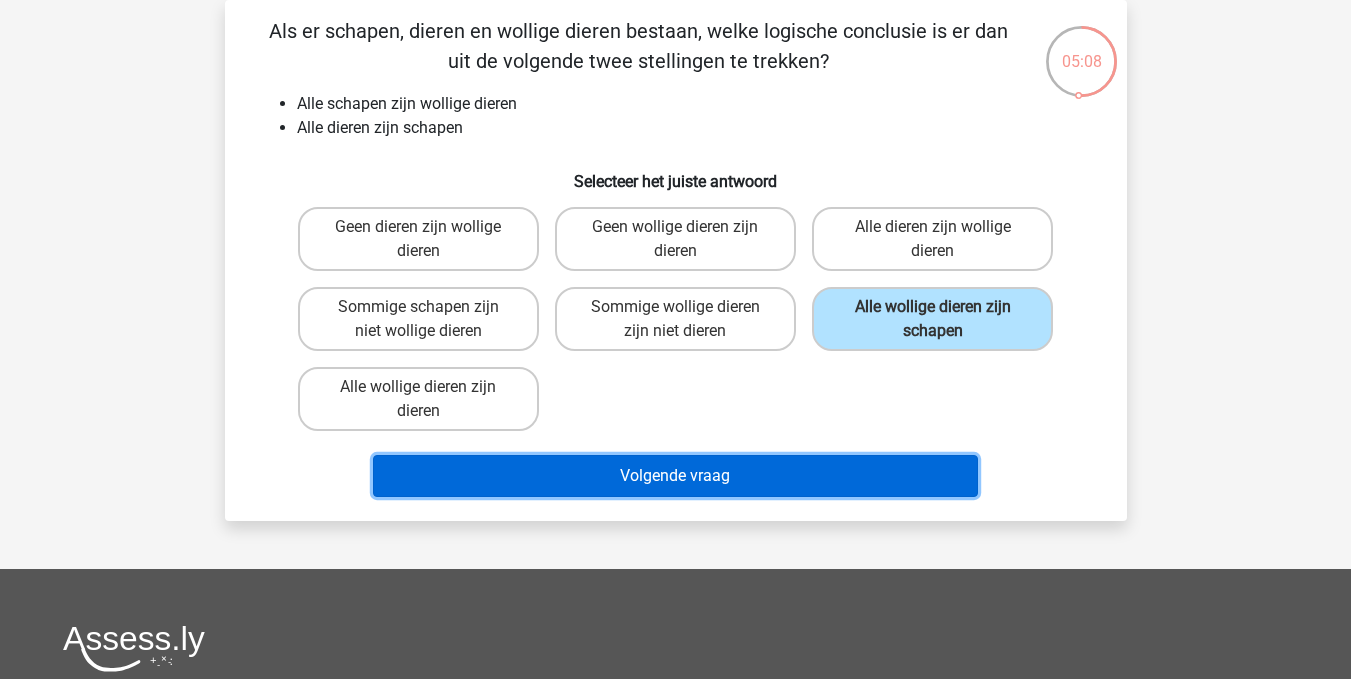 click on "Volgende vraag" at bounding box center (675, 476) 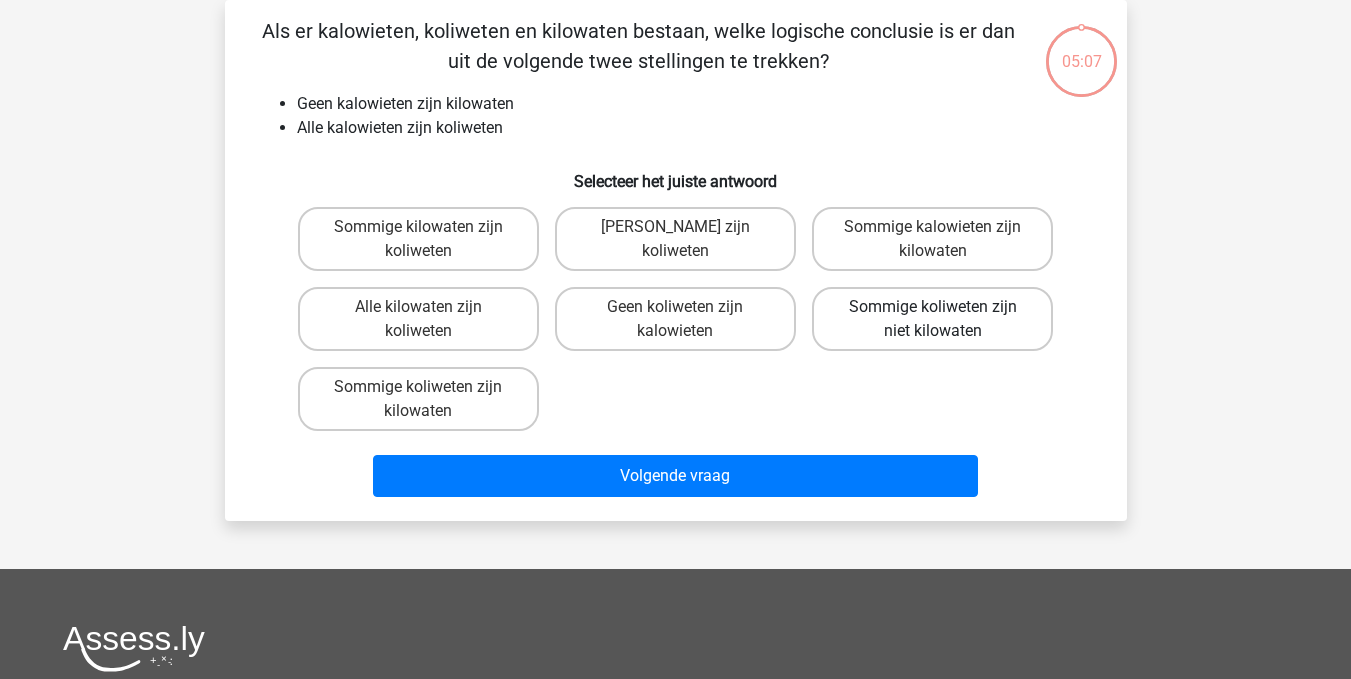 click on "Sommige koliweten zijn niet kilowaten" at bounding box center [932, 319] 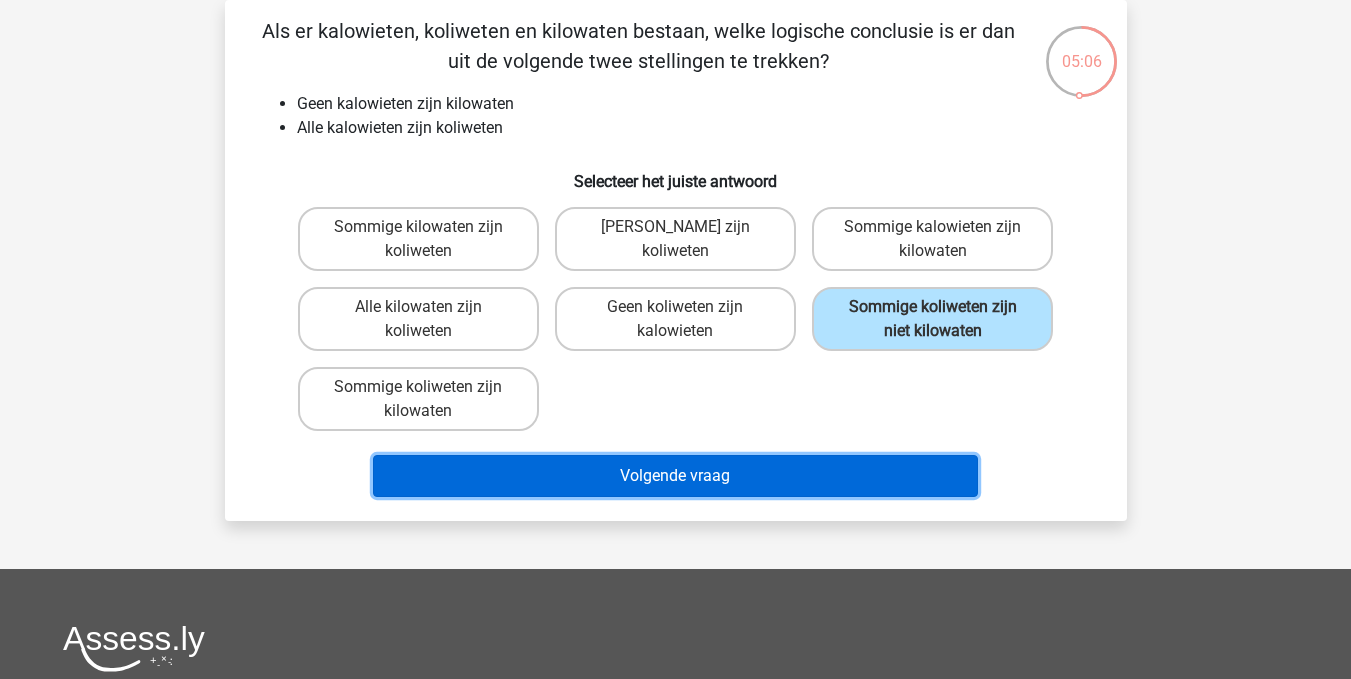 click on "Volgende vraag" at bounding box center (675, 476) 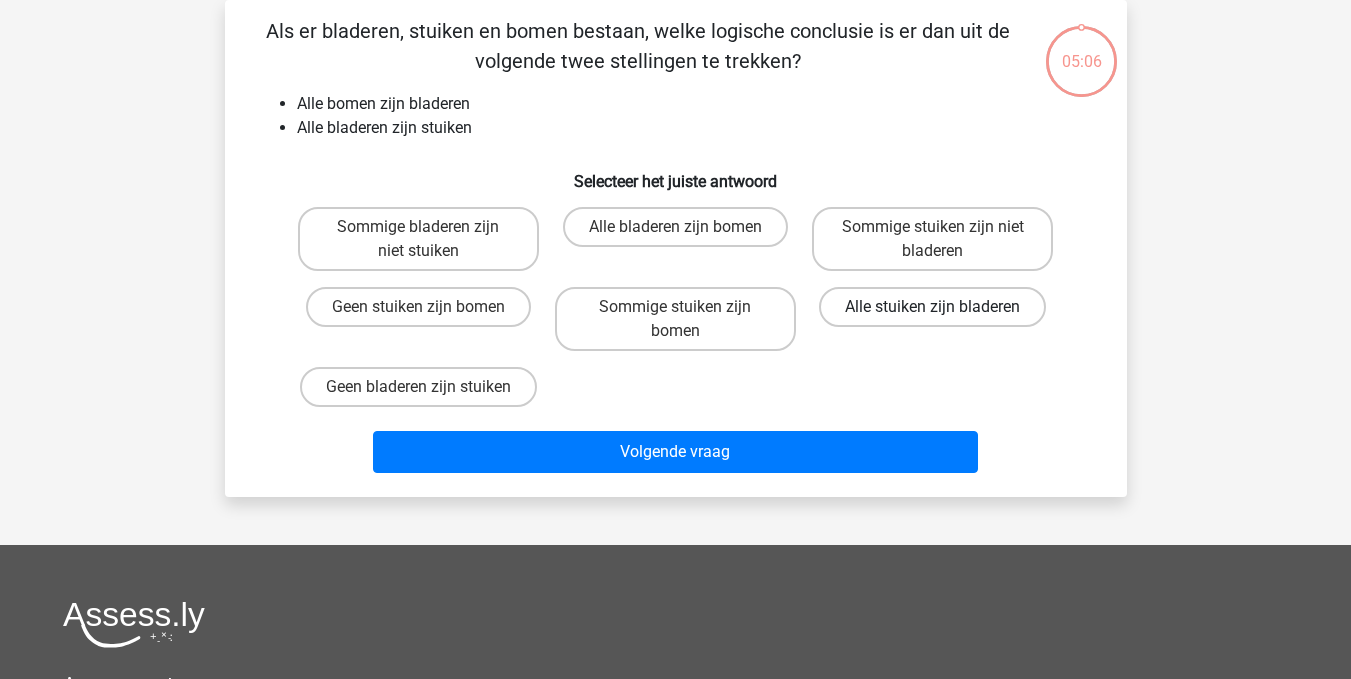 click on "Alle stuiken zijn bladeren" at bounding box center (932, 307) 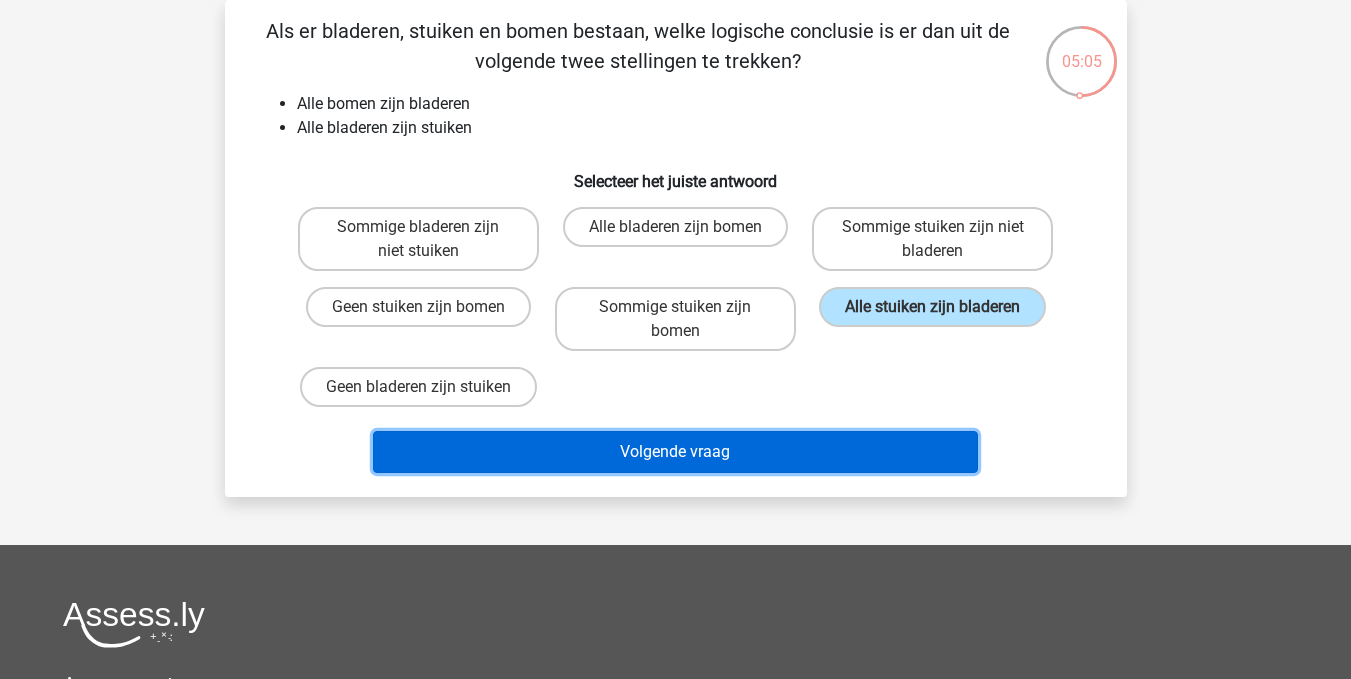 click on "Volgende vraag" at bounding box center (675, 452) 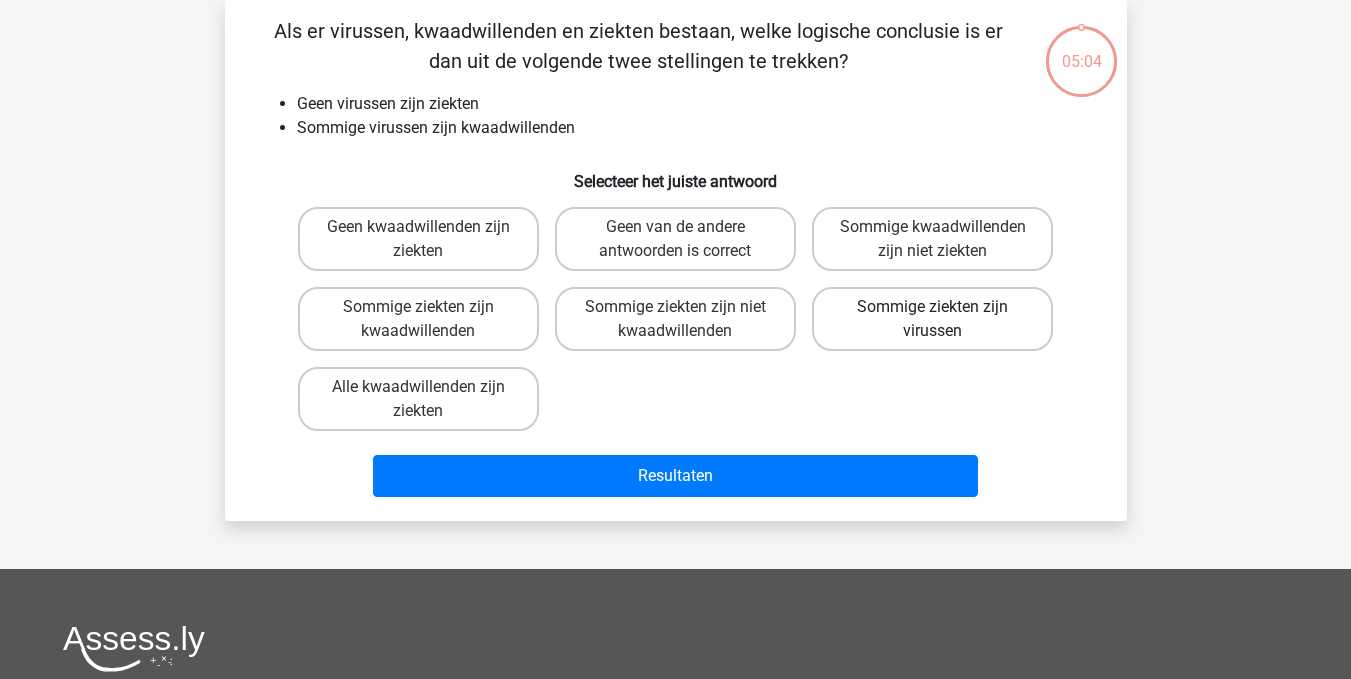 click on "Sommige ziekten zijn virussen" at bounding box center (932, 319) 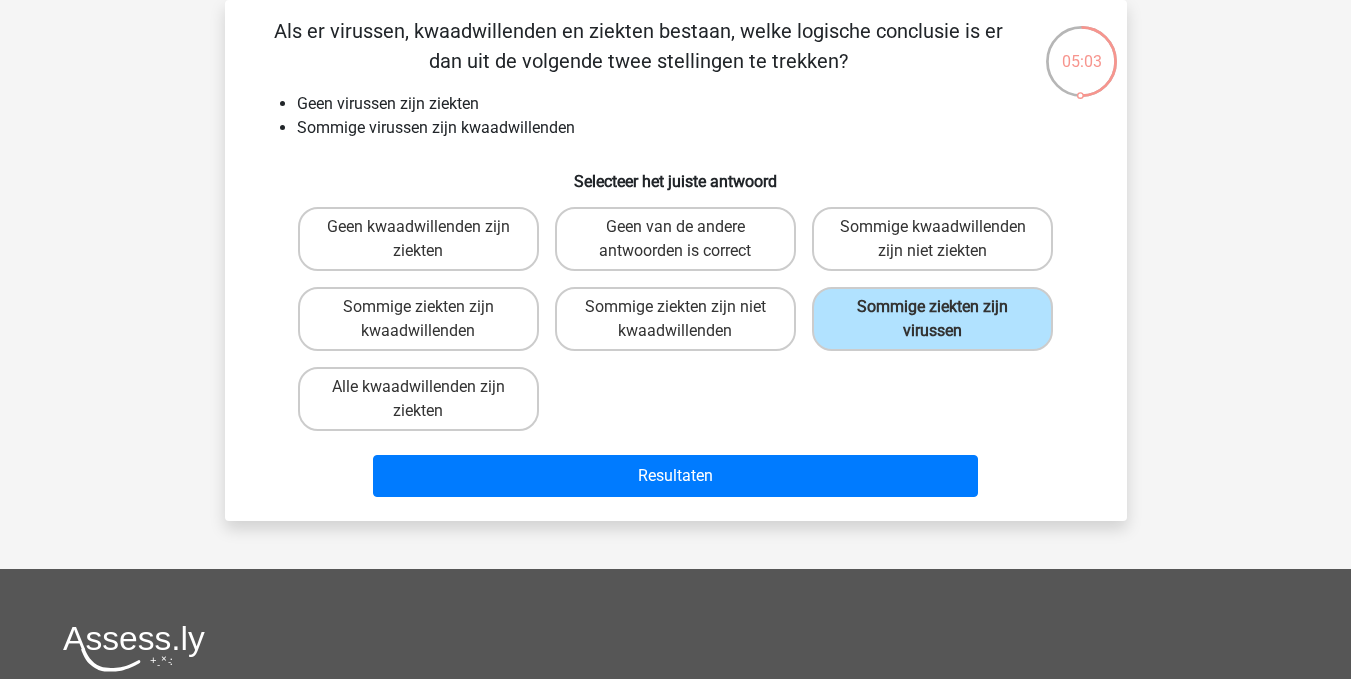 click on "Resultaten" at bounding box center (676, 472) 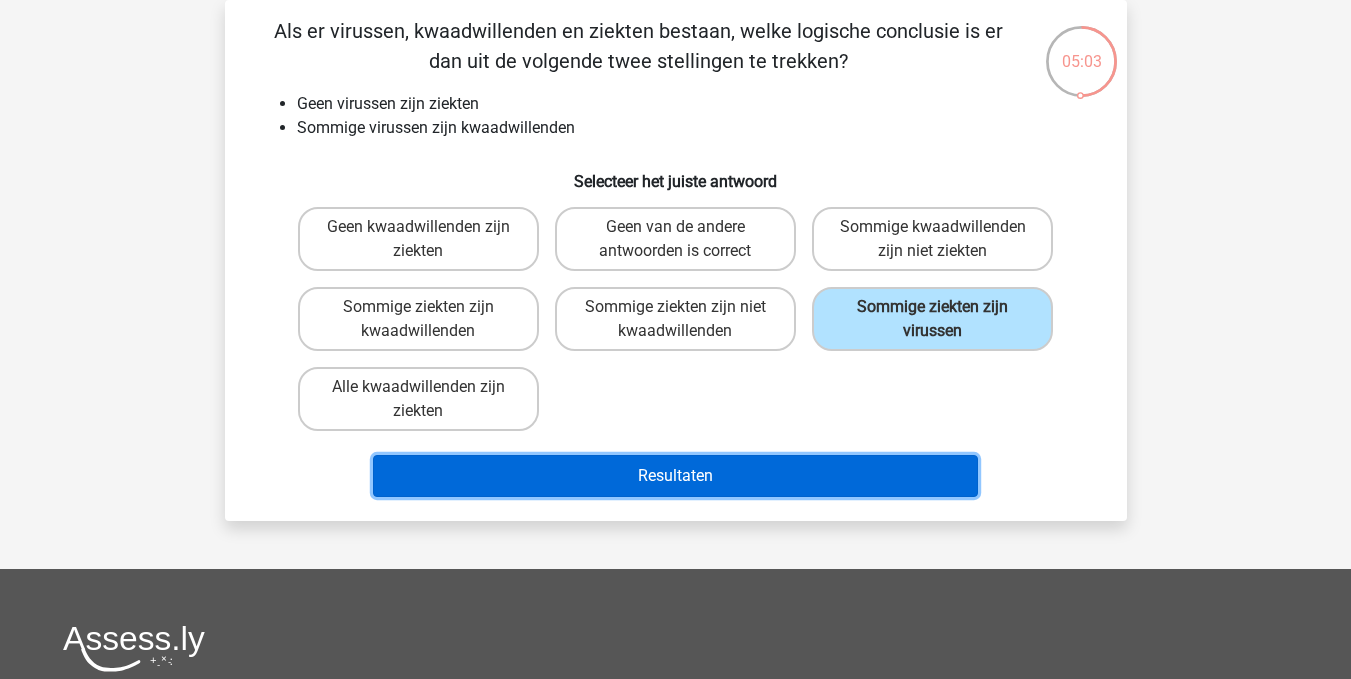 click on "Resultaten" at bounding box center (675, 476) 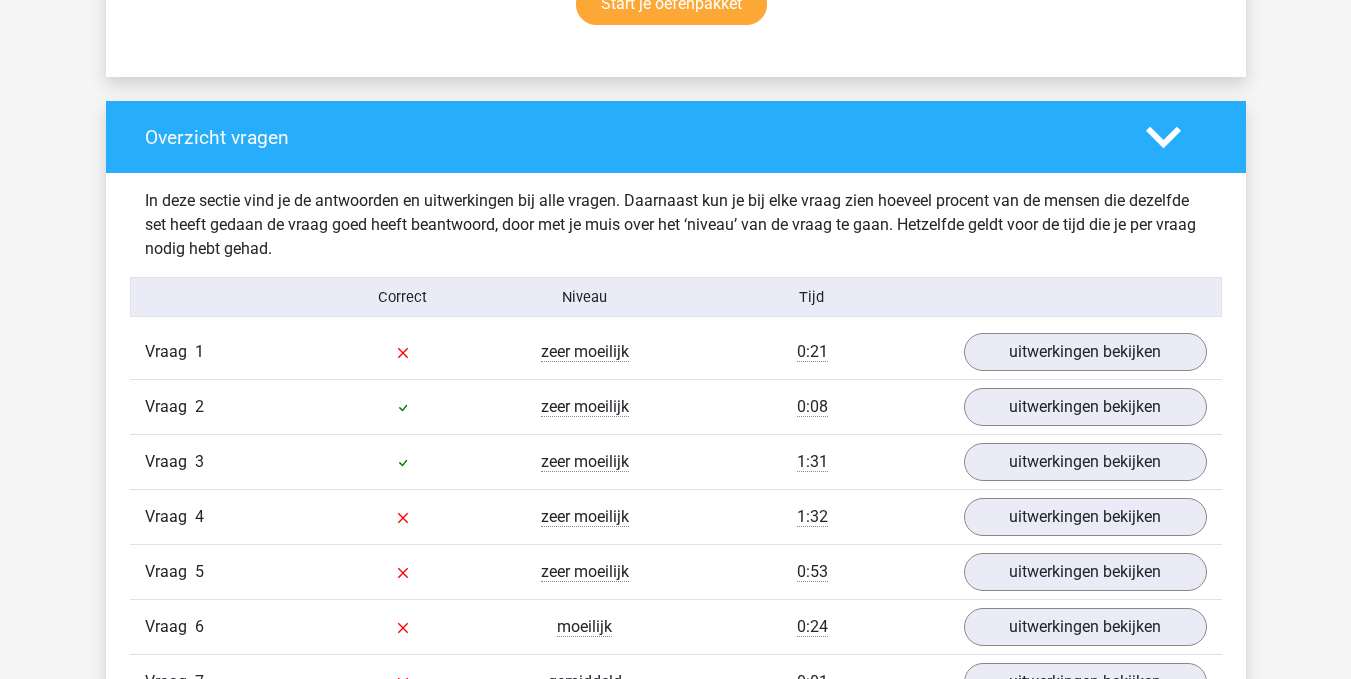 scroll, scrollTop: 1500, scrollLeft: 0, axis: vertical 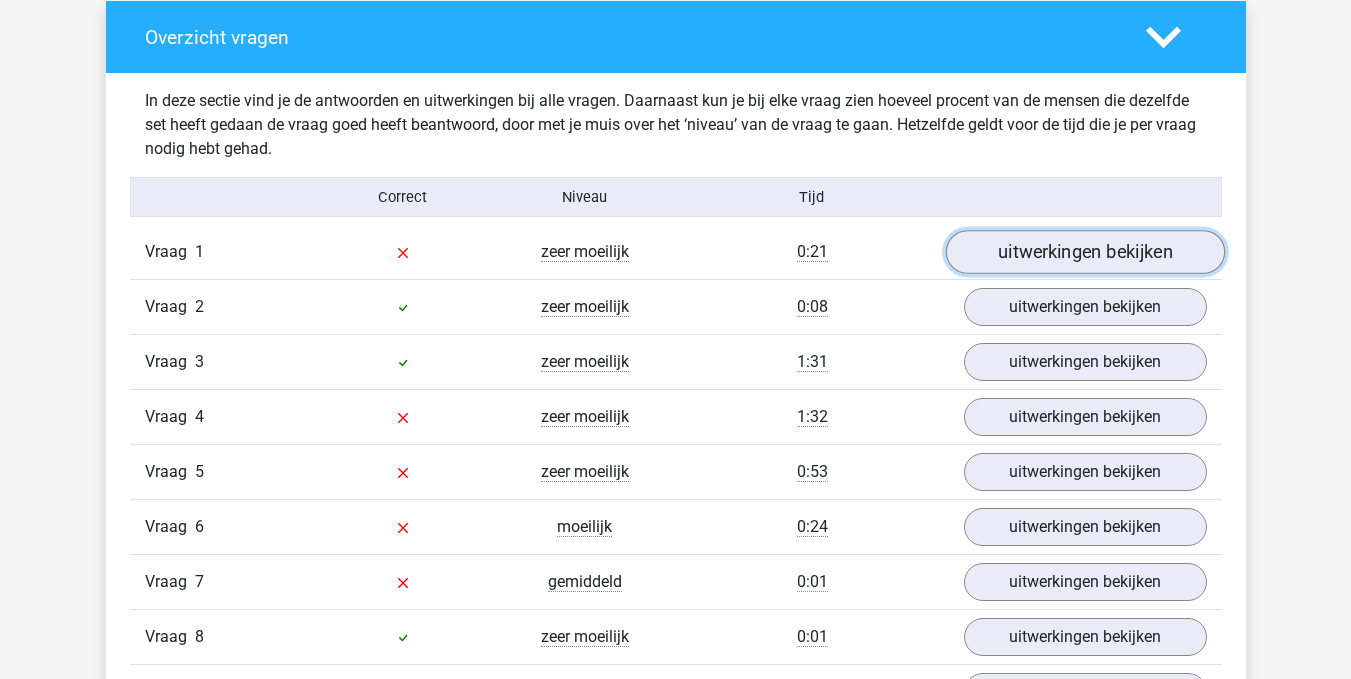 click on "uitwerkingen bekijken" at bounding box center [1084, 252] 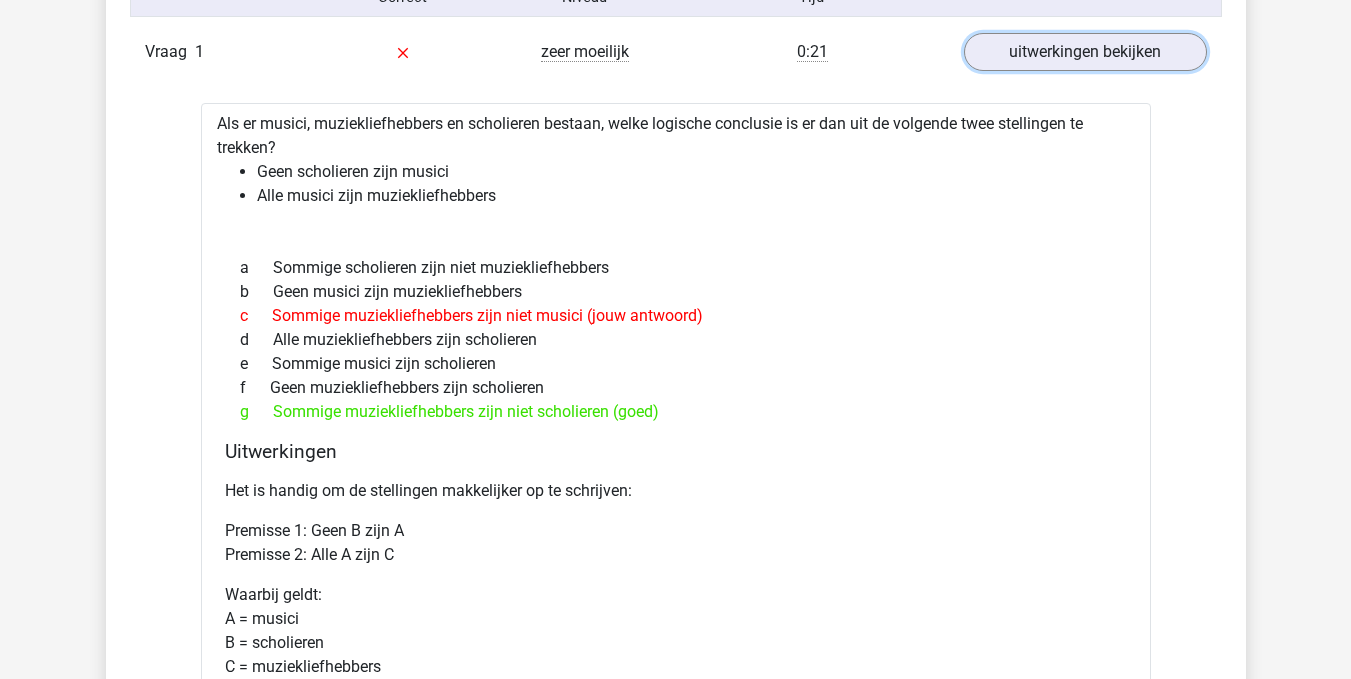 scroll, scrollTop: 1800, scrollLeft: 0, axis: vertical 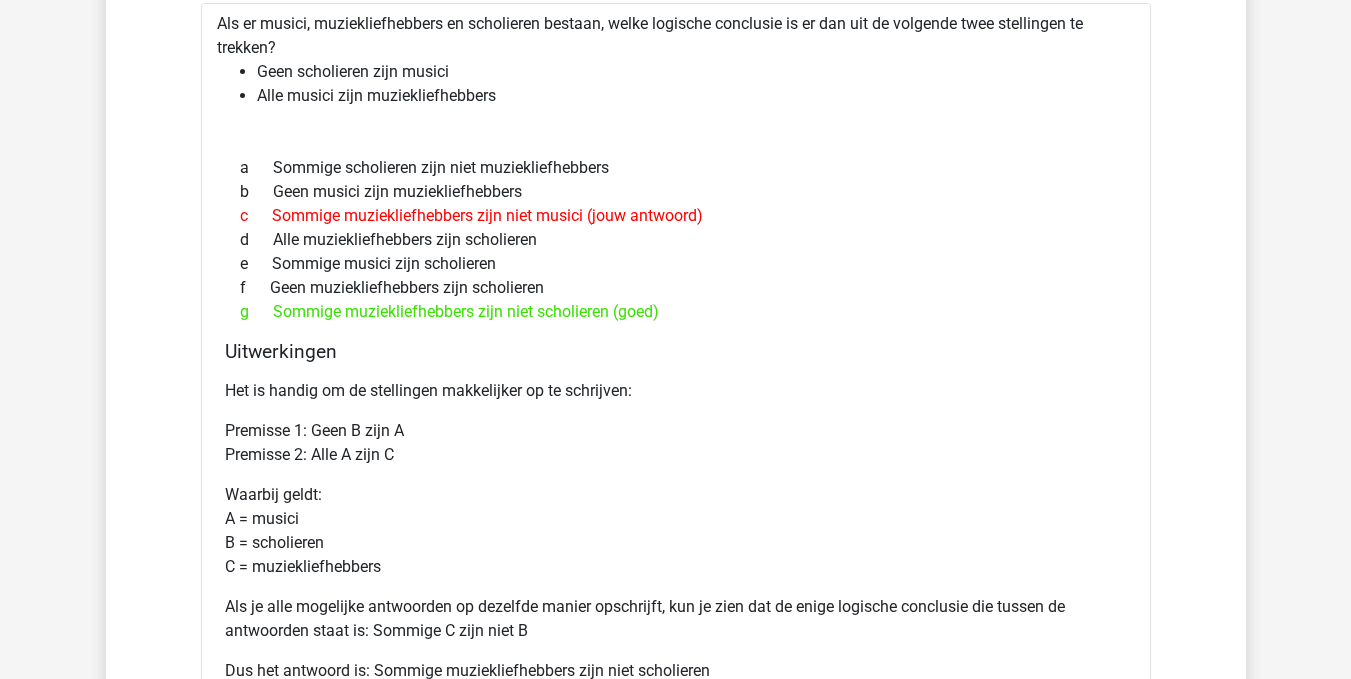 drag, startPoint x: 687, startPoint y: 489, endPoint x: 566, endPoint y: 449, distance: 127.440186 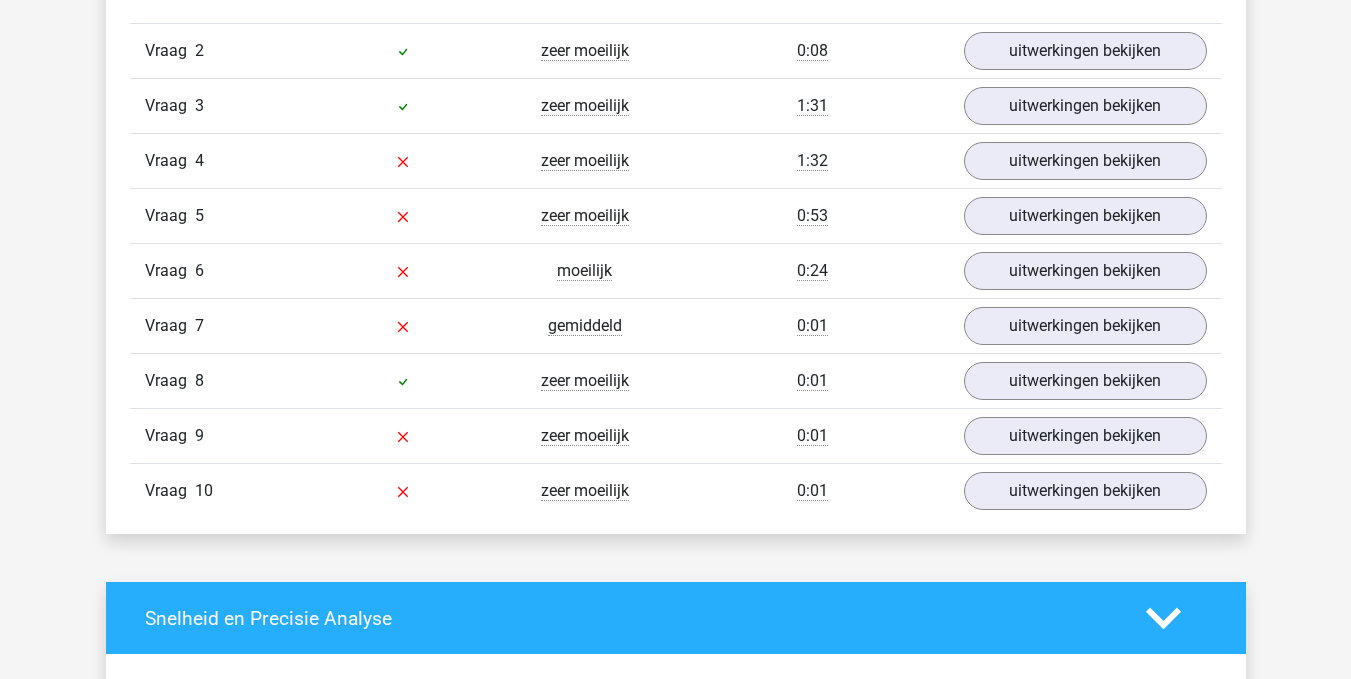 scroll, scrollTop: 2700, scrollLeft: 0, axis: vertical 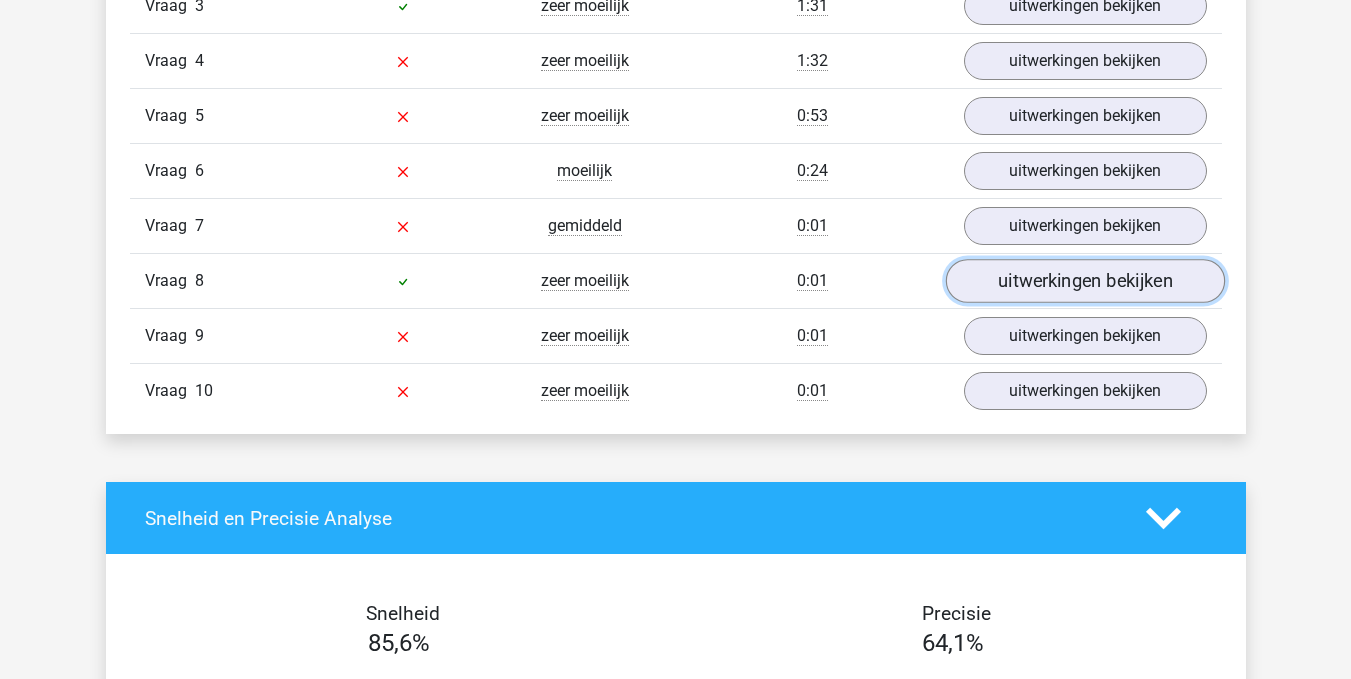 click on "uitwerkingen bekijken" at bounding box center [1084, 281] 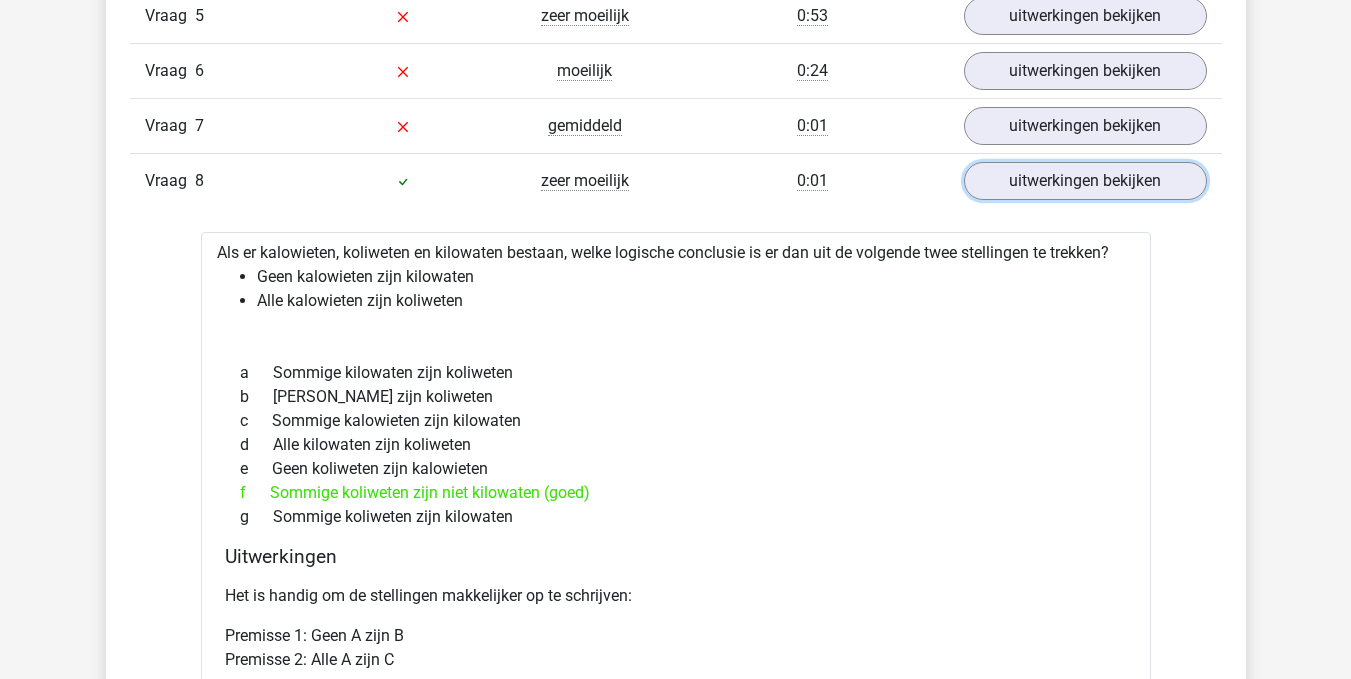 scroll, scrollTop: 2900, scrollLeft: 0, axis: vertical 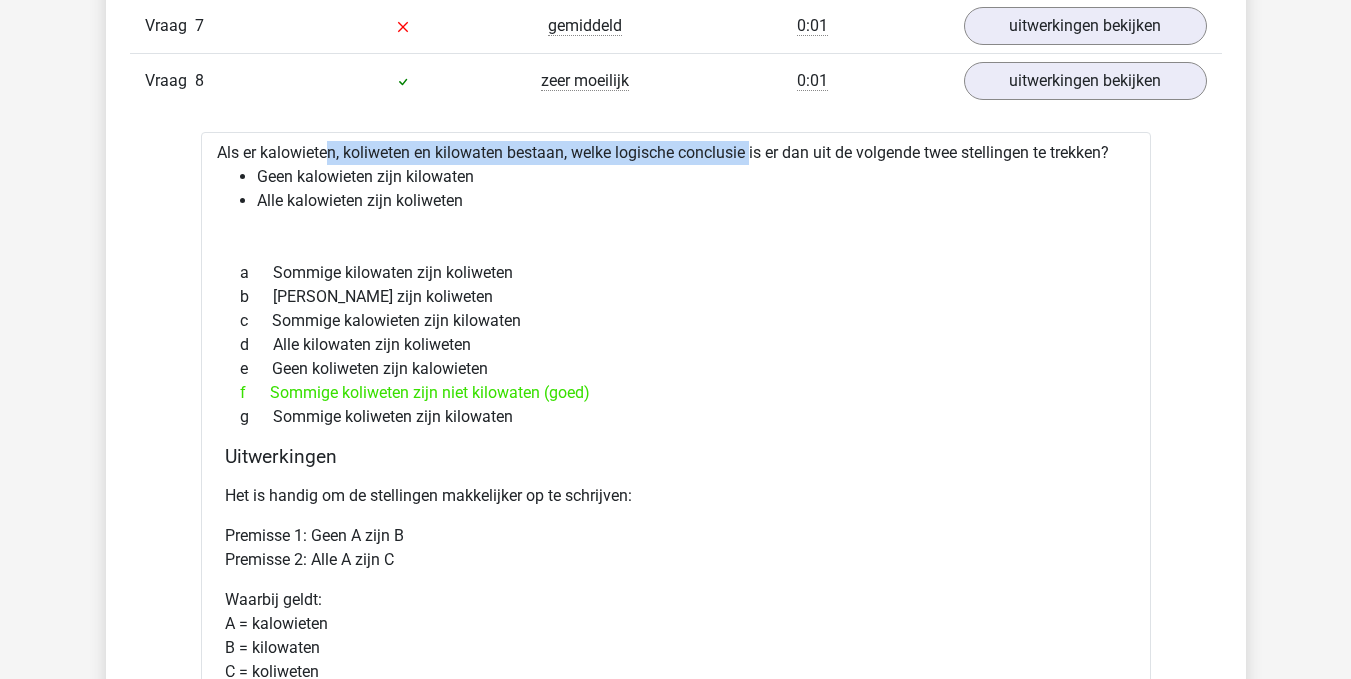 drag, startPoint x: 705, startPoint y: 458, endPoint x: 693, endPoint y: 163, distance: 295.24396 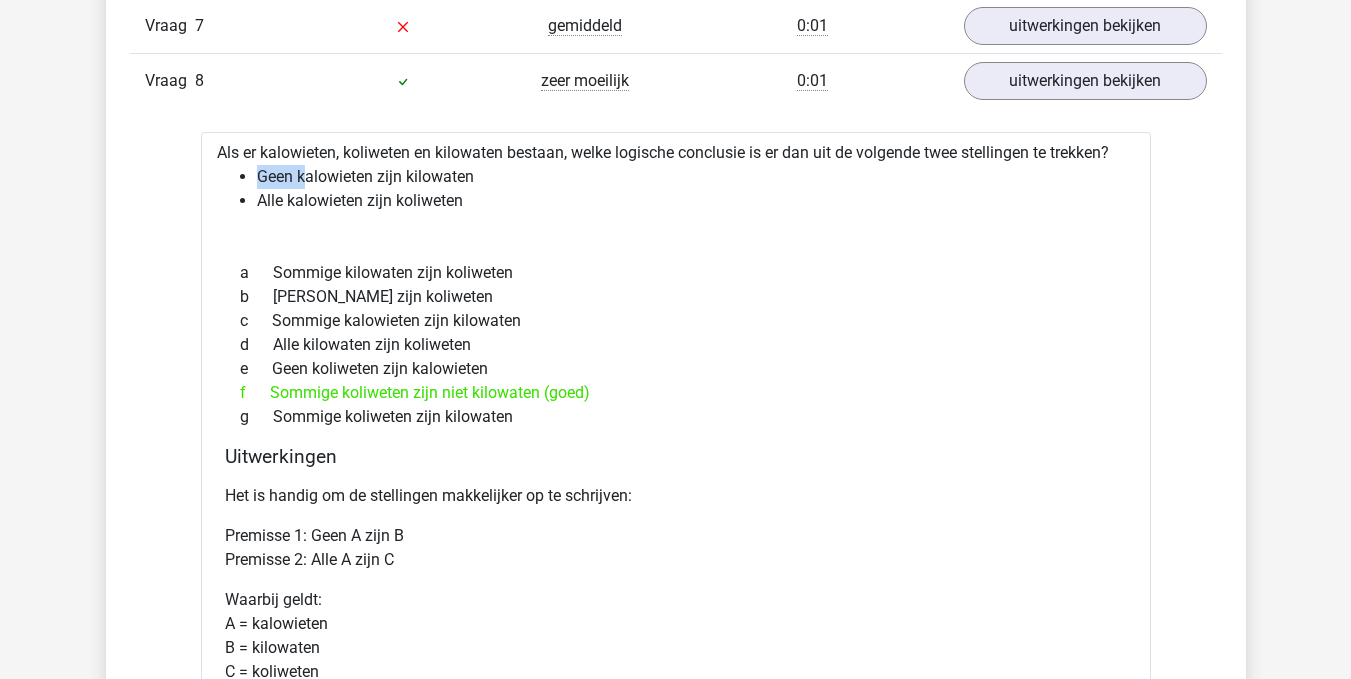 drag, startPoint x: 259, startPoint y: 184, endPoint x: 309, endPoint y: 183, distance: 50.01 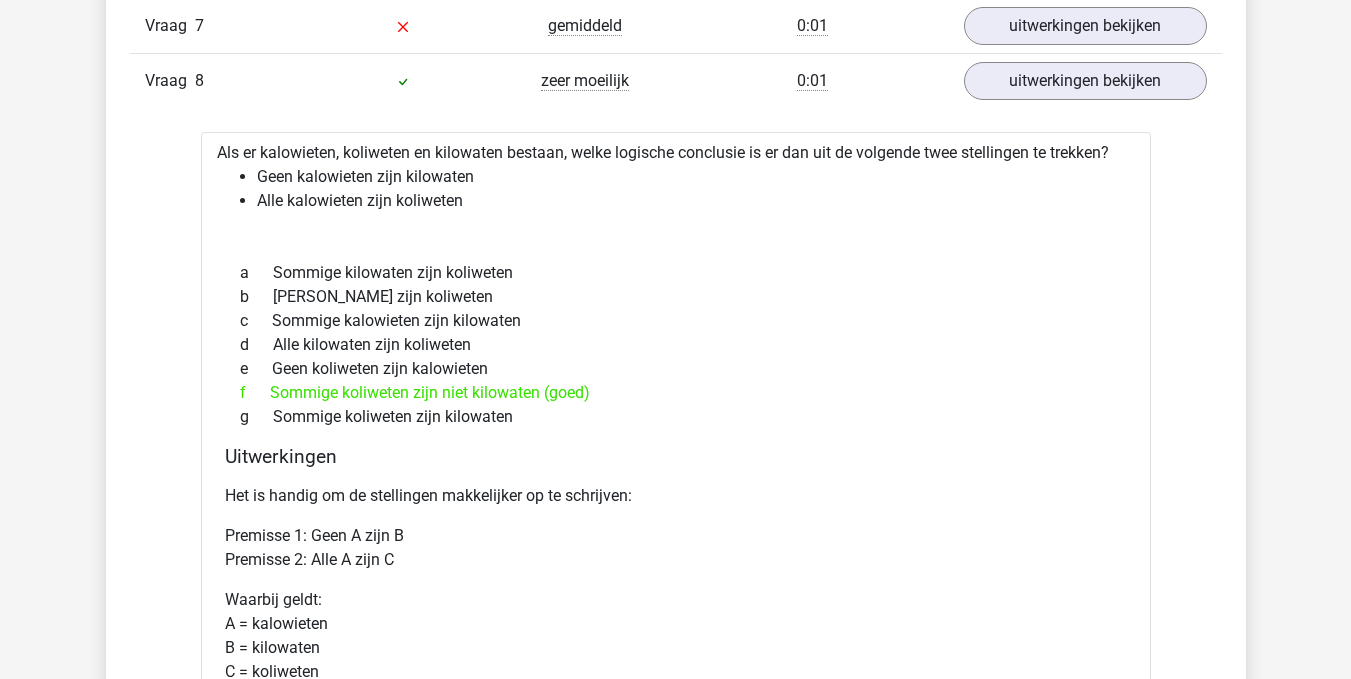 click on "Geen kalowieten zijn kilowaten" at bounding box center [696, 177] 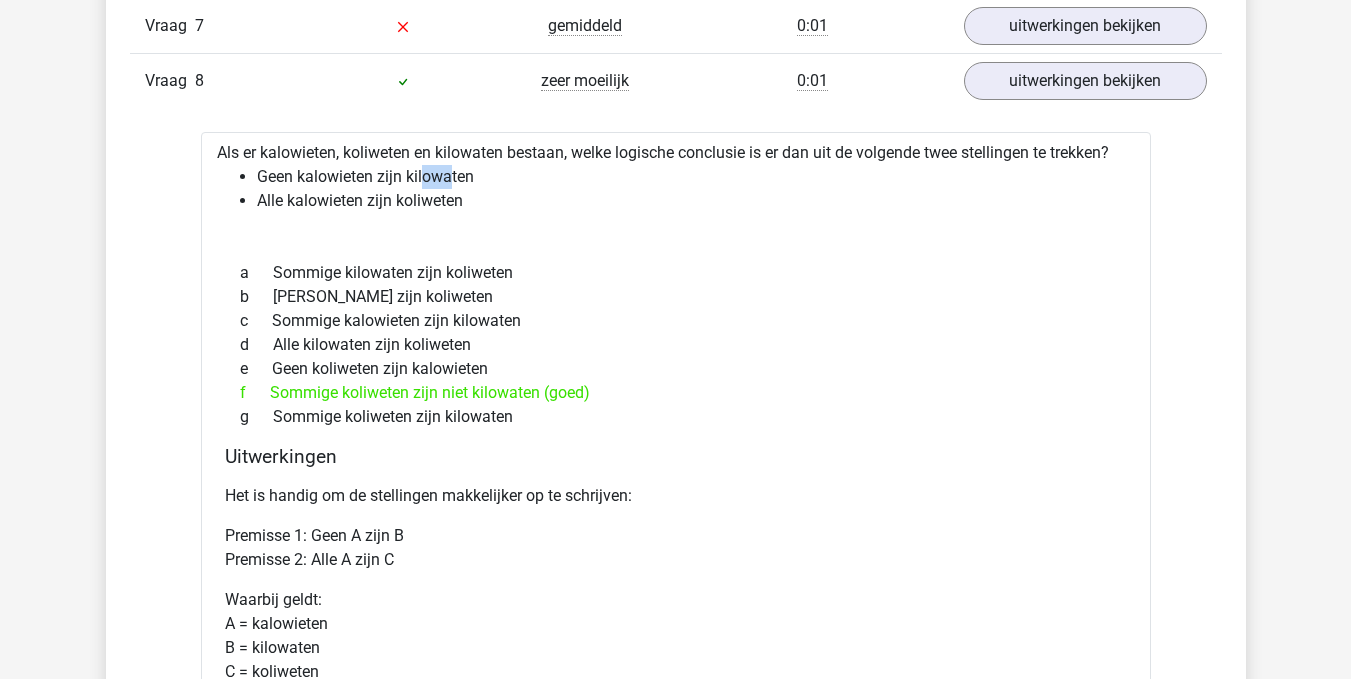 drag, startPoint x: 426, startPoint y: 174, endPoint x: 450, endPoint y: 175, distance: 24.020824 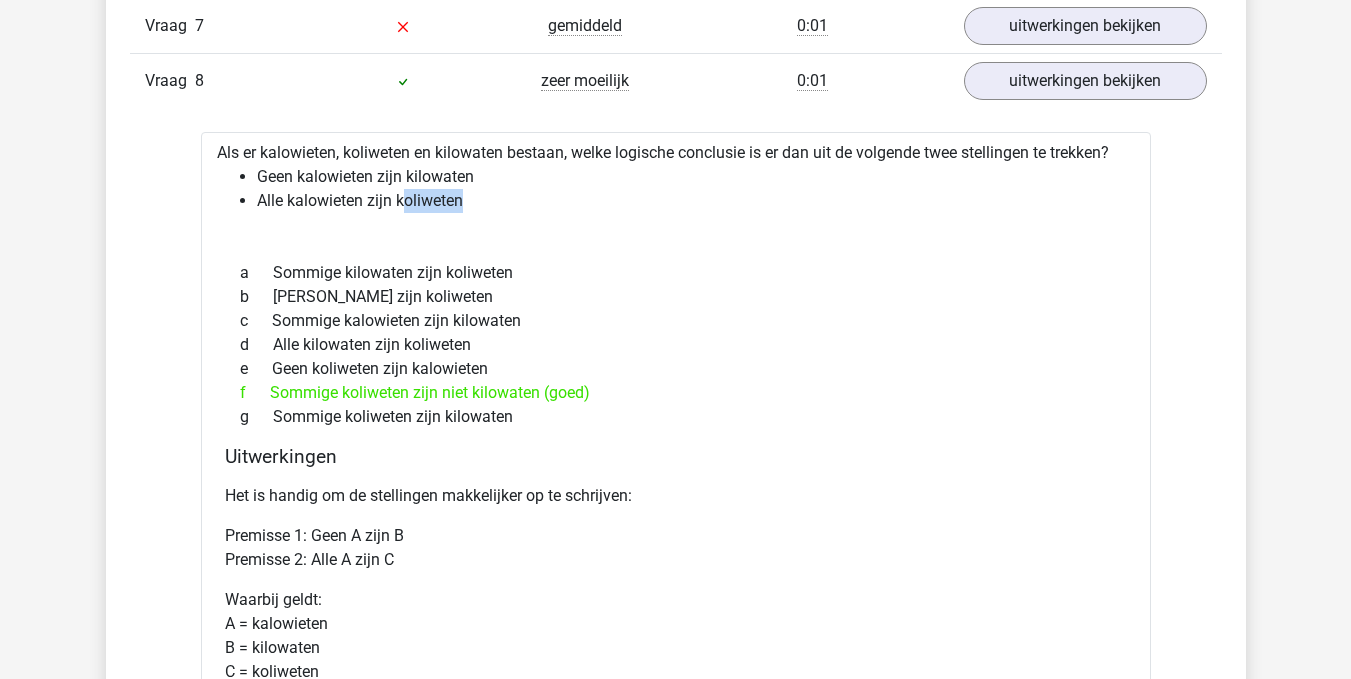 drag, startPoint x: 411, startPoint y: 201, endPoint x: 468, endPoint y: 200, distance: 57.00877 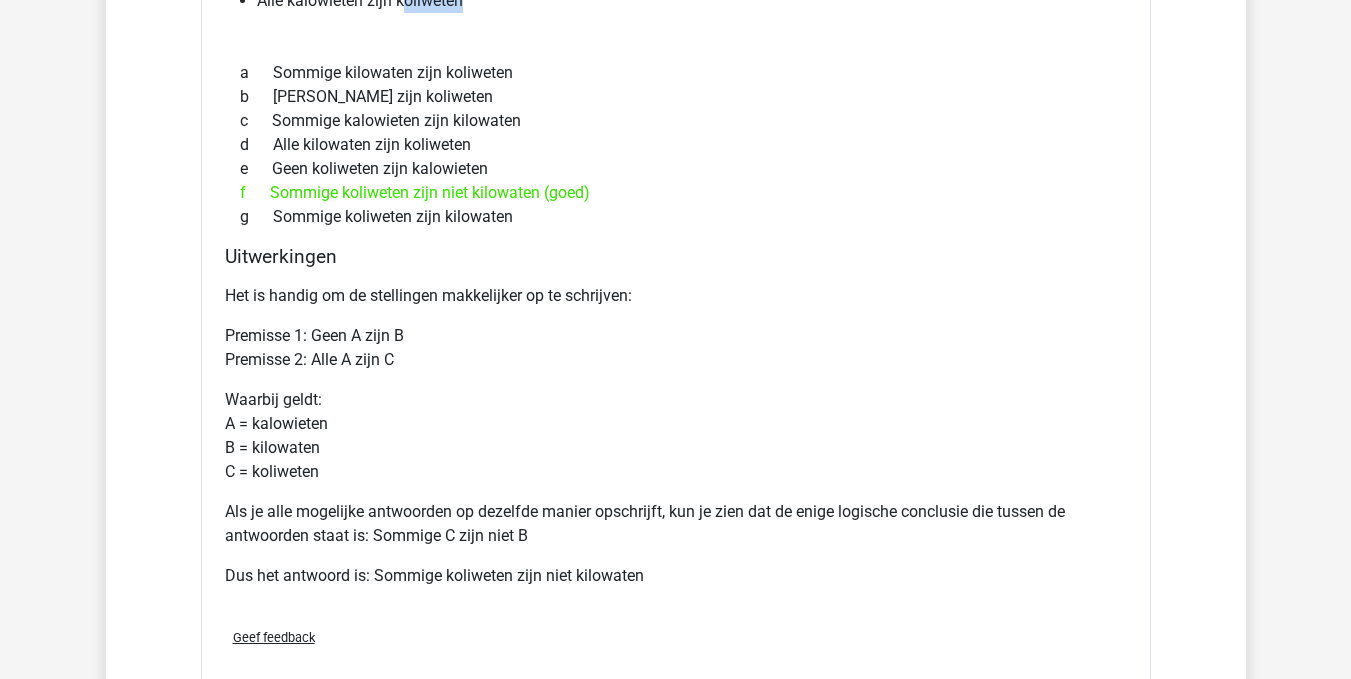 scroll, scrollTop: 3400, scrollLeft: 0, axis: vertical 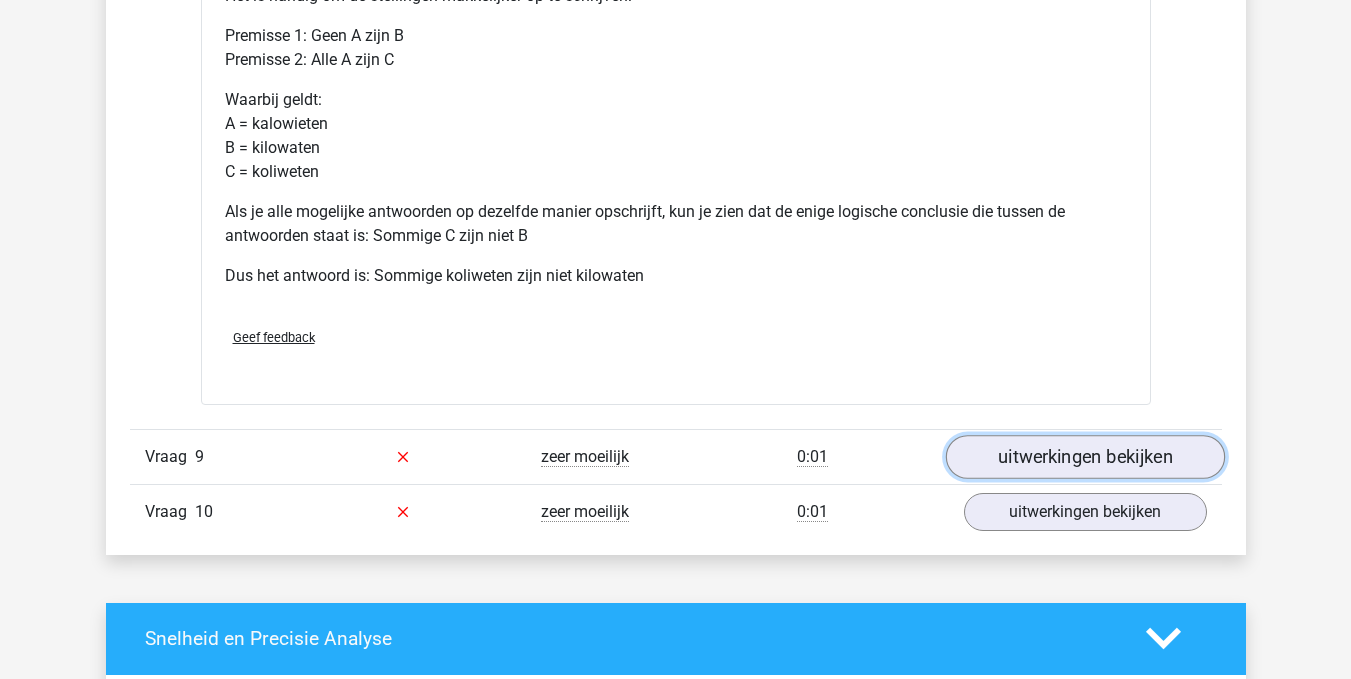 click on "uitwerkingen bekijken" at bounding box center (1084, 457) 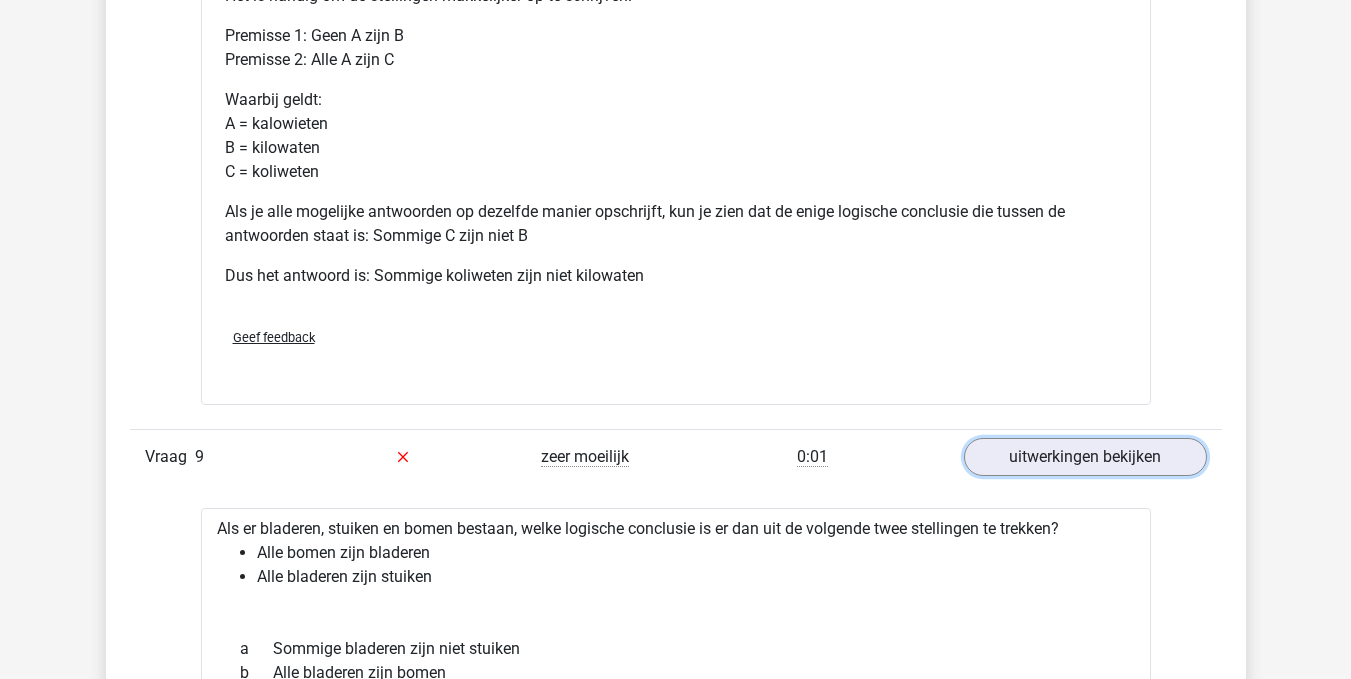 scroll, scrollTop: 3500, scrollLeft: 0, axis: vertical 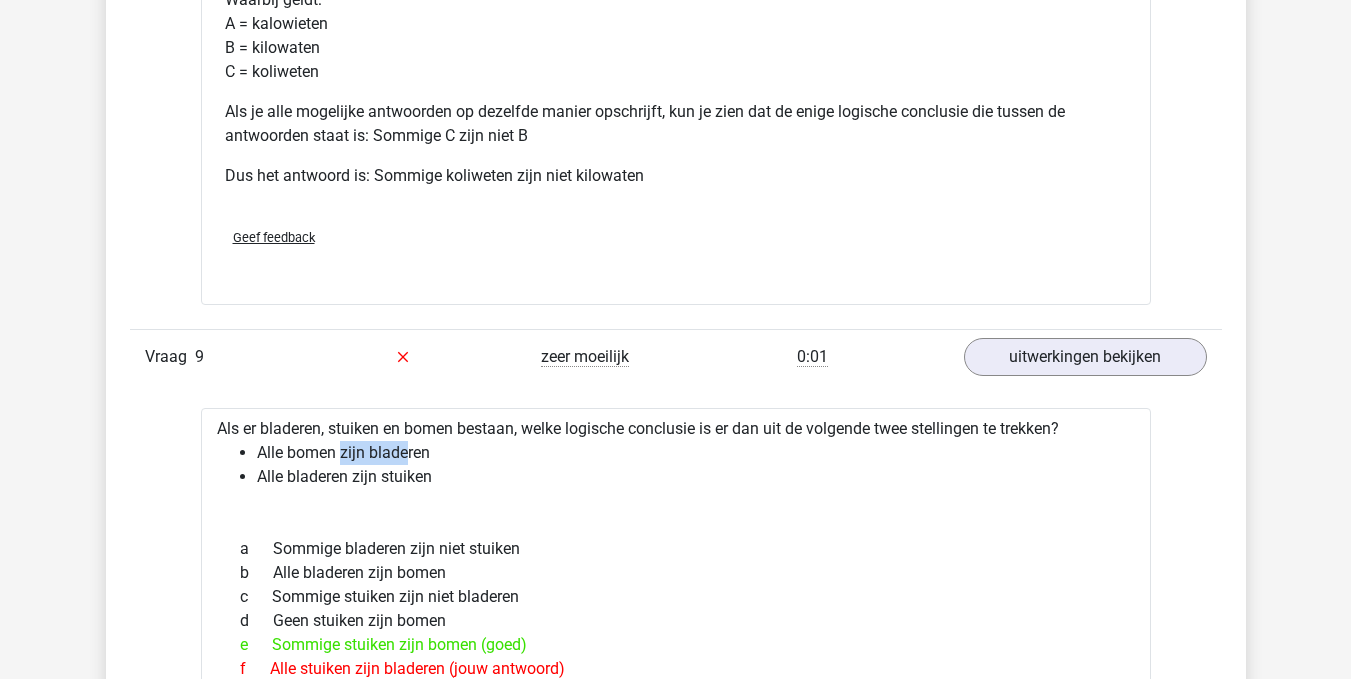 drag, startPoint x: 342, startPoint y: 456, endPoint x: 410, endPoint y: 456, distance: 68 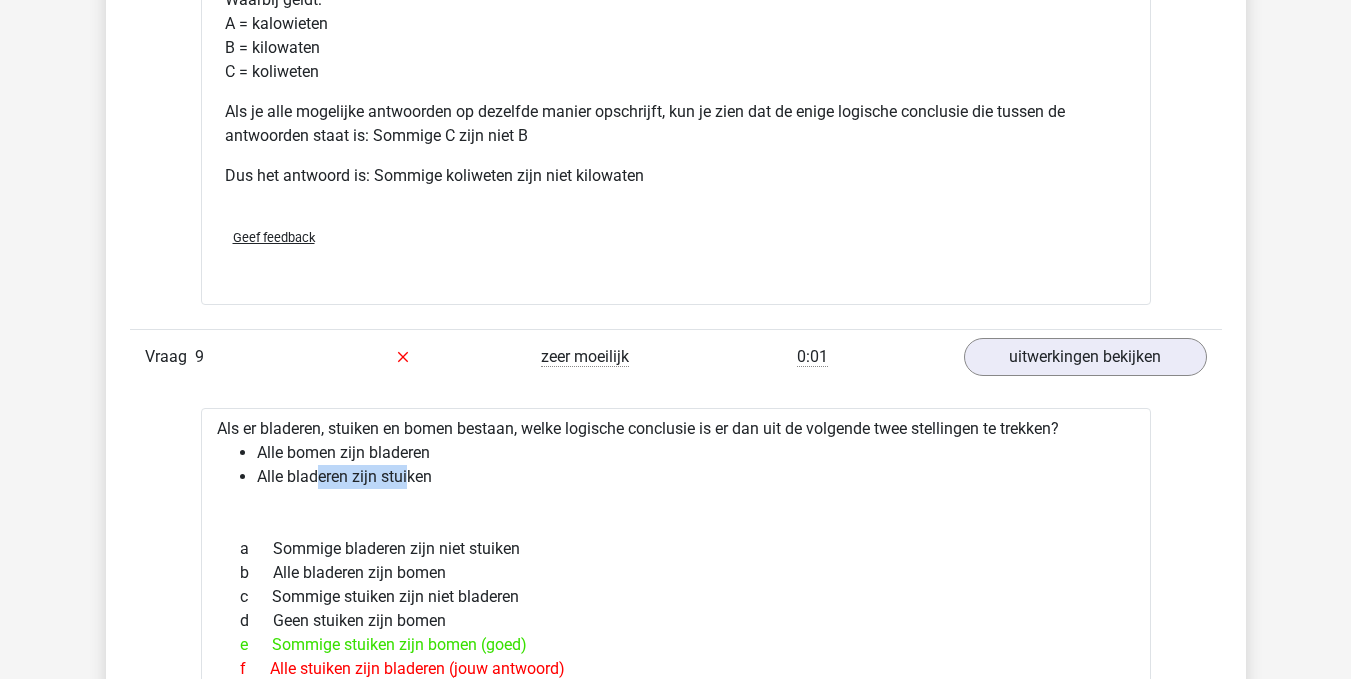 drag, startPoint x: 322, startPoint y: 473, endPoint x: 408, endPoint y: 476, distance: 86.05231 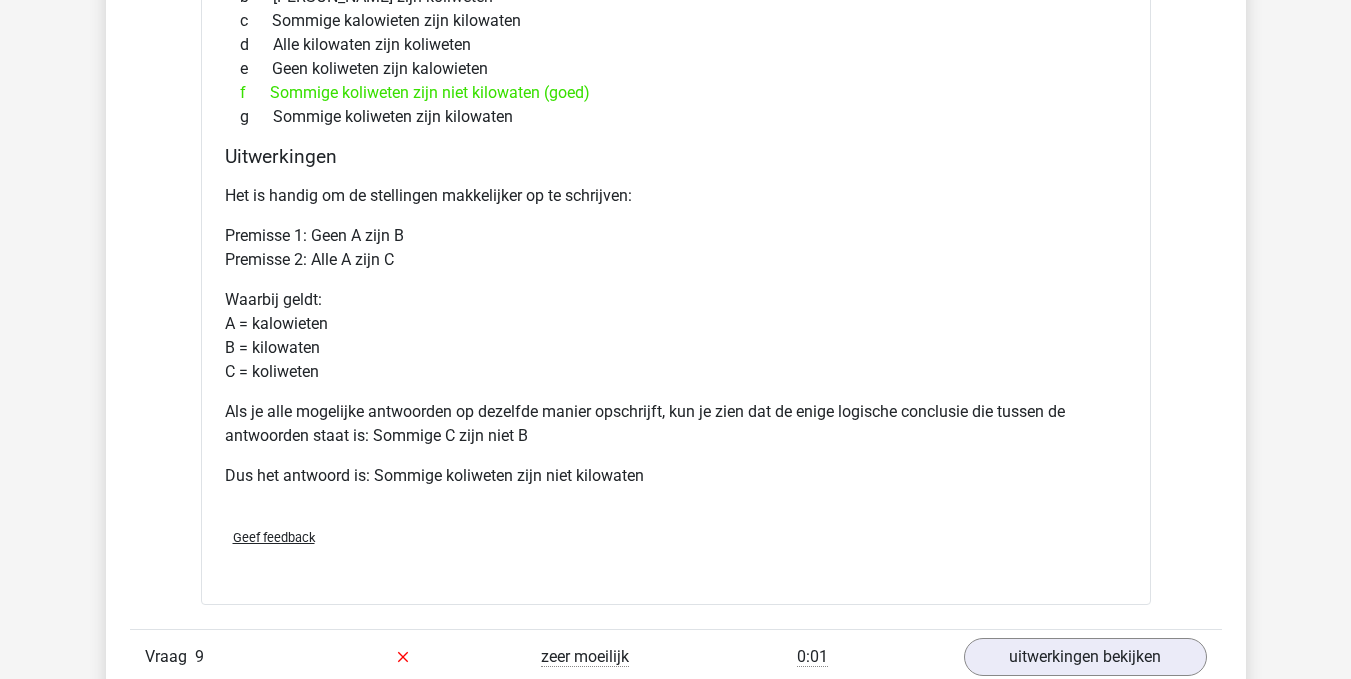 scroll, scrollTop: 3000, scrollLeft: 0, axis: vertical 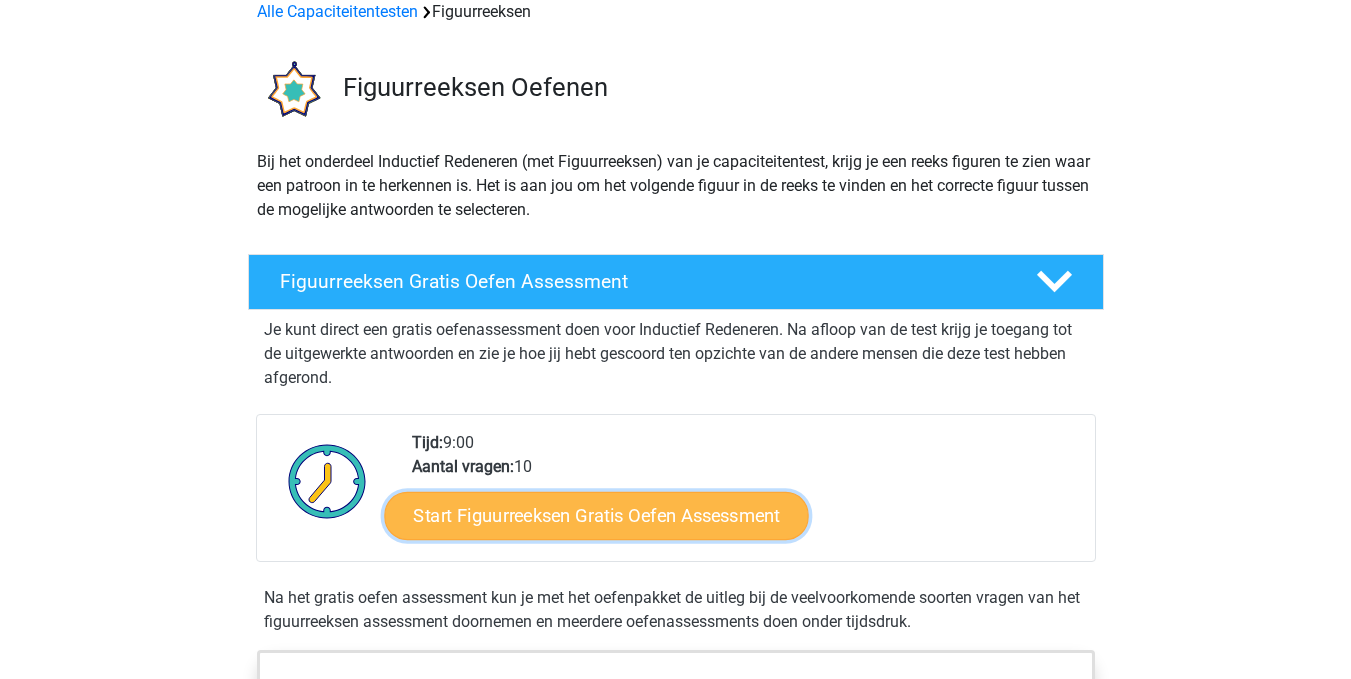 click on "Start Figuurreeksen
Gratis Oefen Assessment" at bounding box center (596, 515) 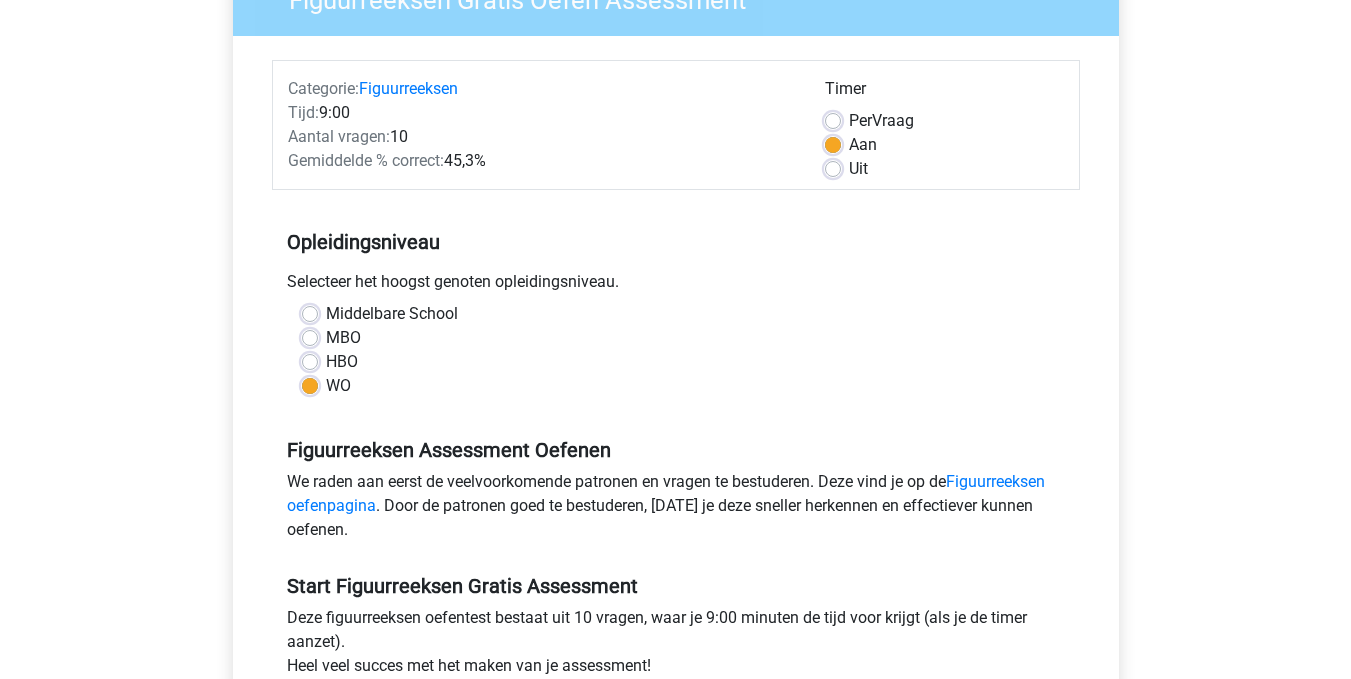 scroll, scrollTop: 600, scrollLeft: 0, axis: vertical 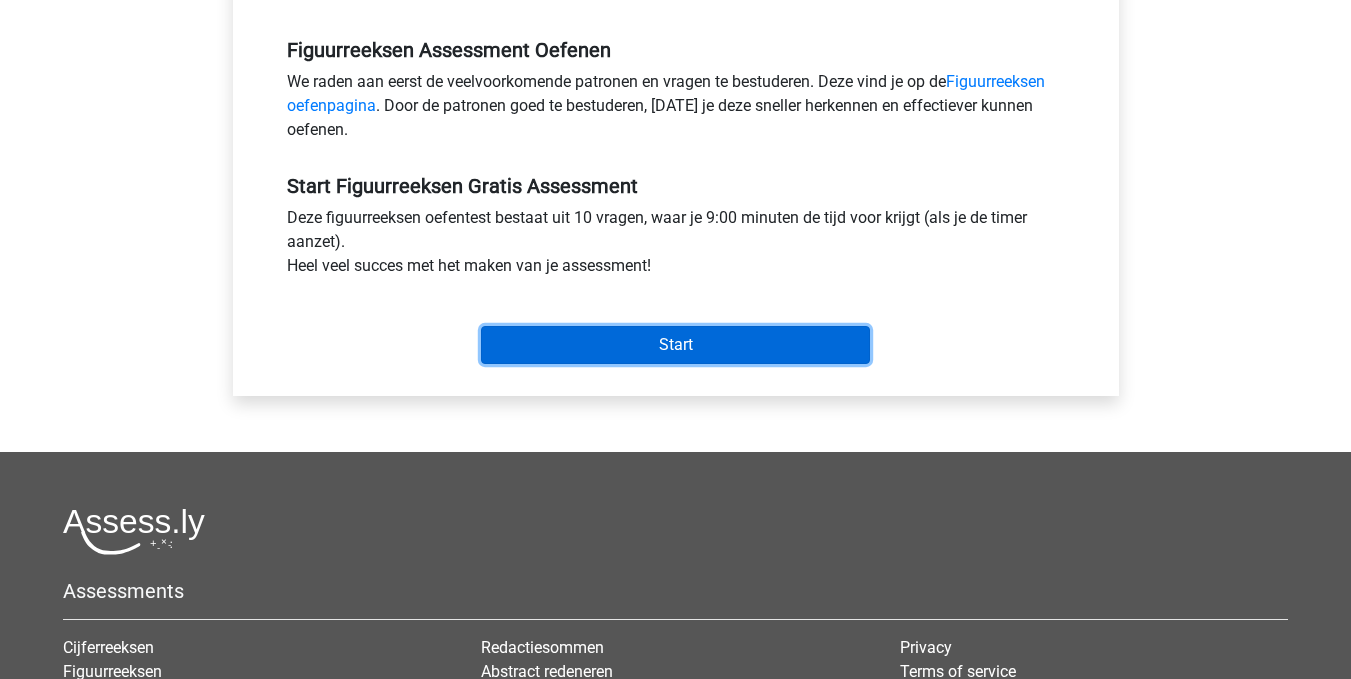 click on "Start" at bounding box center [675, 345] 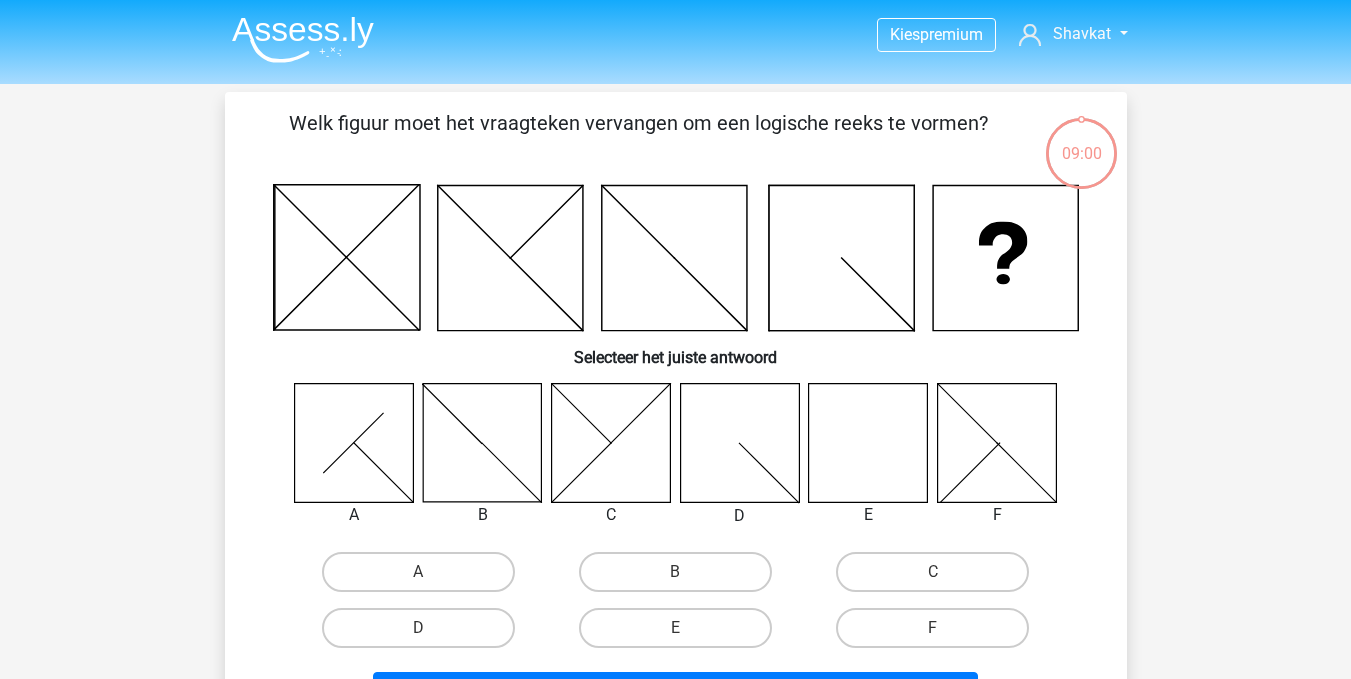 scroll, scrollTop: 0, scrollLeft: 0, axis: both 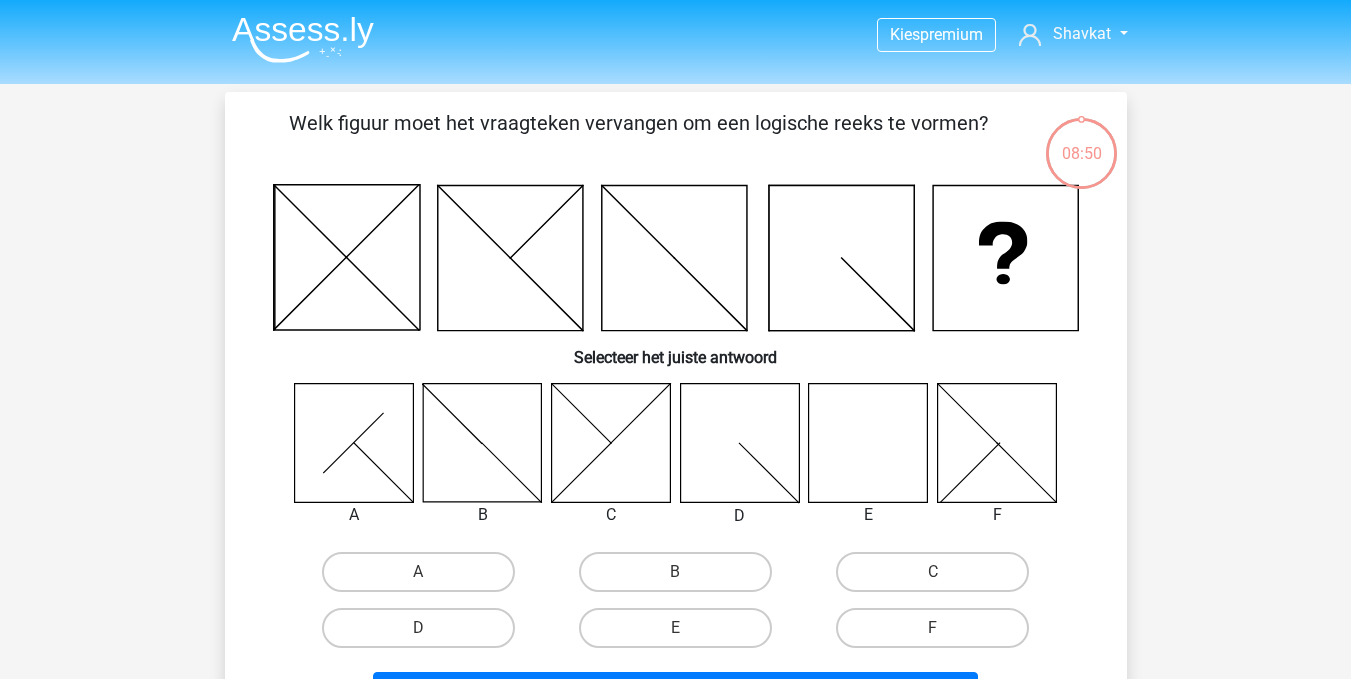 click 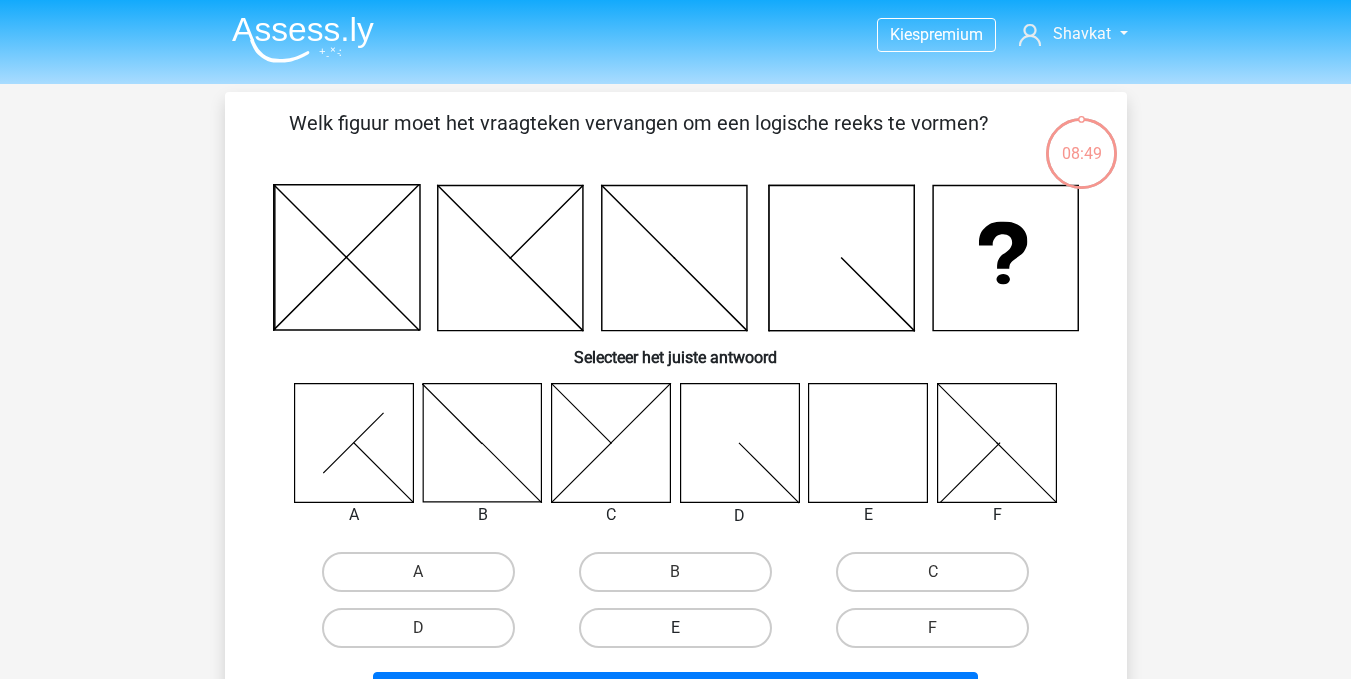 click on "E" at bounding box center (675, 628) 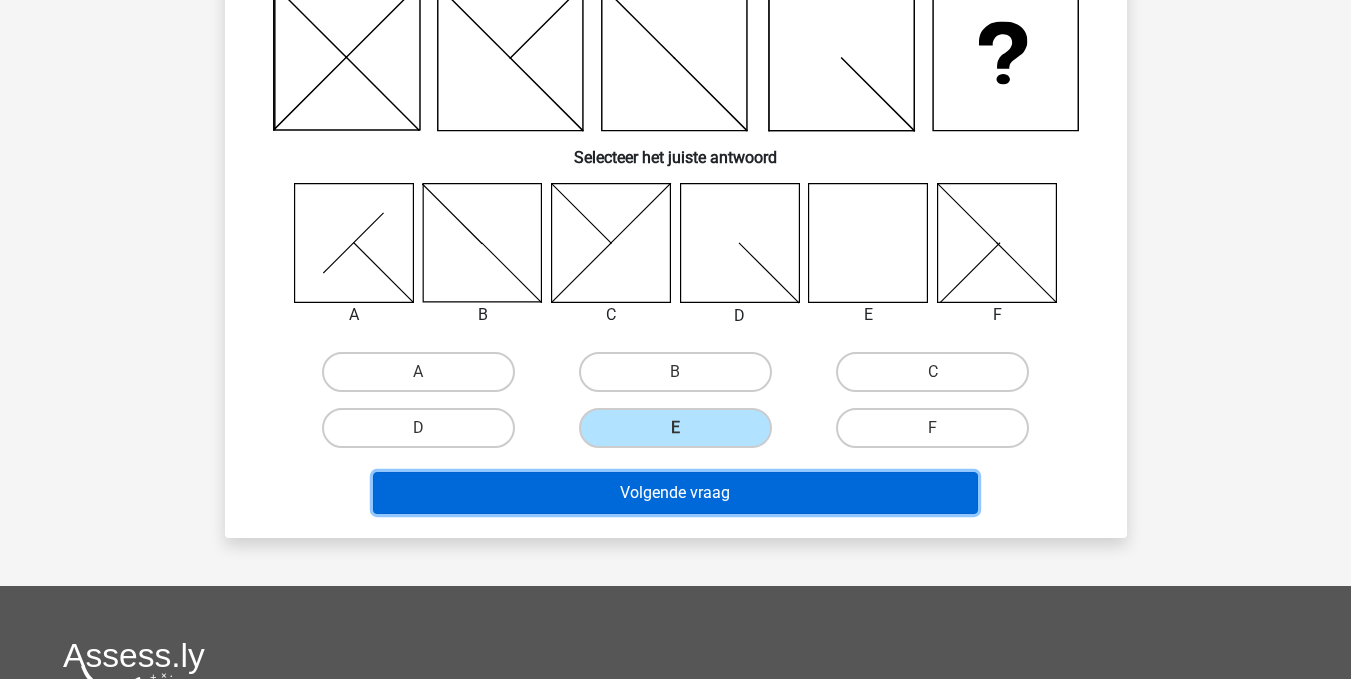 click on "Volgende vraag" at bounding box center (675, 493) 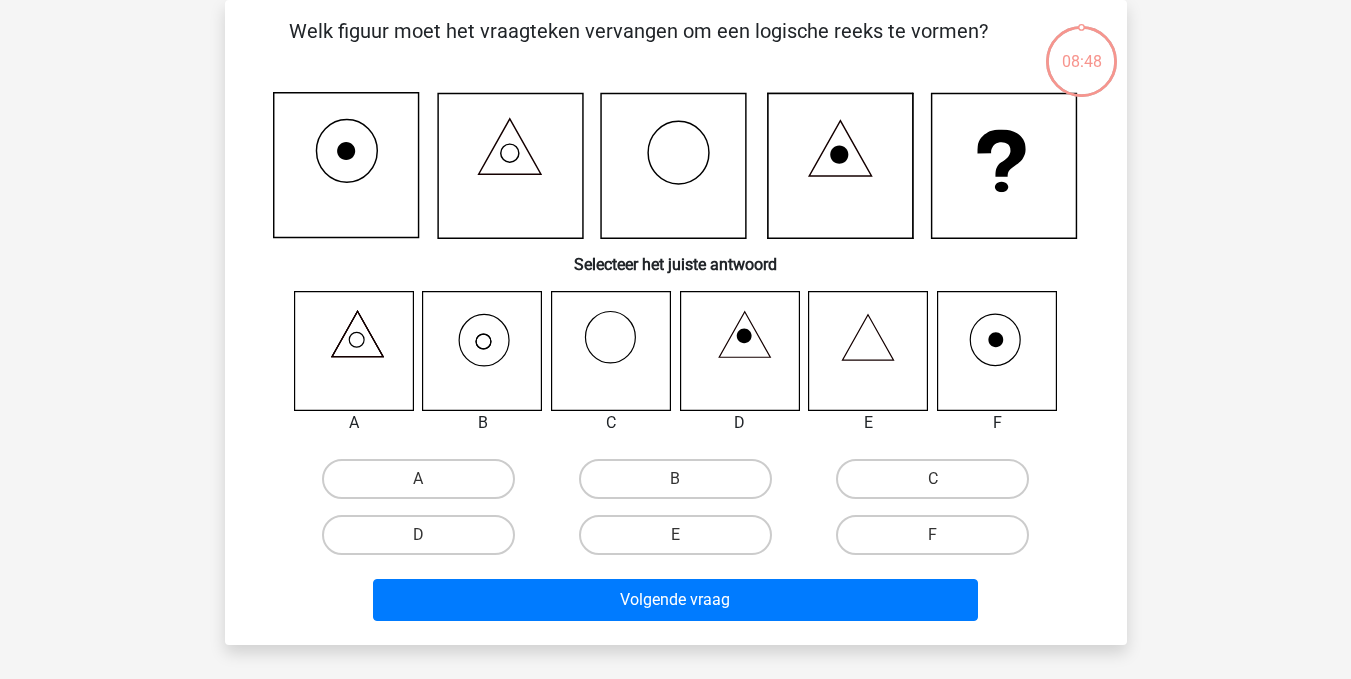 scroll, scrollTop: 0, scrollLeft: 0, axis: both 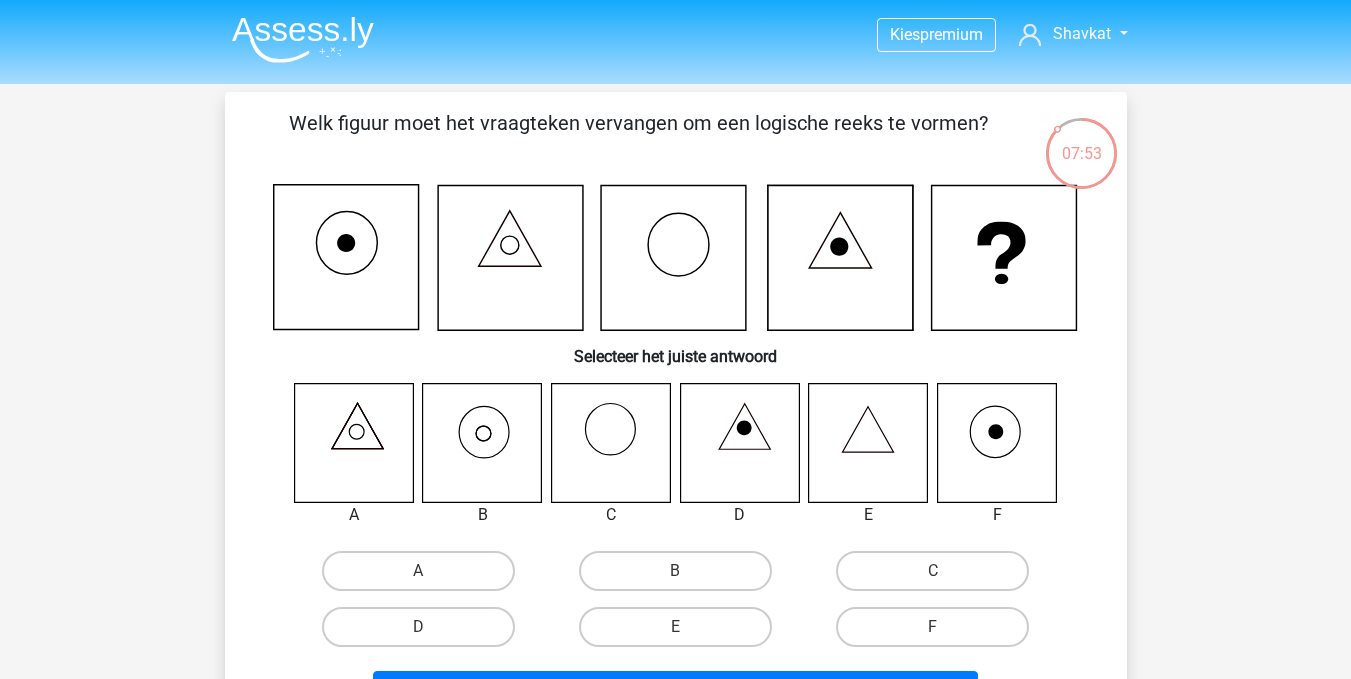 click 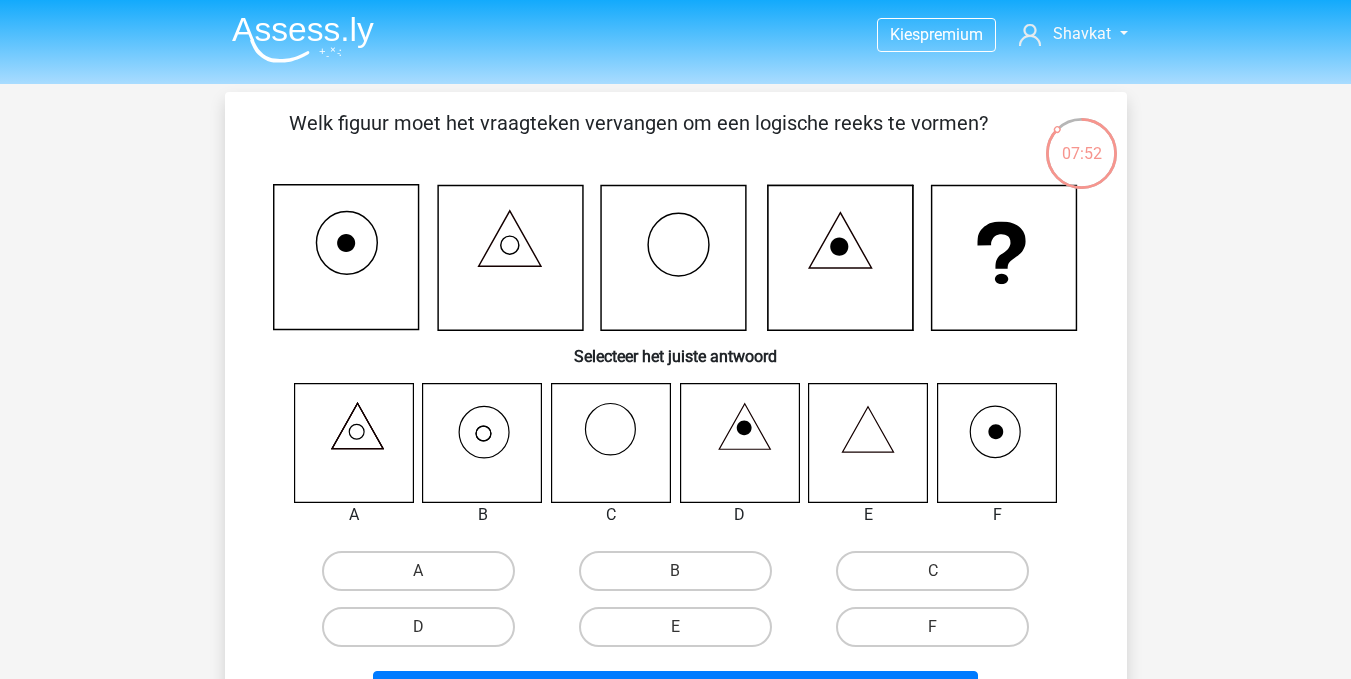 scroll, scrollTop: 100, scrollLeft: 0, axis: vertical 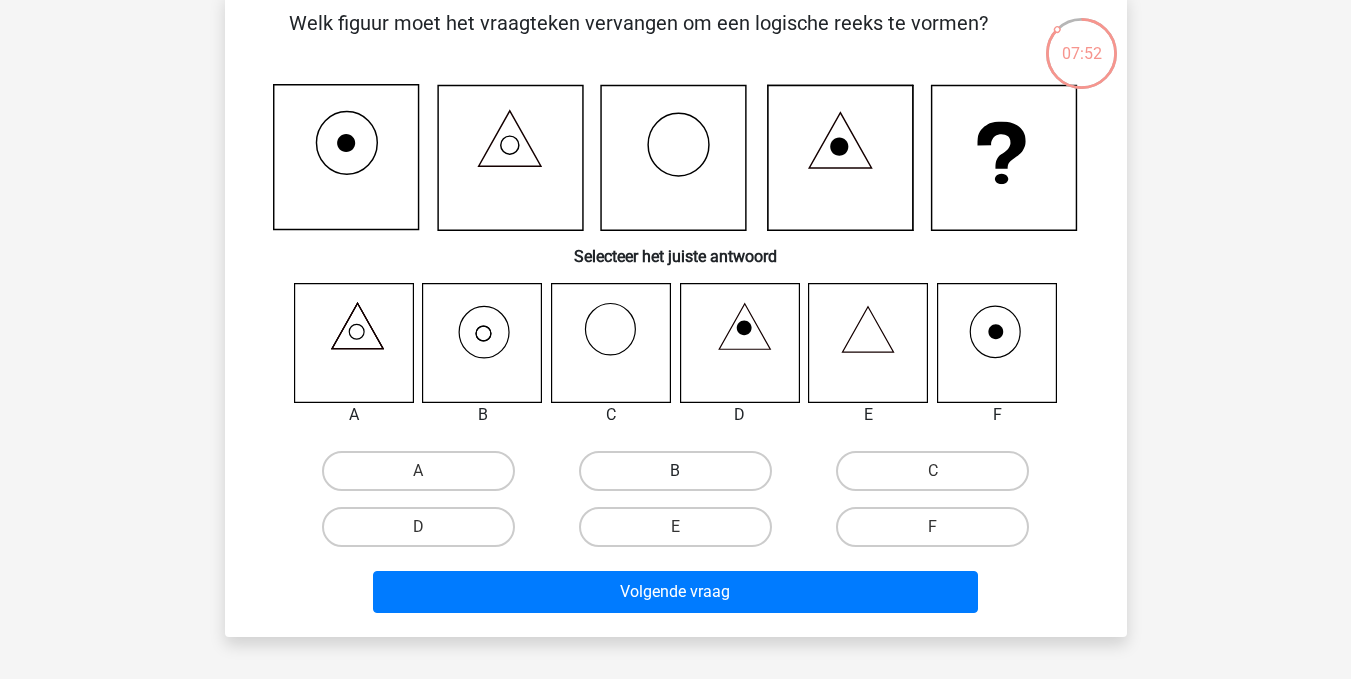 click on "B" at bounding box center [675, 471] 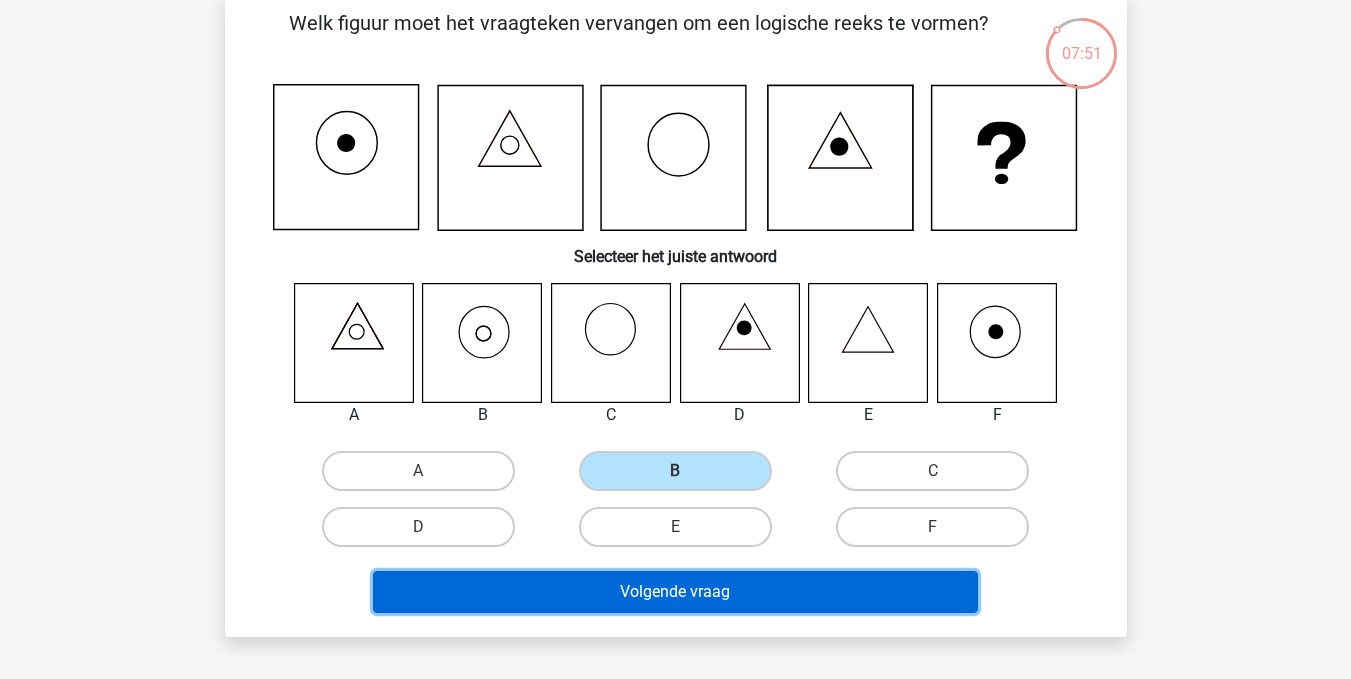 click on "Volgende vraag" at bounding box center [675, 592] 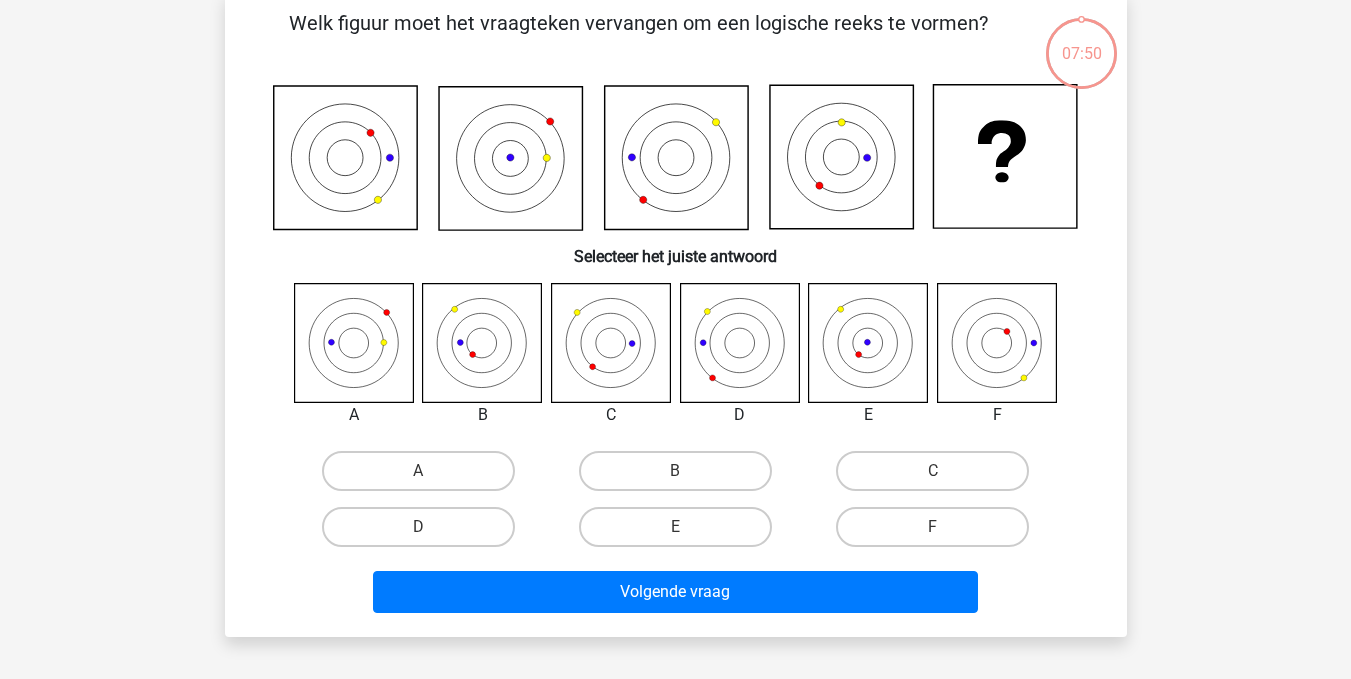 scroll, scrollTop: 92, scrollLeft: 0, axis: vertical 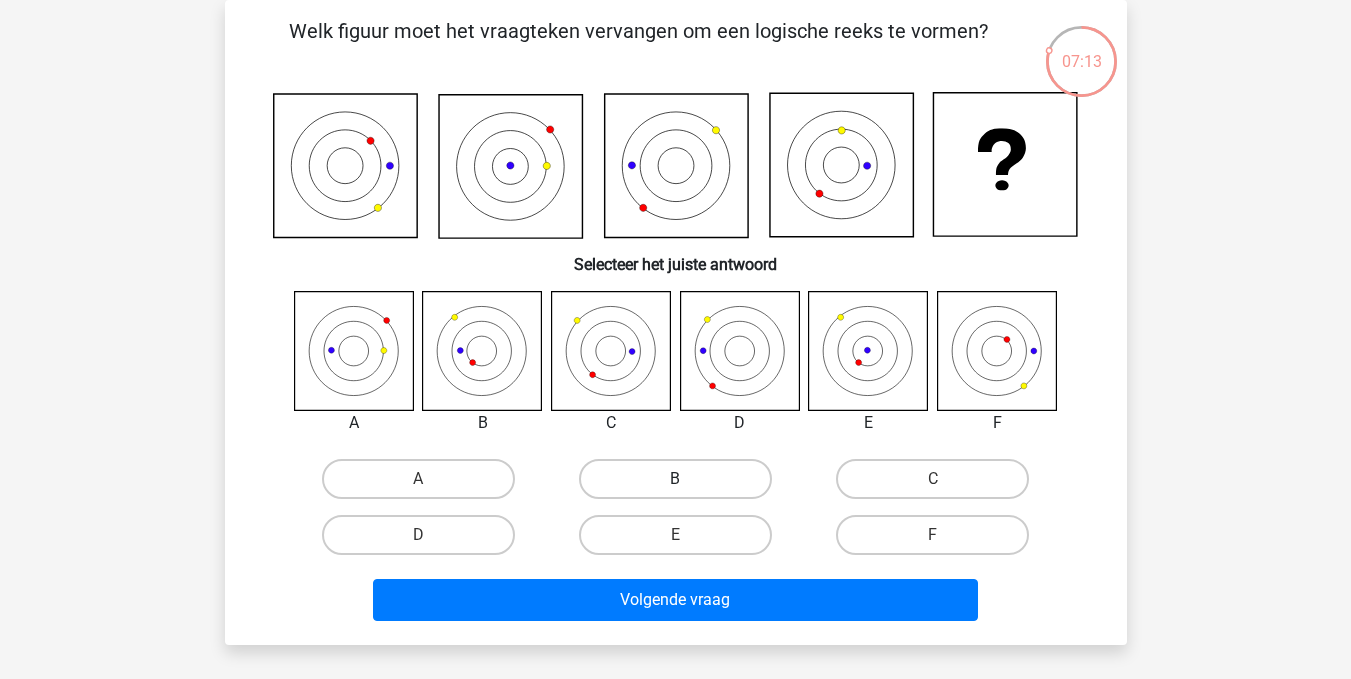 click on "B" at bounding box center (675, 479) 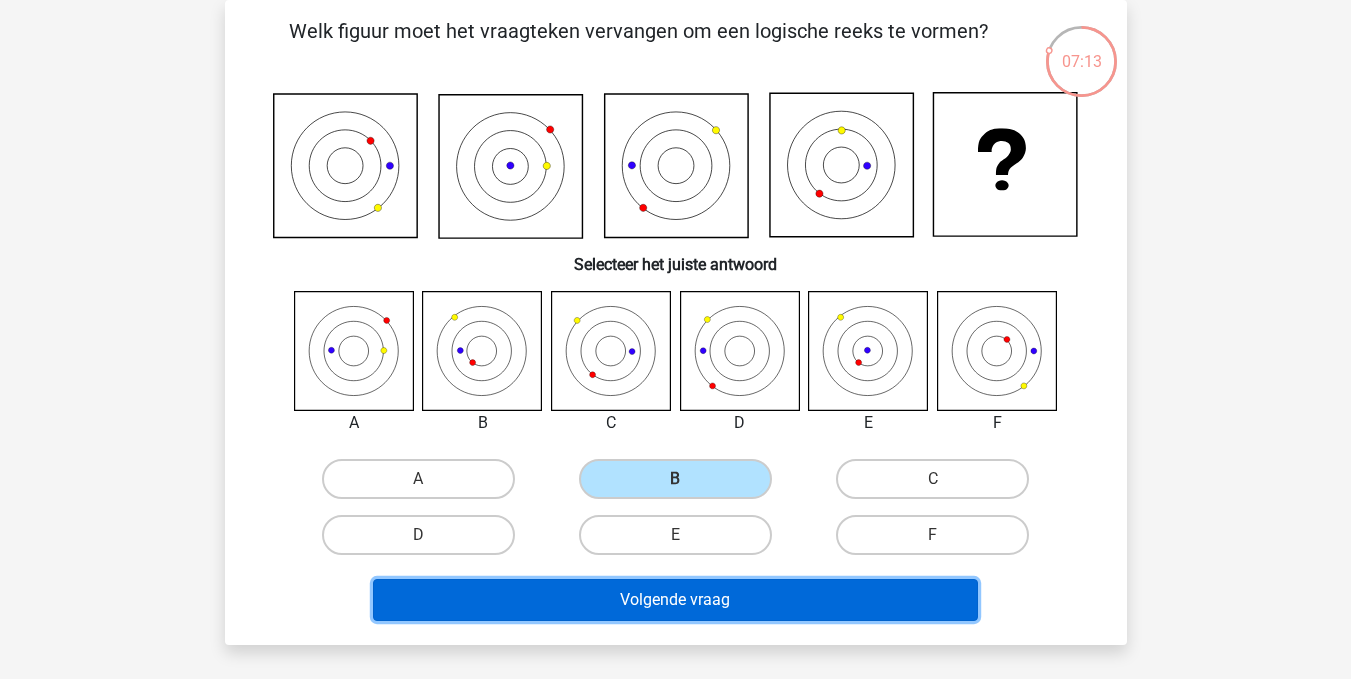click on "Volgende vraag" at bounding box center [675, 600] 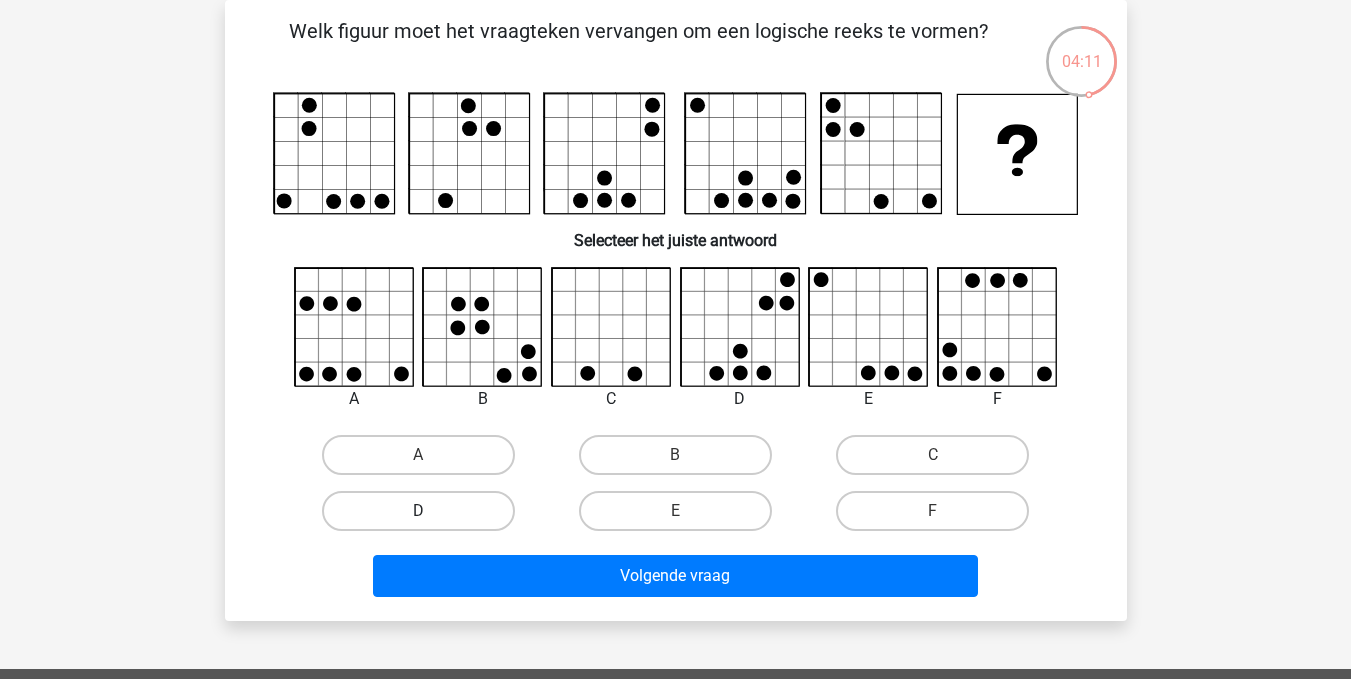 drag, startPoint x: 473, startPoint y: 507, endPoint x: 488, endPoint y: 510, distance: 15.297058 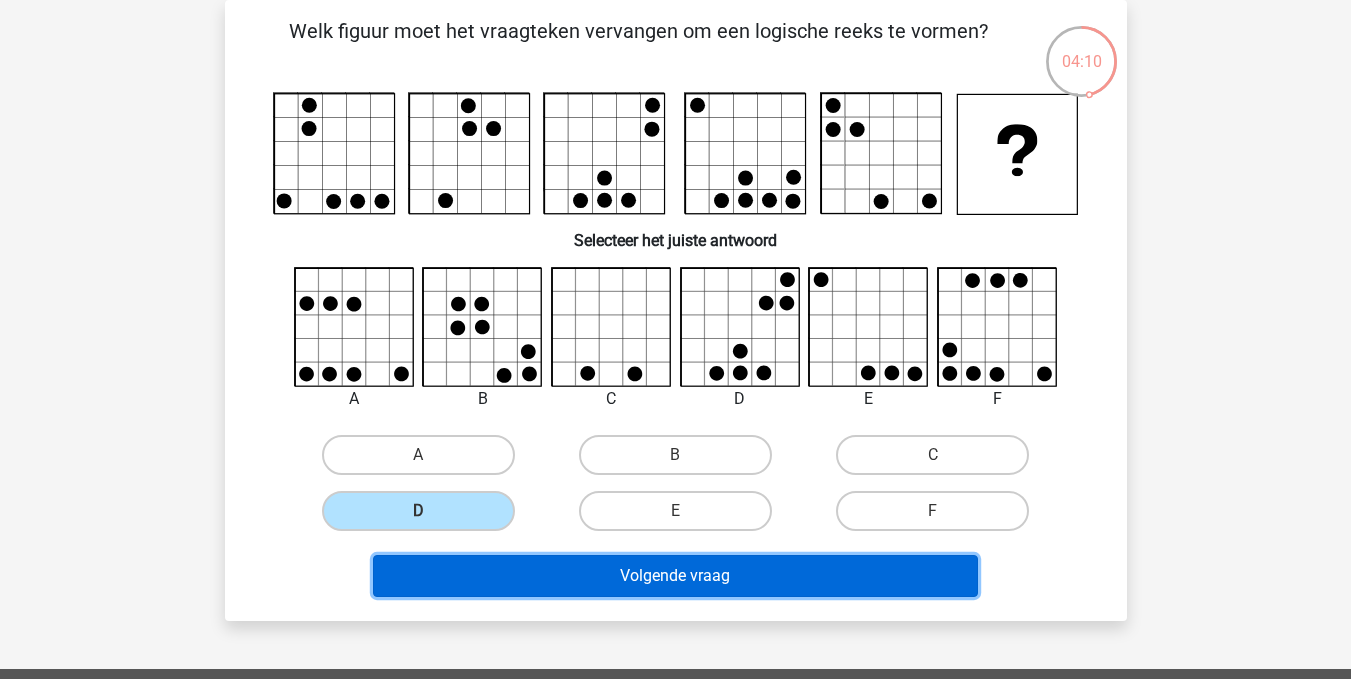 click on "Volgende vraag" at bounding box center [675, 576] 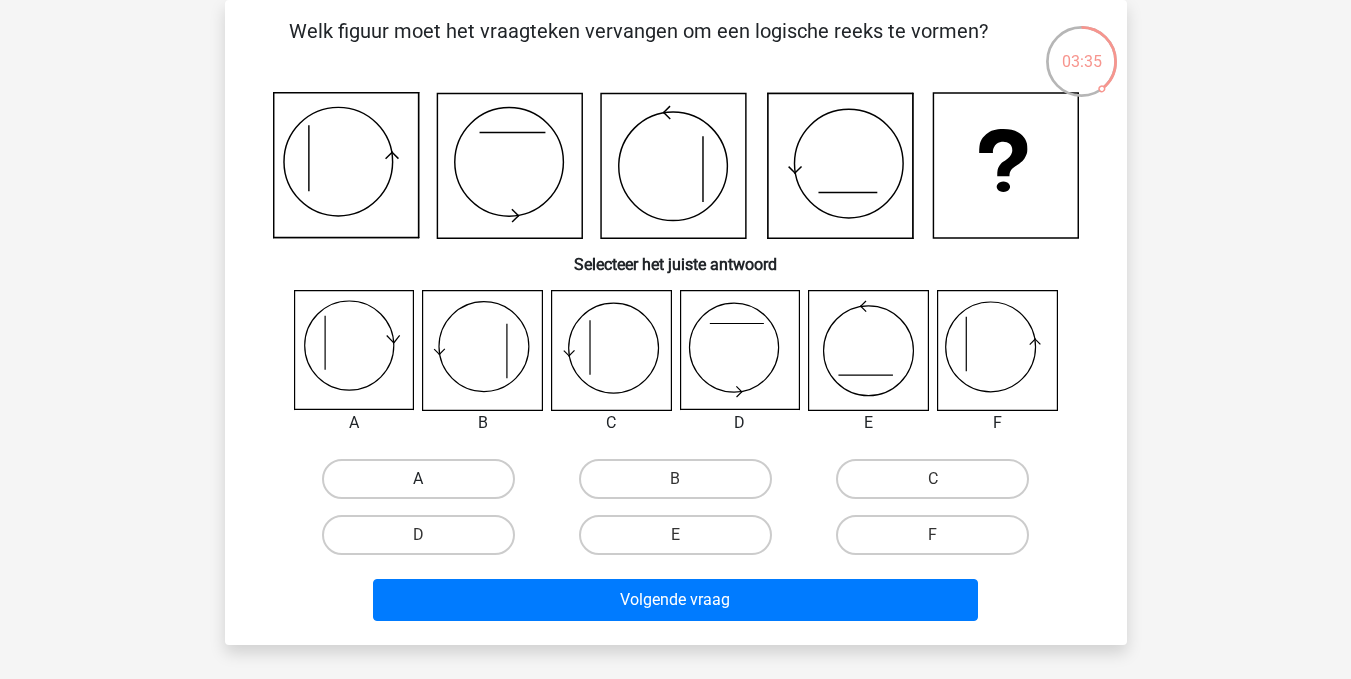 click on "A" at bounding box center [418, 479] 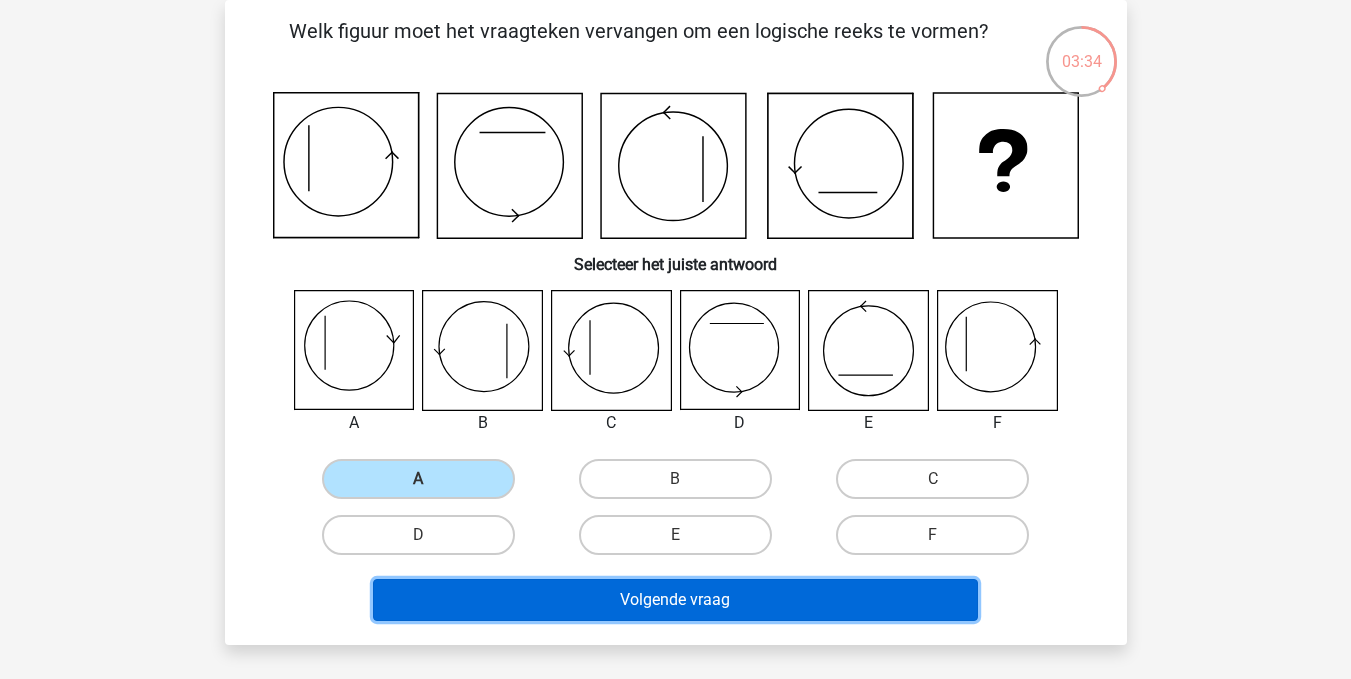 click on "Volgende vraag" at bounding box center [675, 600] 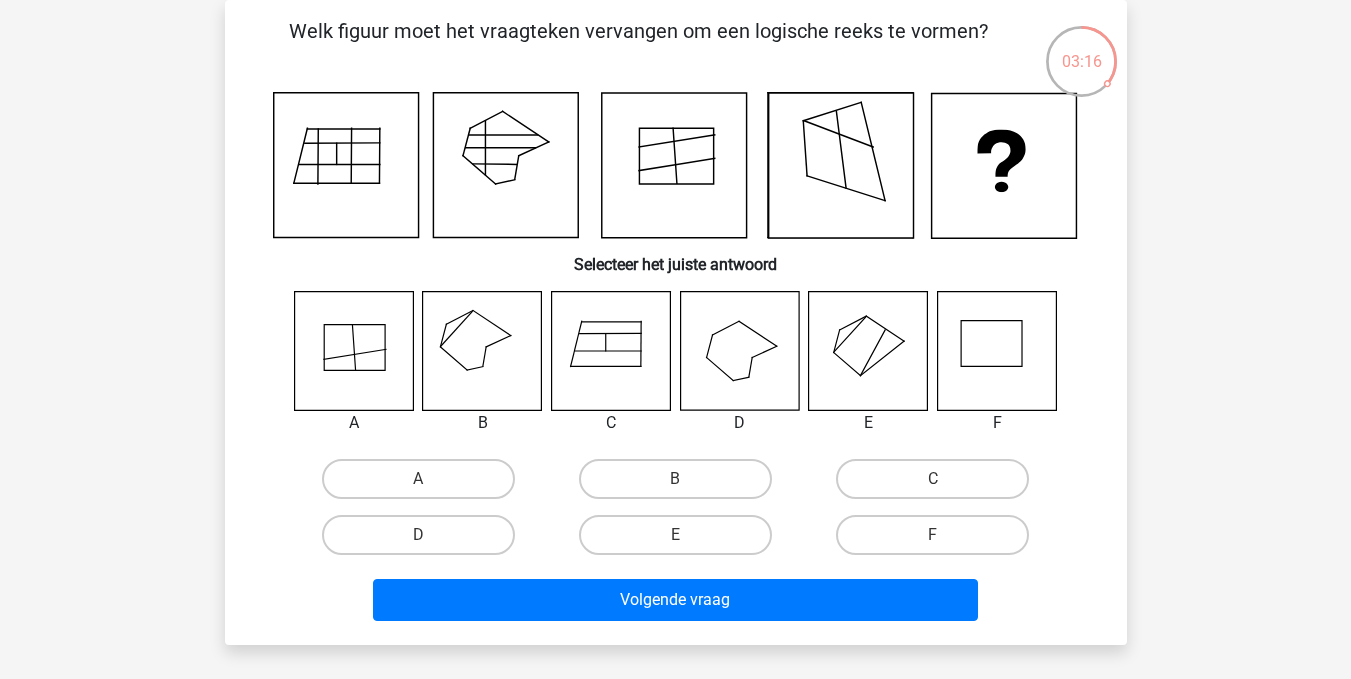 click 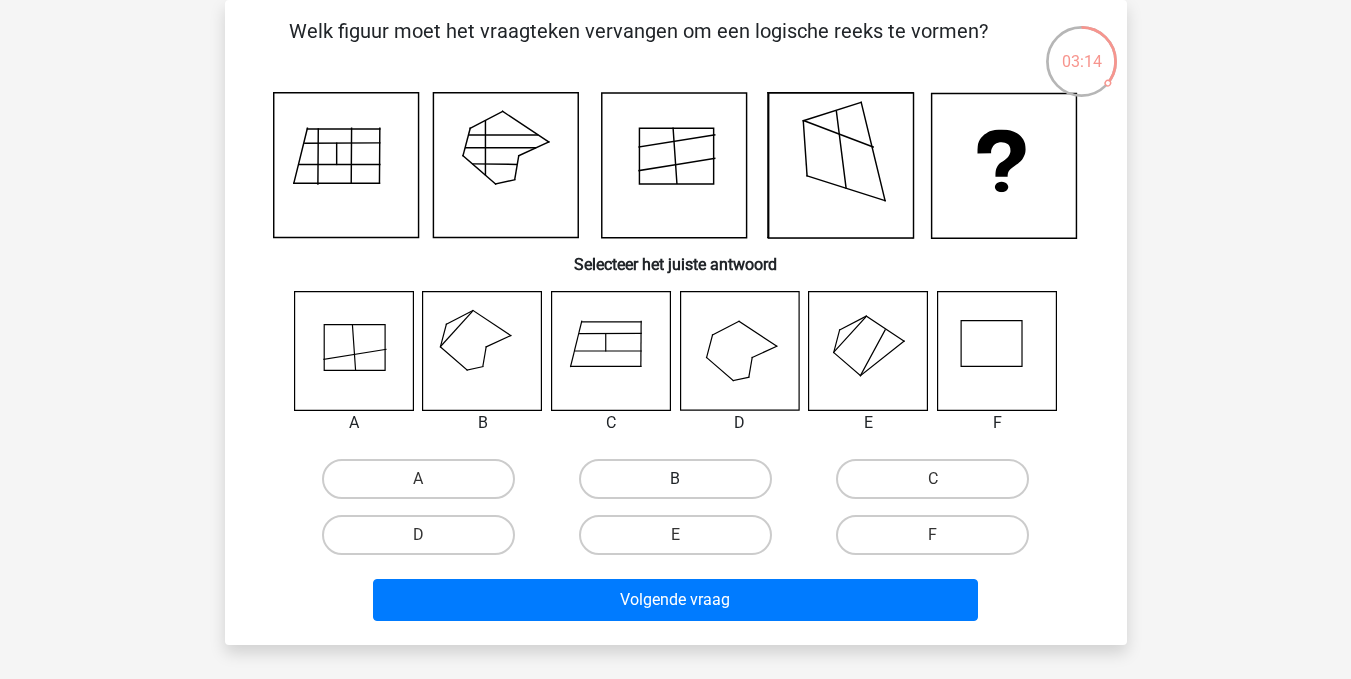 click on "B" at bounding box center [675, 479] 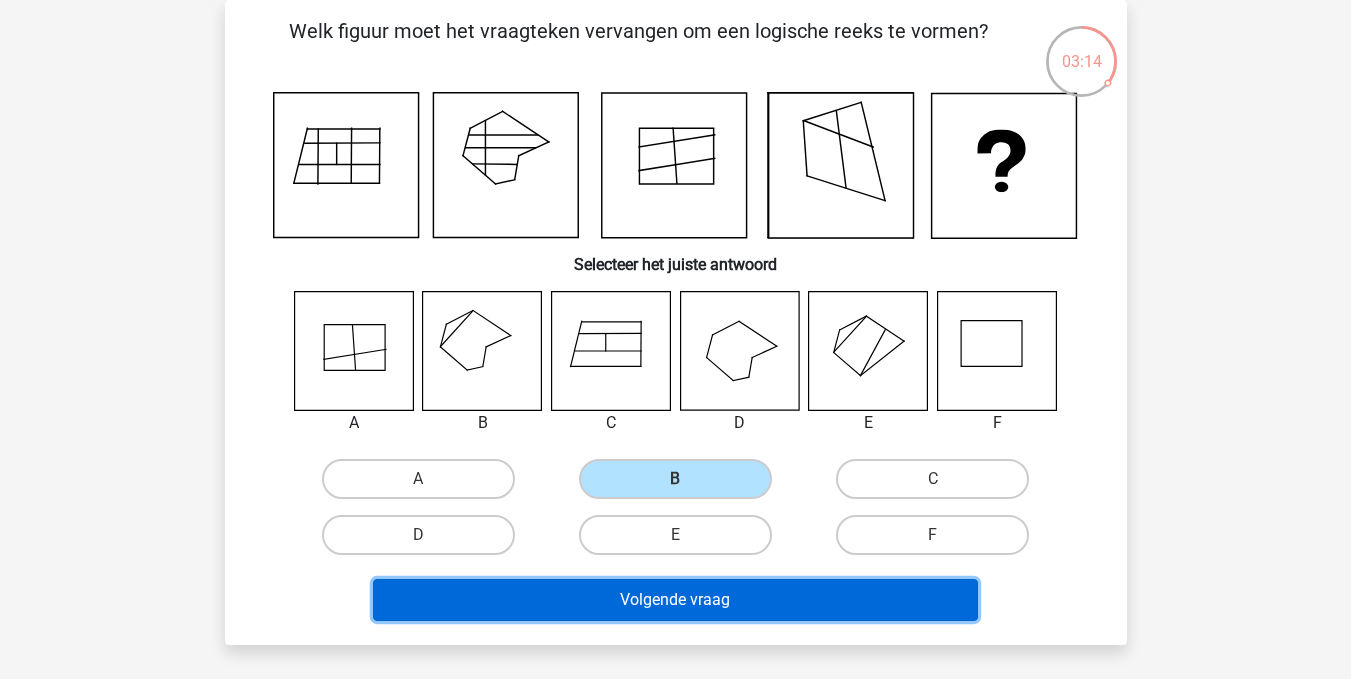 click on "Volgende vraag" at bounding box center (675, 600) 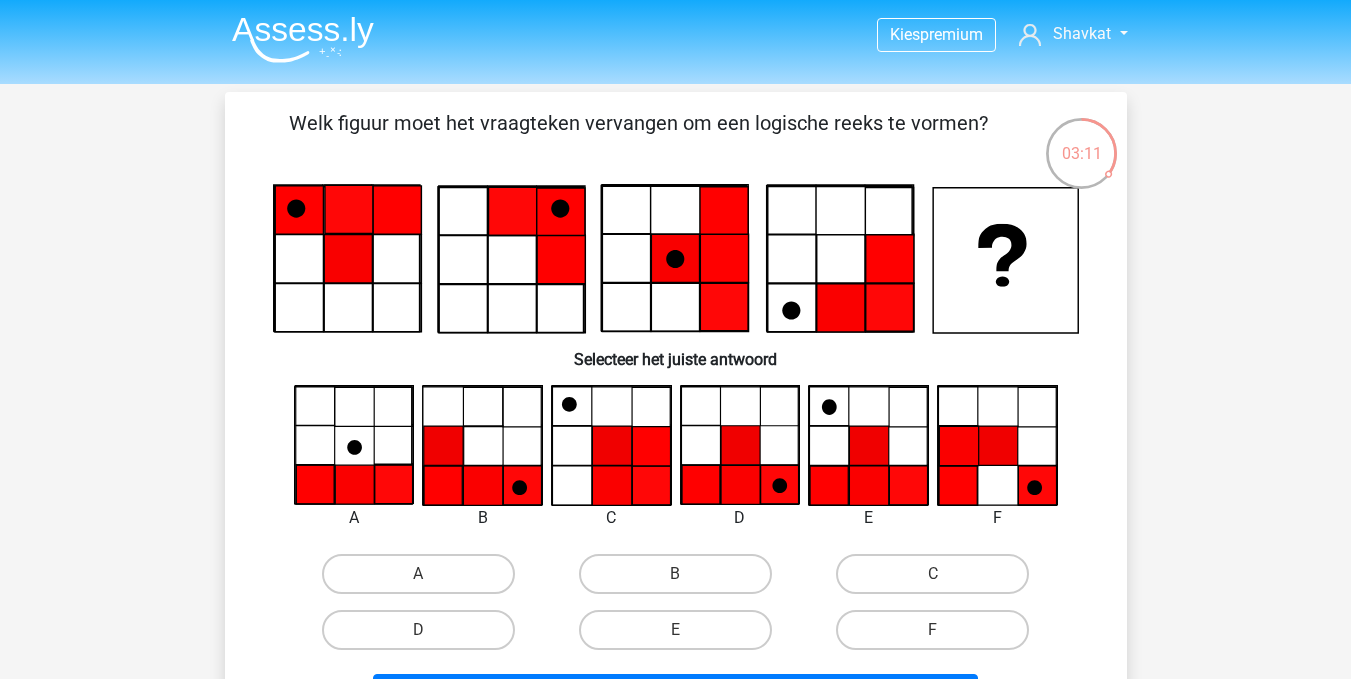 scroll, scrollTop: 100, scrollLeft: 0, axis: vertical 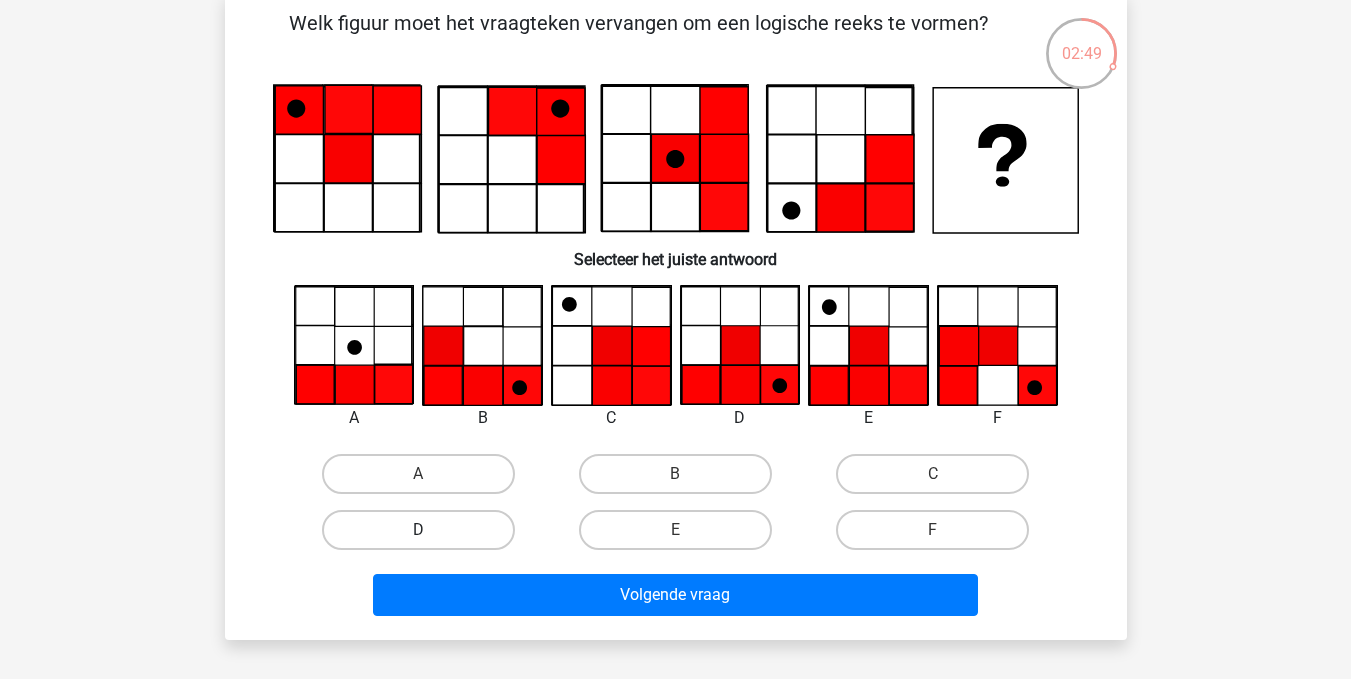 click on "D" at bounding box center (418, 530) 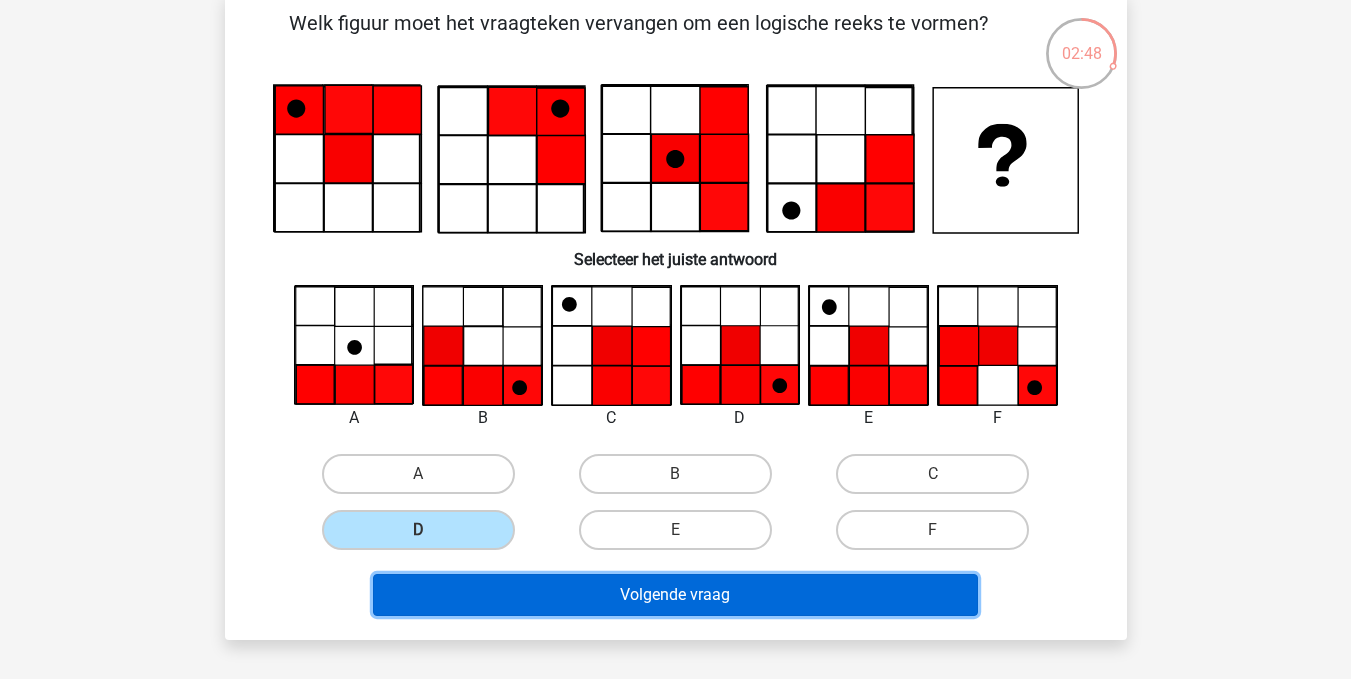click on "Volgende vraag" at bounding box center [675, 595] 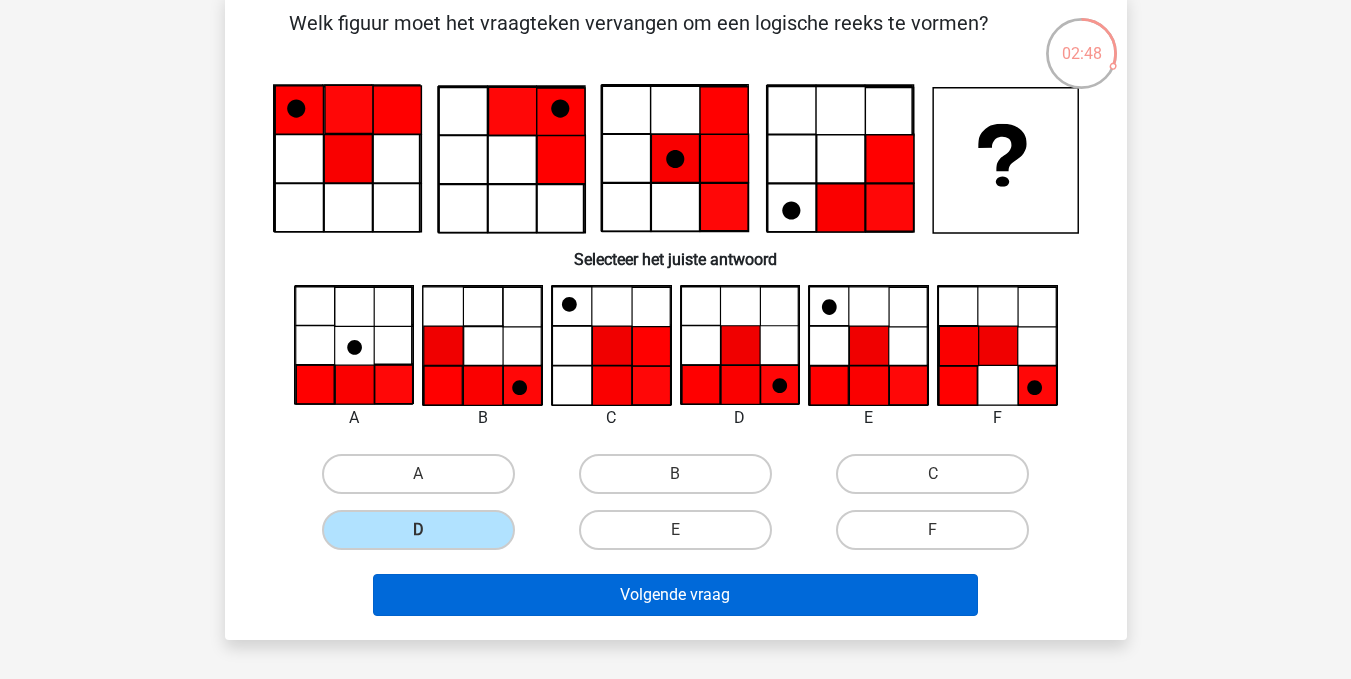 scroll, scrollTop: 92, scrollLeft: 0, axis: vertical 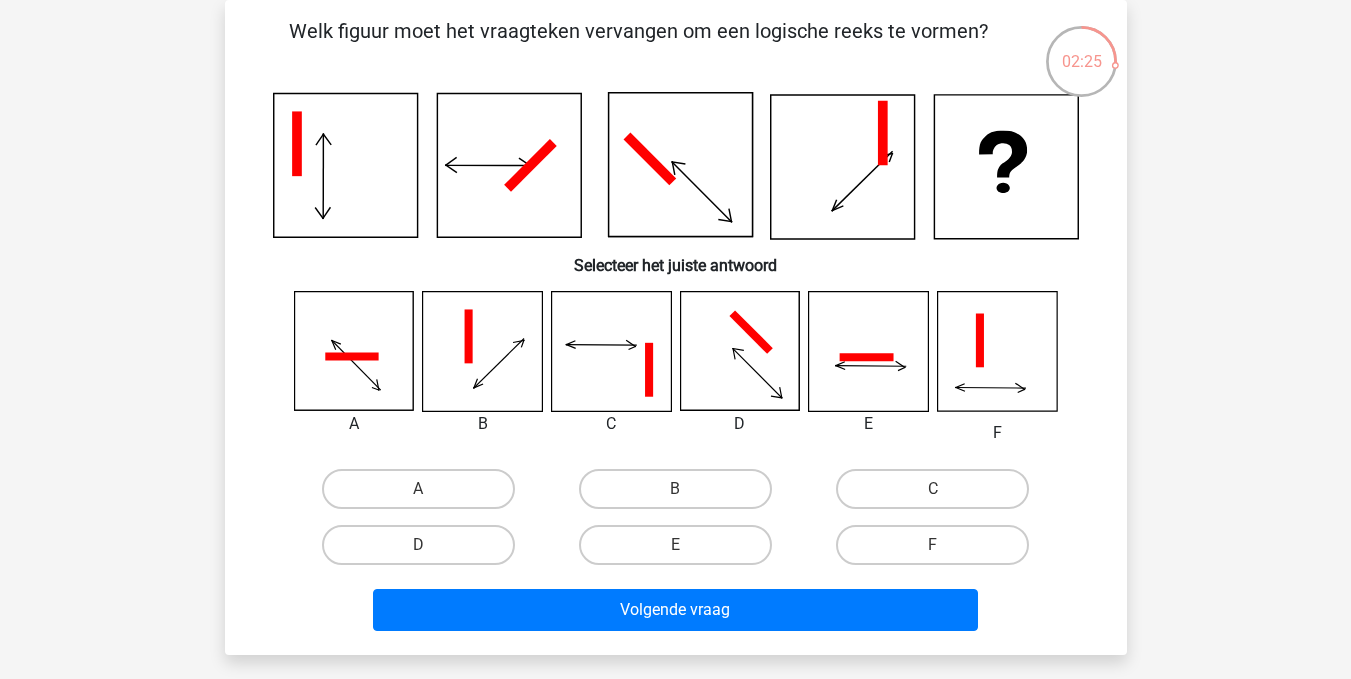 click 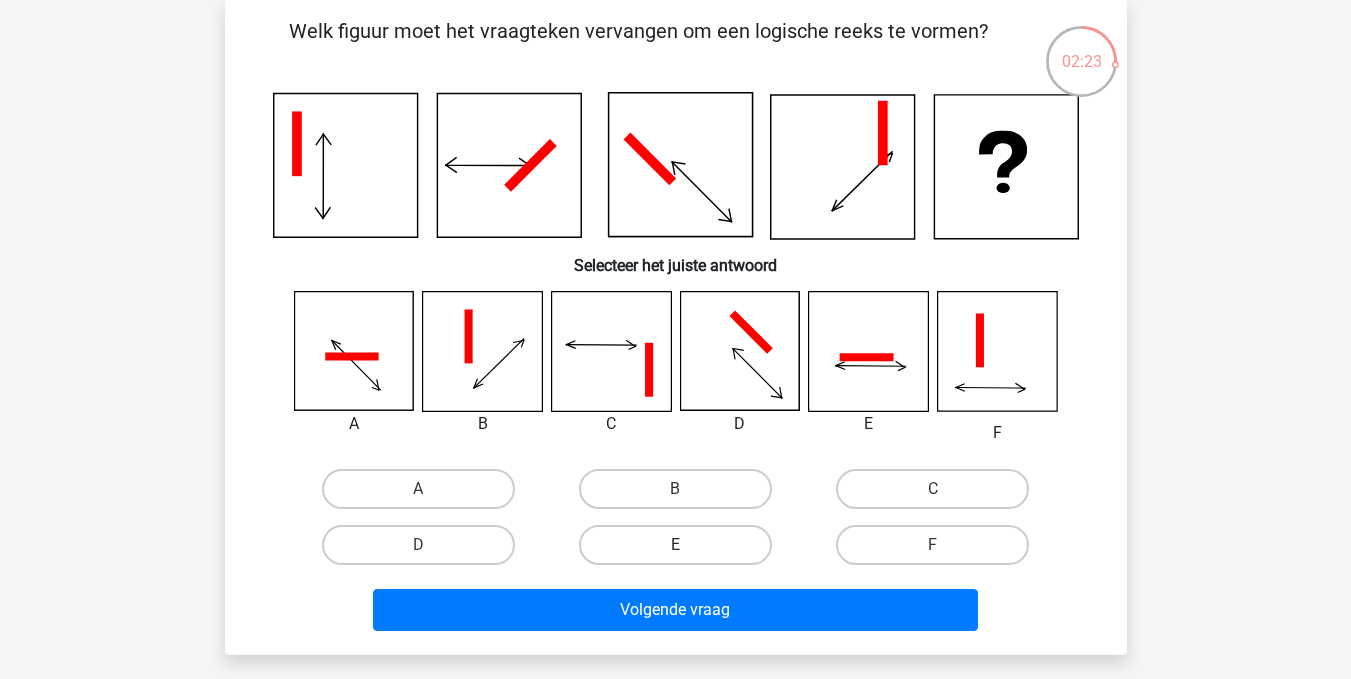 click on "E" at bounding box center [675, 545] 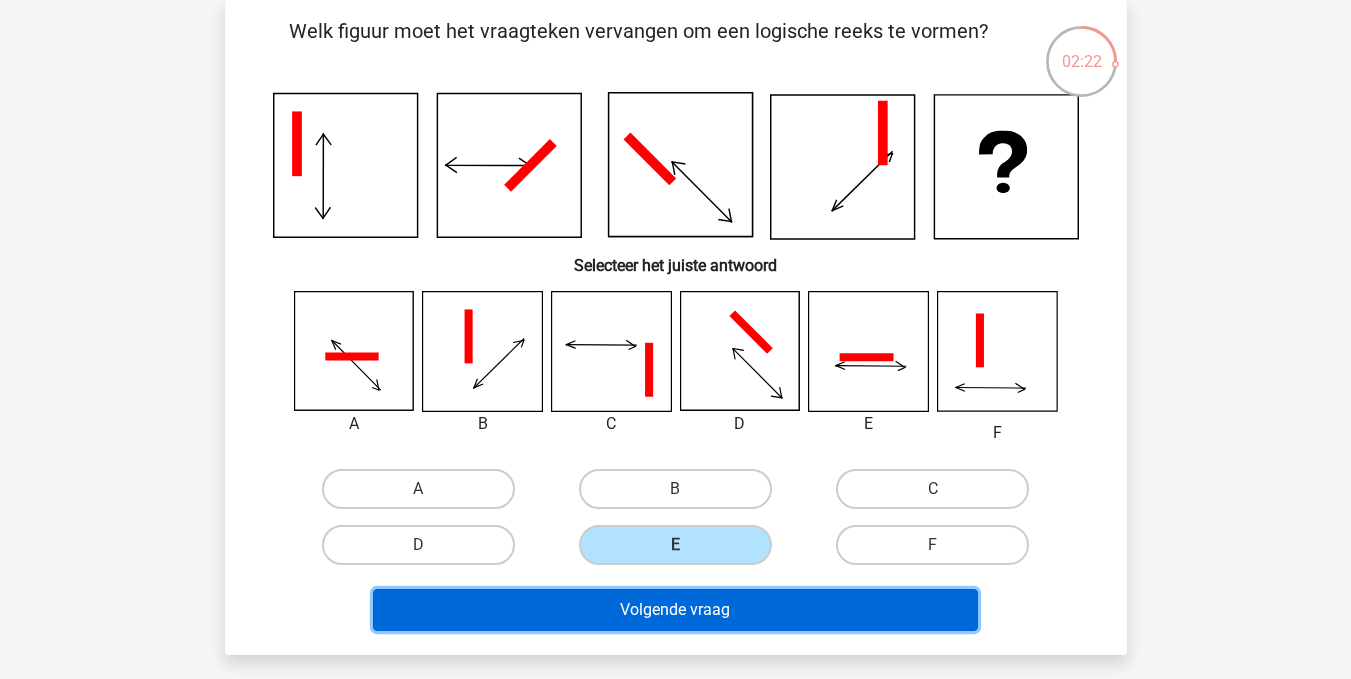 click on "Volgende vraag" at bounding box center [675, 610] 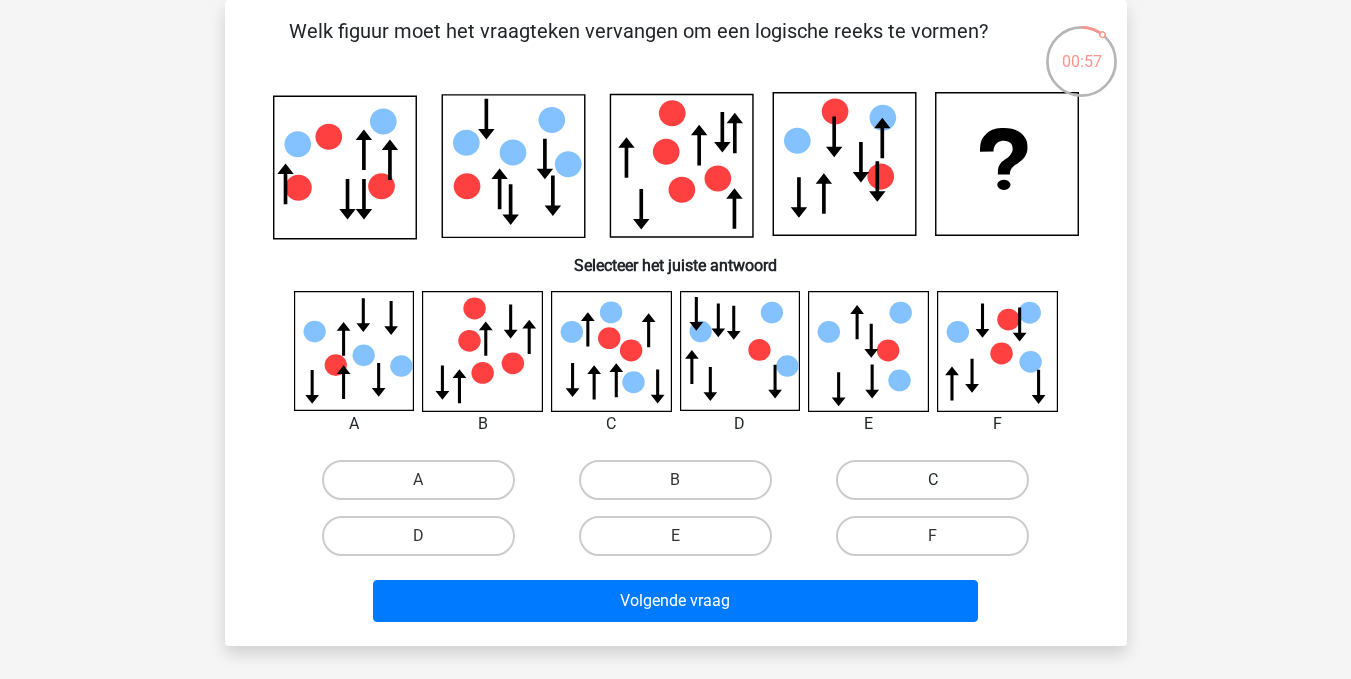 click on "C" at bounding box center (932, 480) 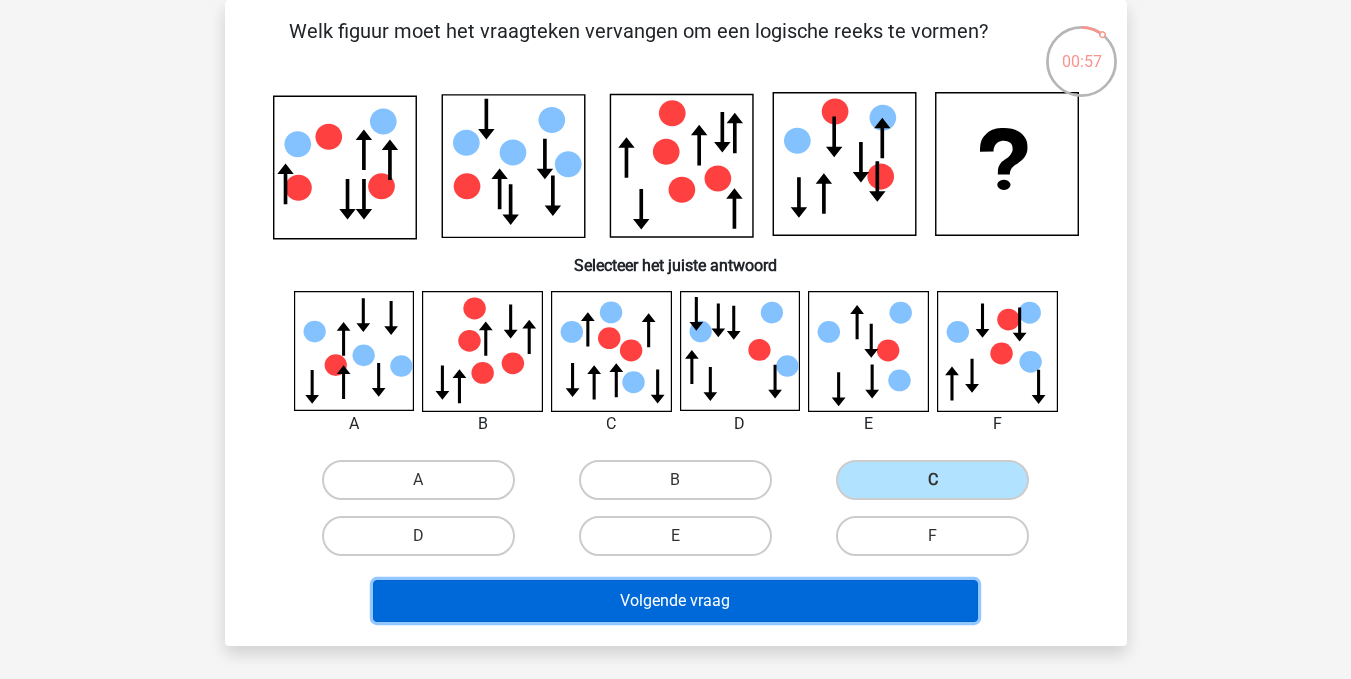 click on "Volgende vraag" at bounding box center [675, 601] 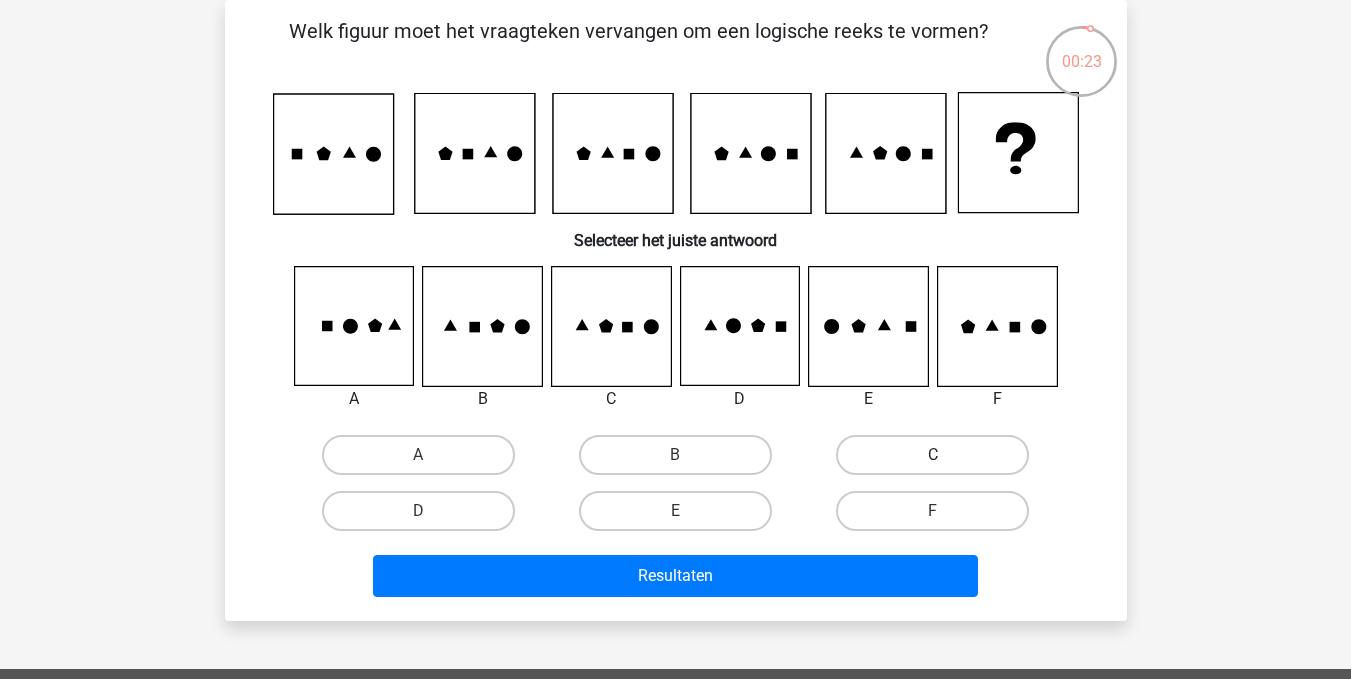 click on "C" at bounding box center [932, 455] 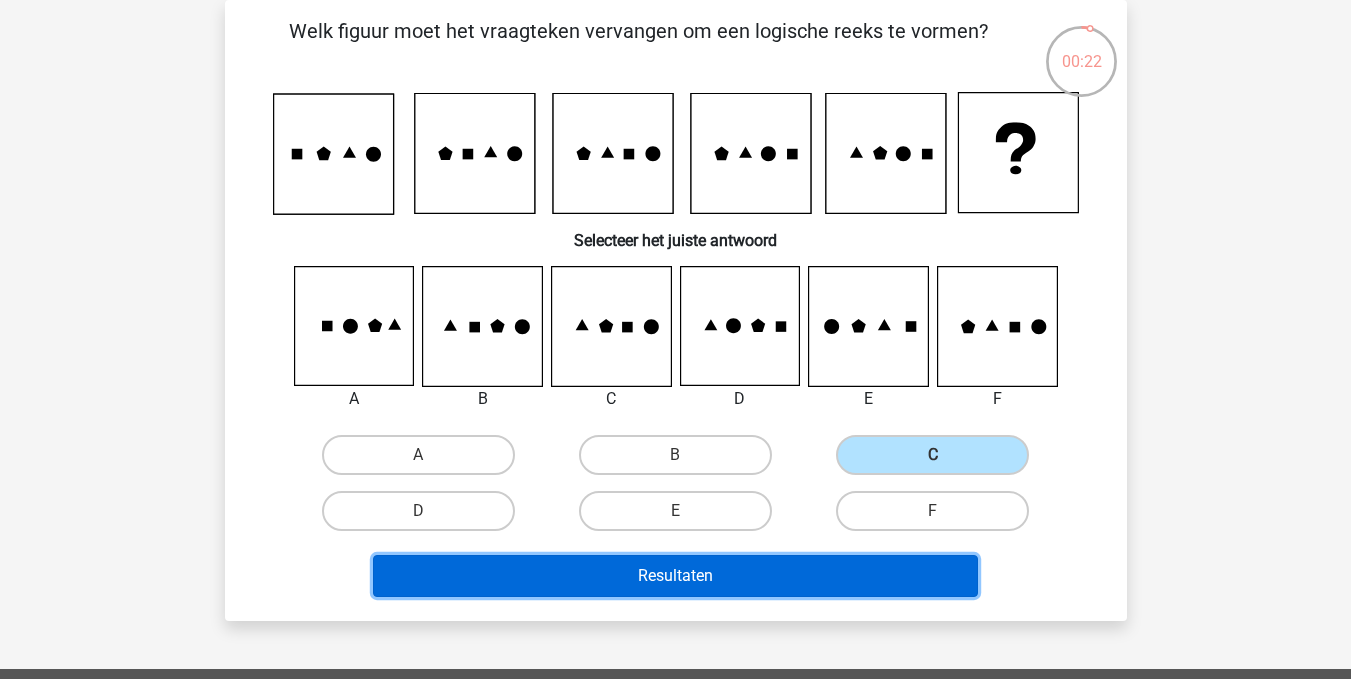 click on "Resultaten" at bounding box center [675, 576] 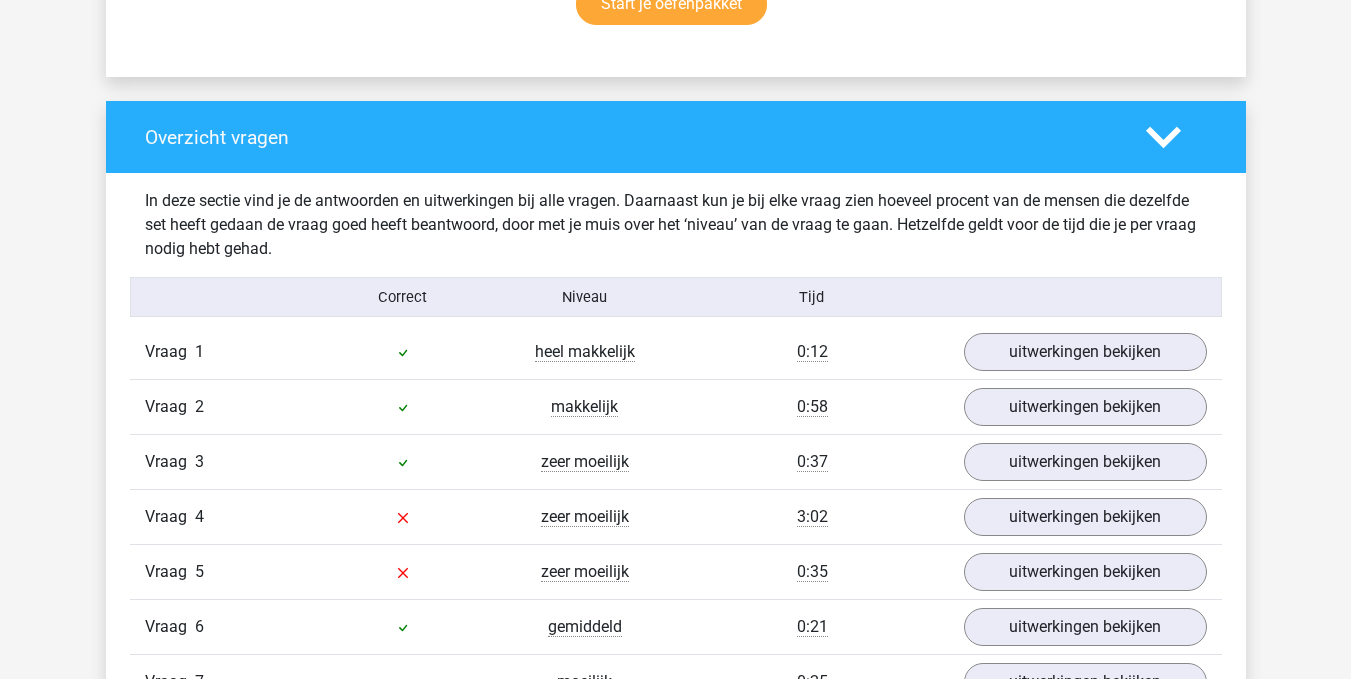 scroll, scrollTop: 1500, scrollLeft: 0, axis: vertical 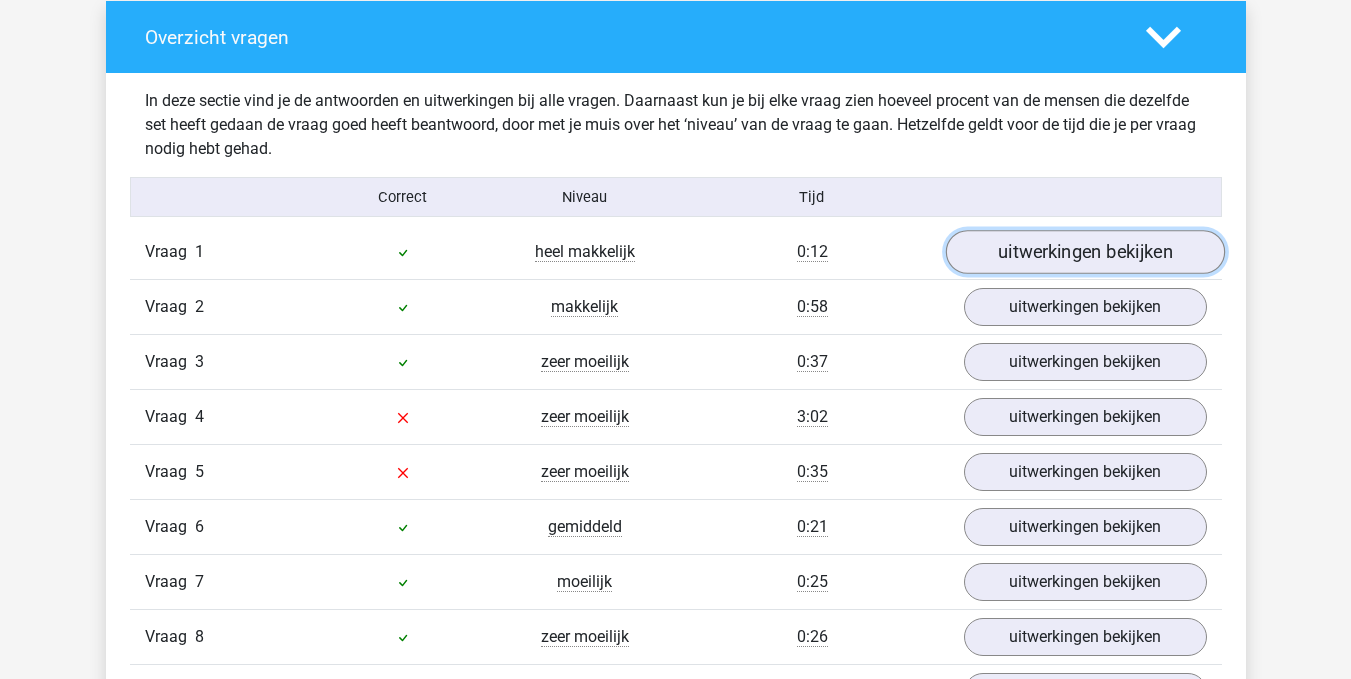 click on "uitwerkingen bekijken" at bounding box center [1084, 252] 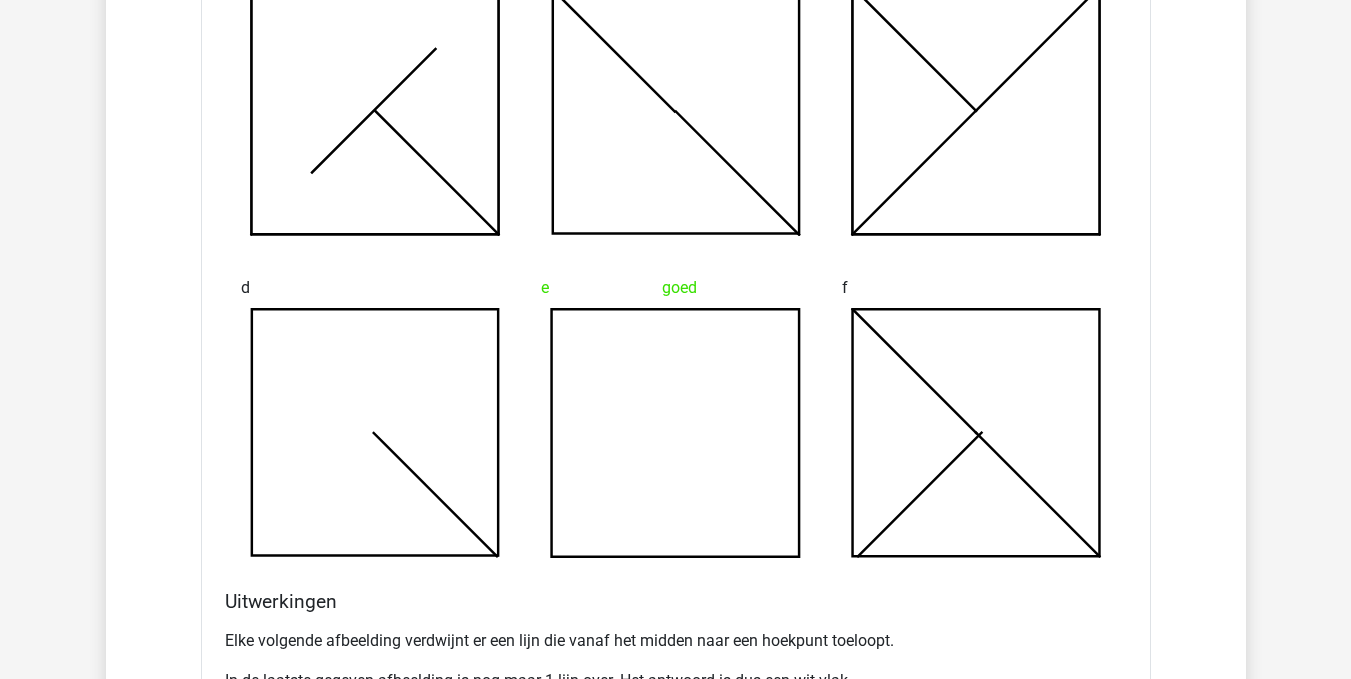 scroll, scrollTop: 2200, scrollLeft: 0, axis: vertical 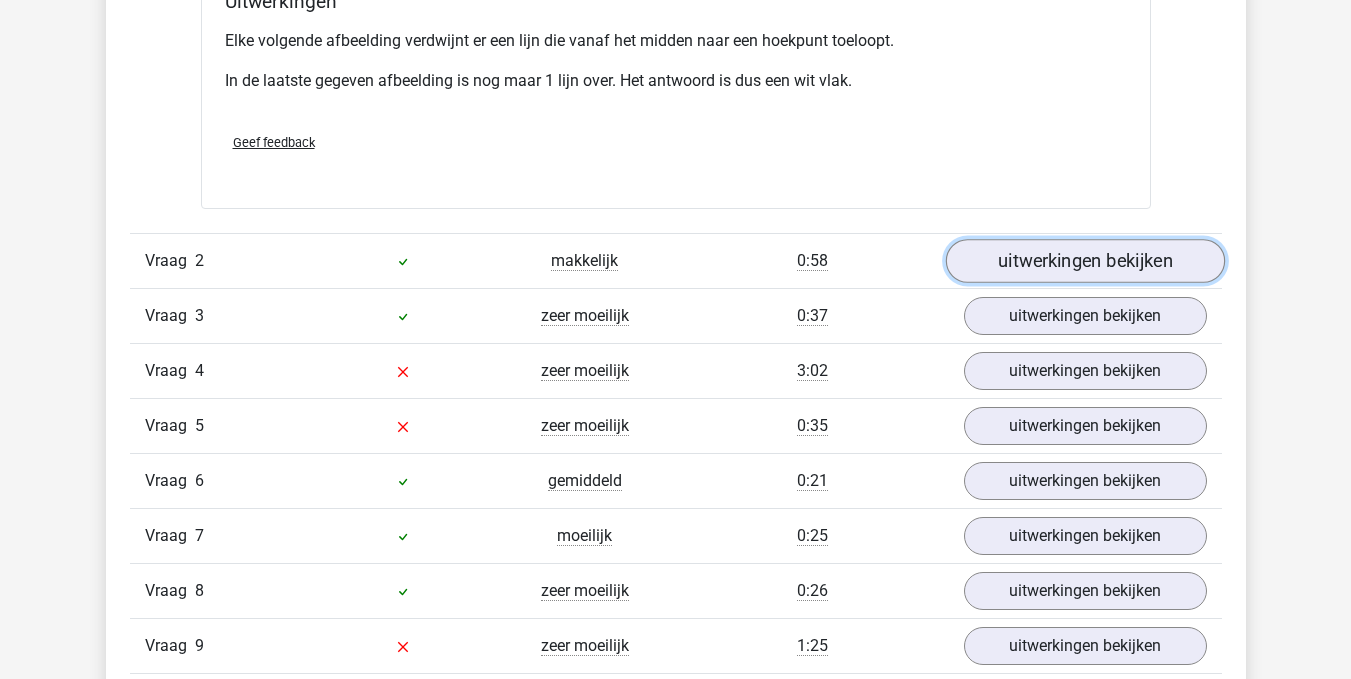 click on "uitwerkingen bekijken" at bounding box center (1084, 261) 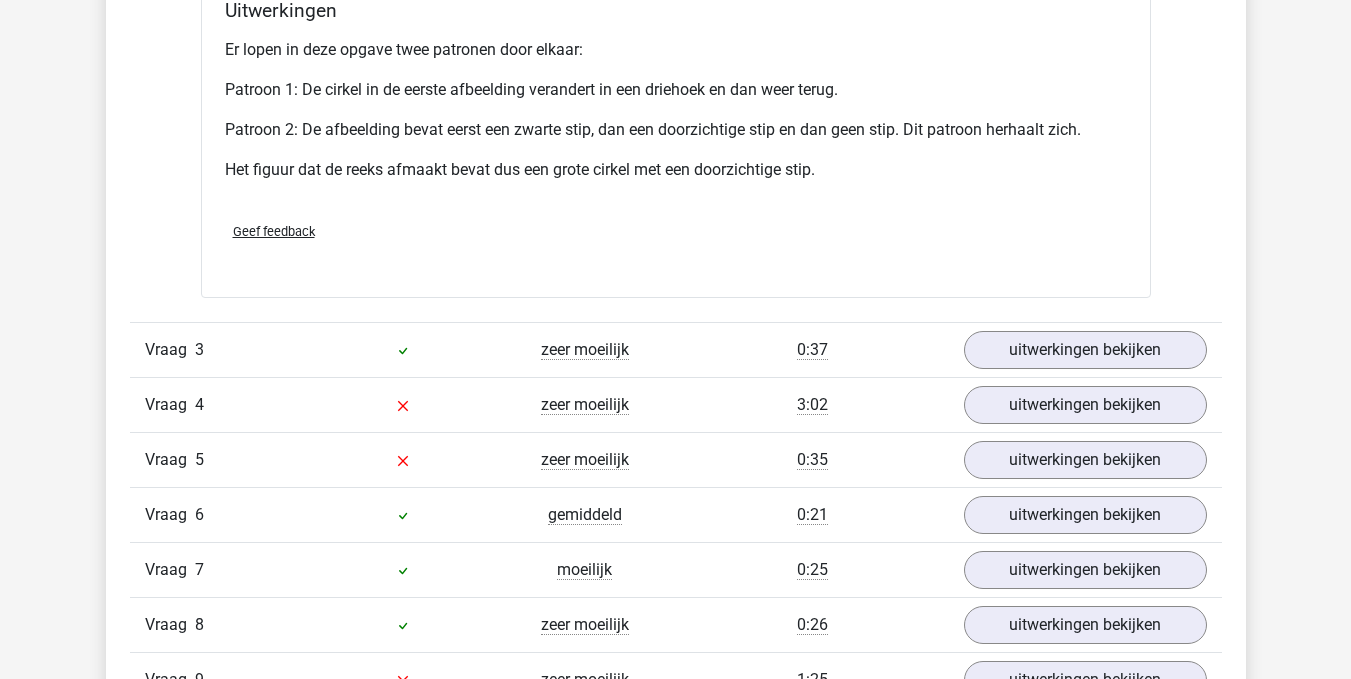 scroll, scrollTop: 4000, scrollLeft: 0, axis: vertical 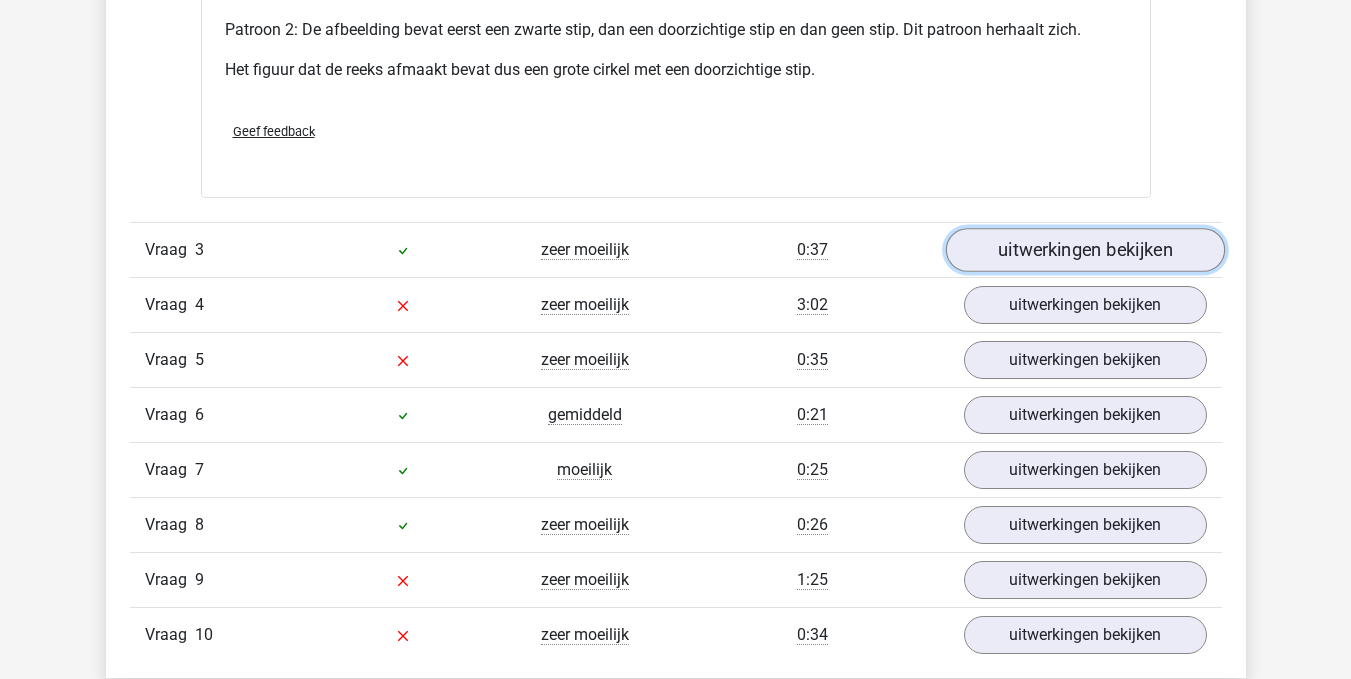 click on "uitwerkingen bekijken" at bounding box center (1084, 251) 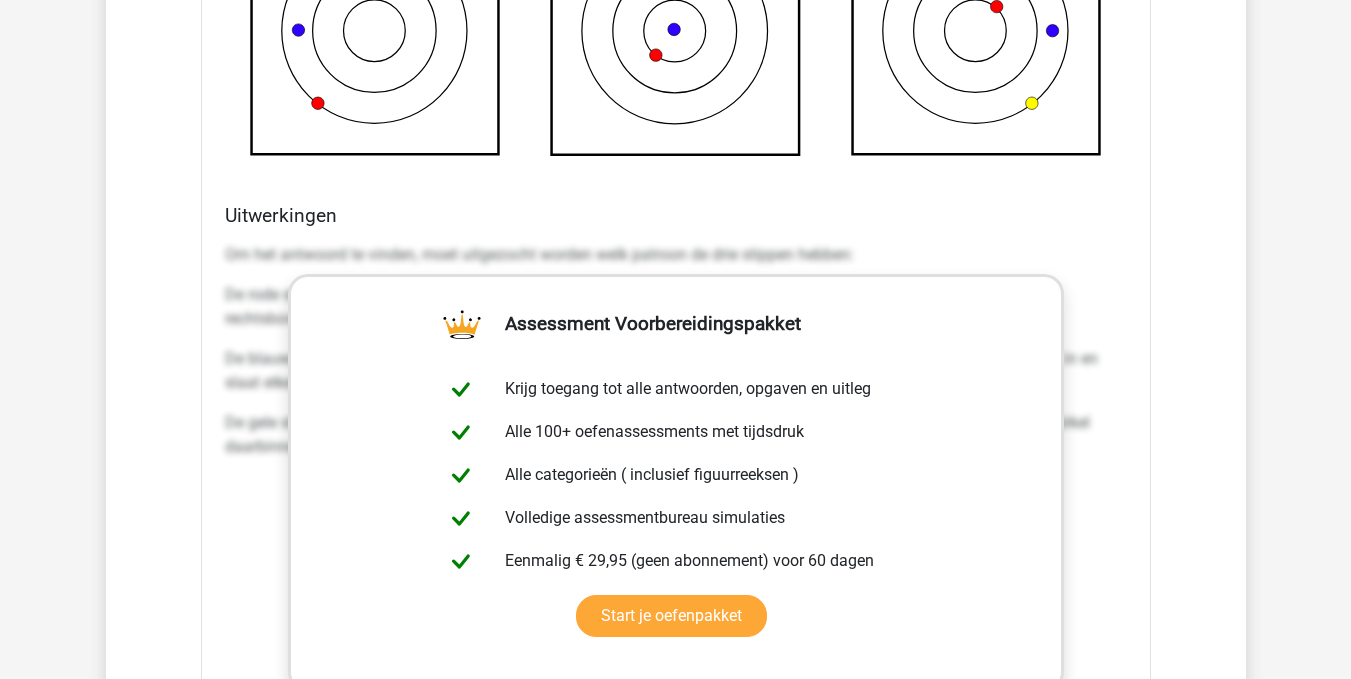 scroll, scrollTop: 4900, scrollLeft: 0, axis: vertical 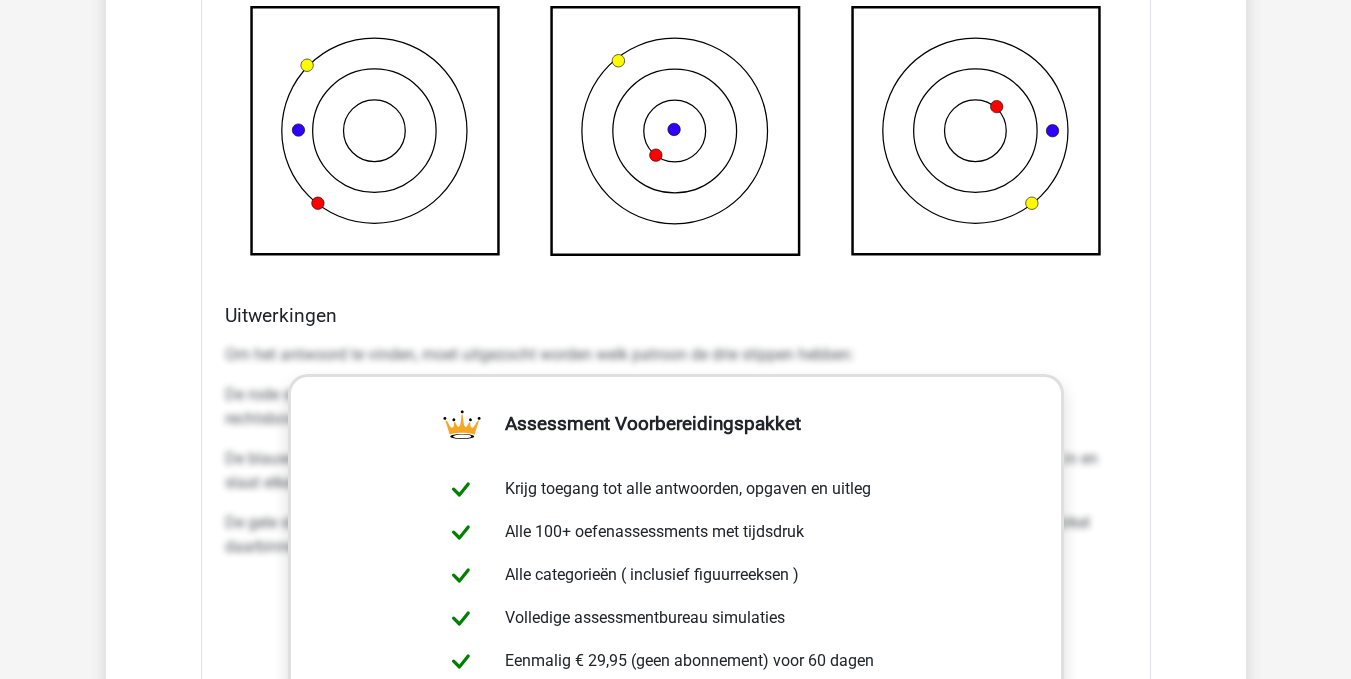click on "Uitwerkingen" at bounding box center [676, 315] 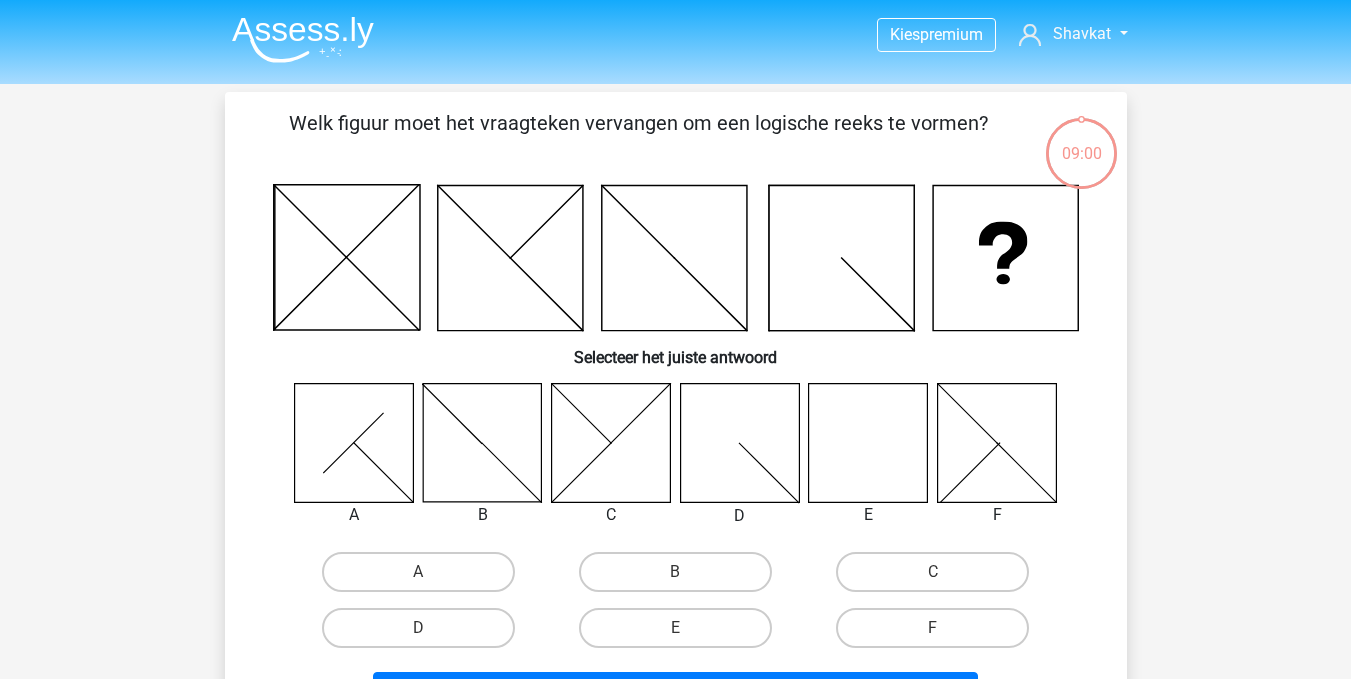 scroll, scrollTop: 92, scrollLeft: 0, axis: vertical 